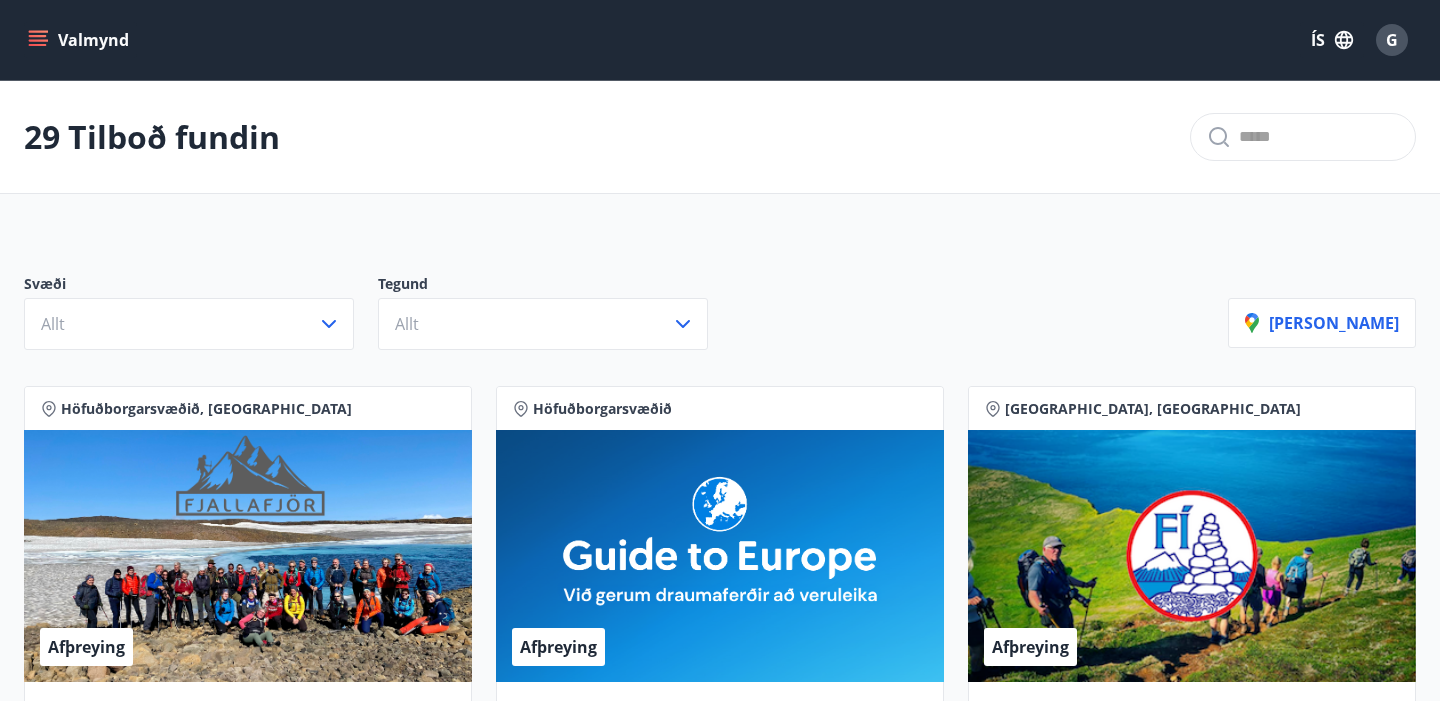 scroll, scrollTop: 0, scrollLeft: 0, axis: both 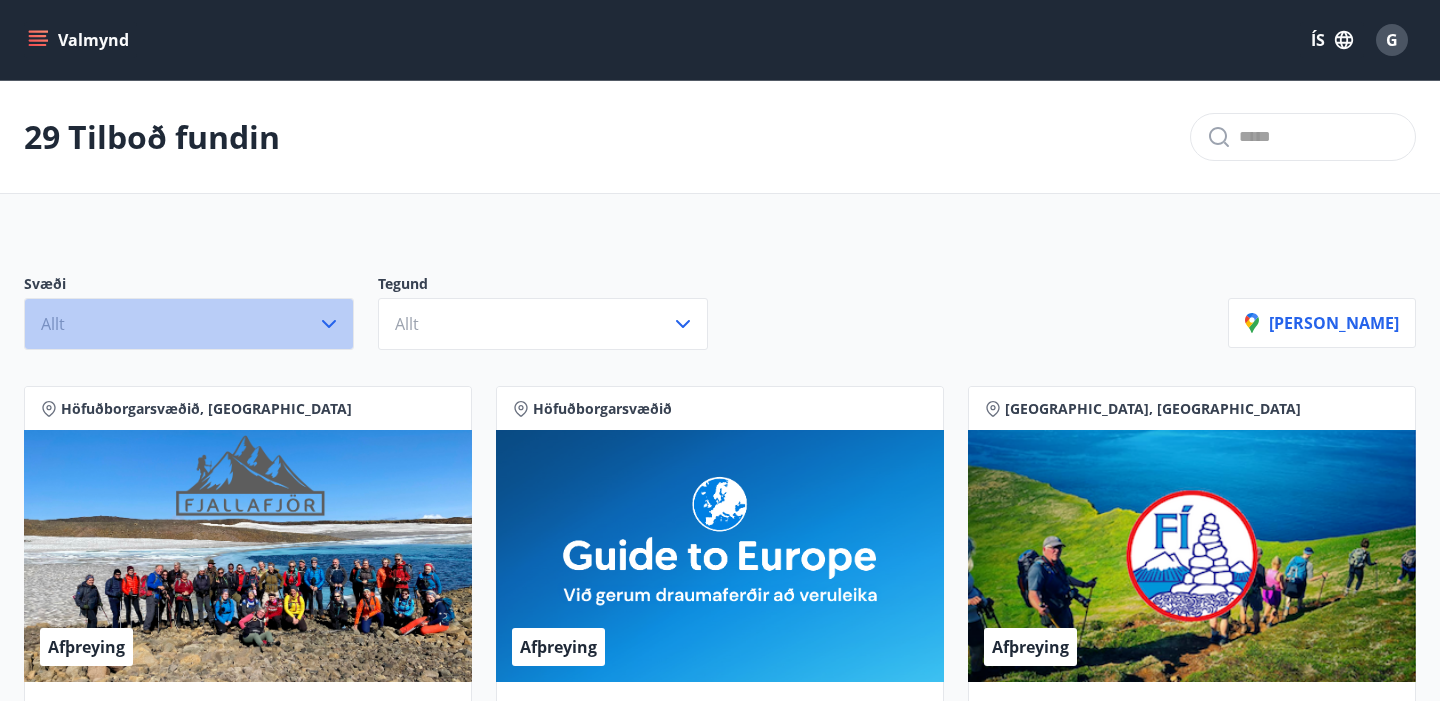 click on "Allt" at bounding box center (189, 324) 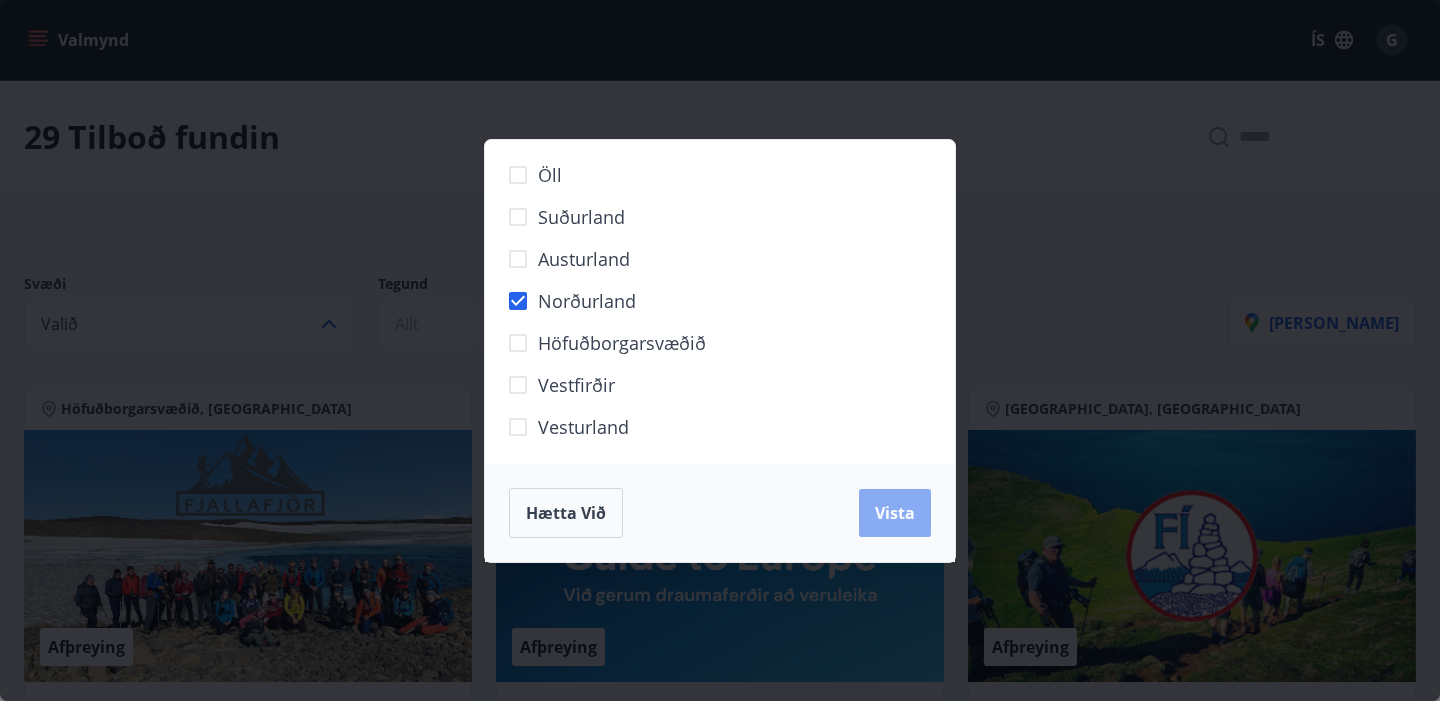 click on "Vista" at bounding box center (895, 513) 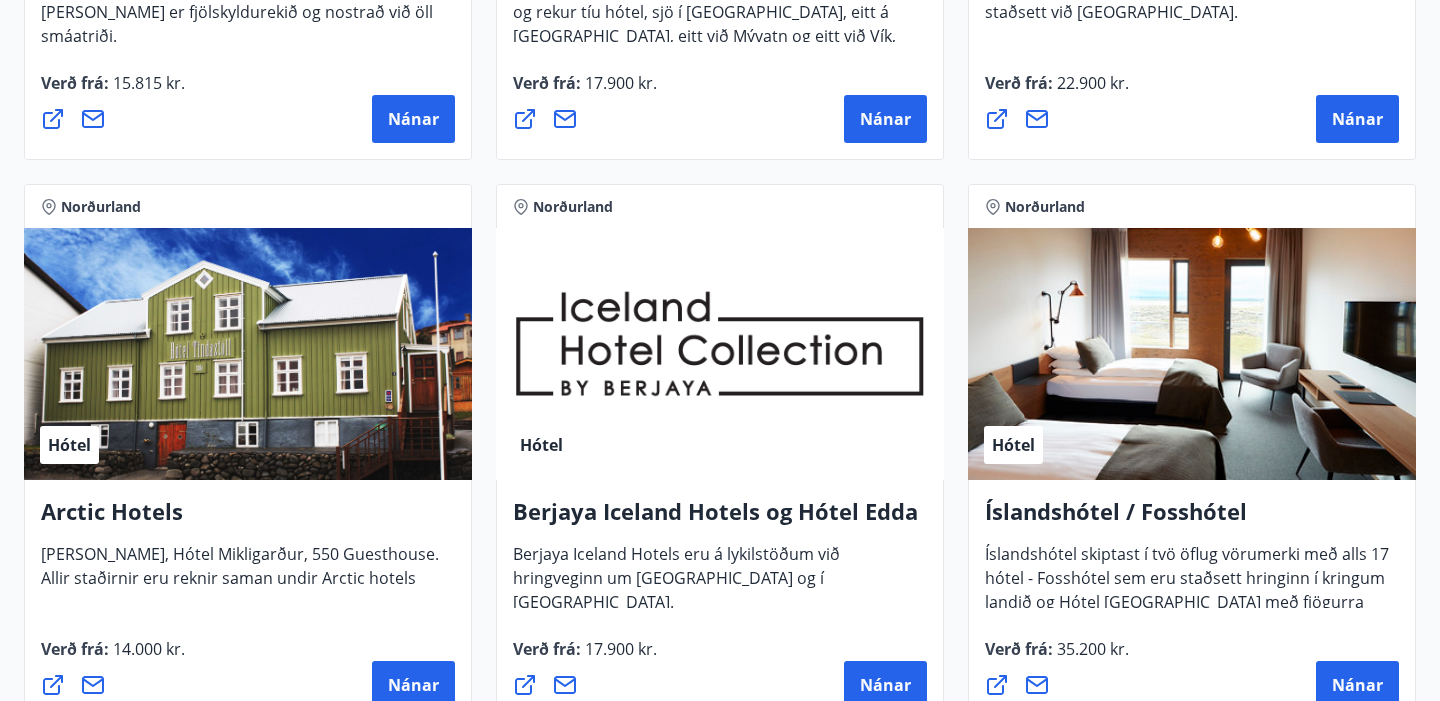 scroll, scrollTop: 856, scrollLeft: 0, axis: vertical 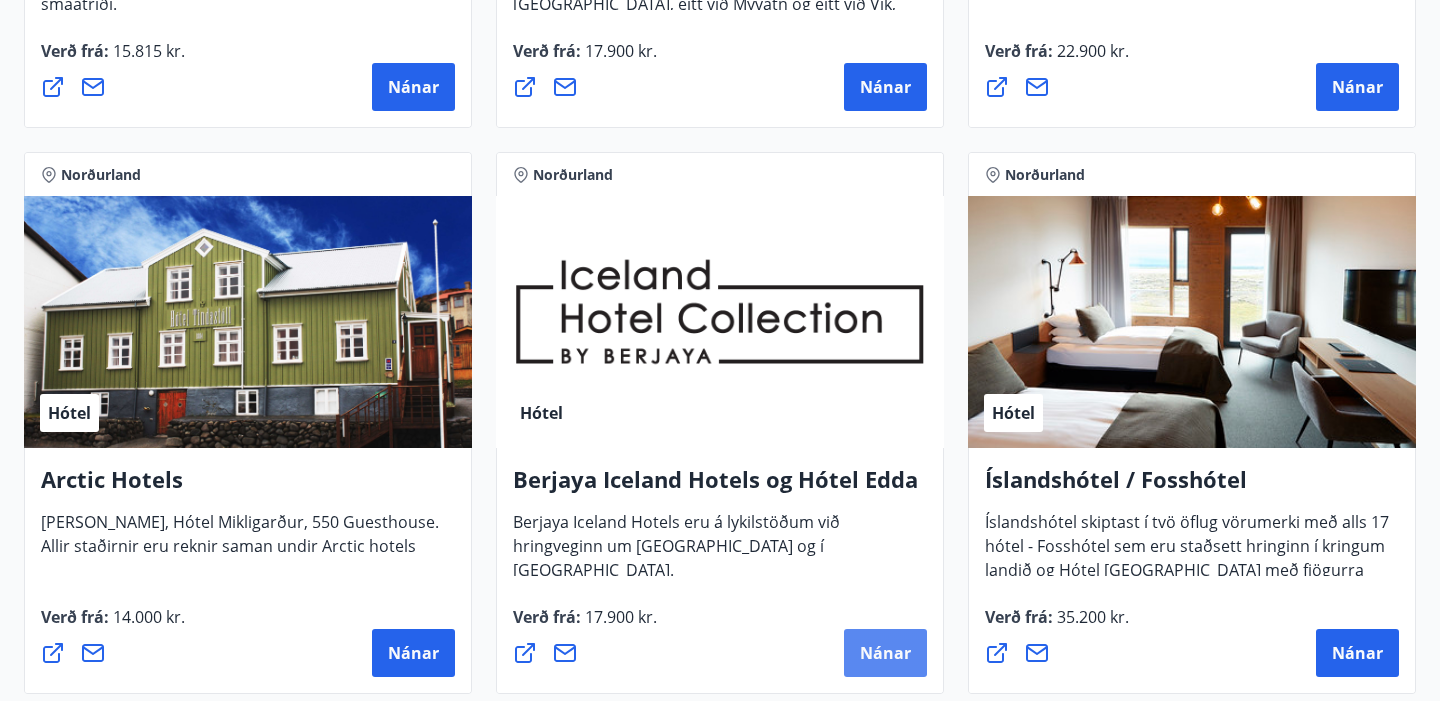 click on "Nánar" at bounding box center [885, 653] 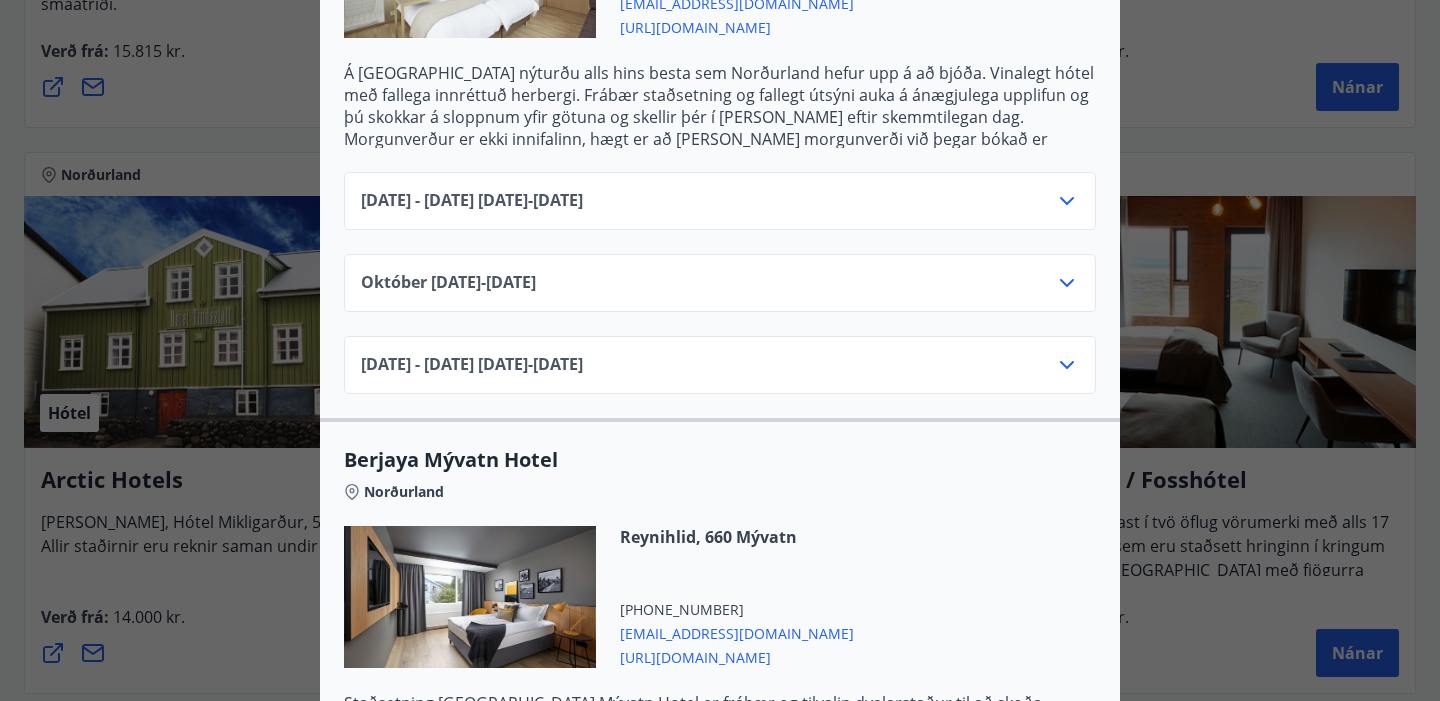 scroll, scrollTop: 77, scrollLeft: 0, axis: vertical 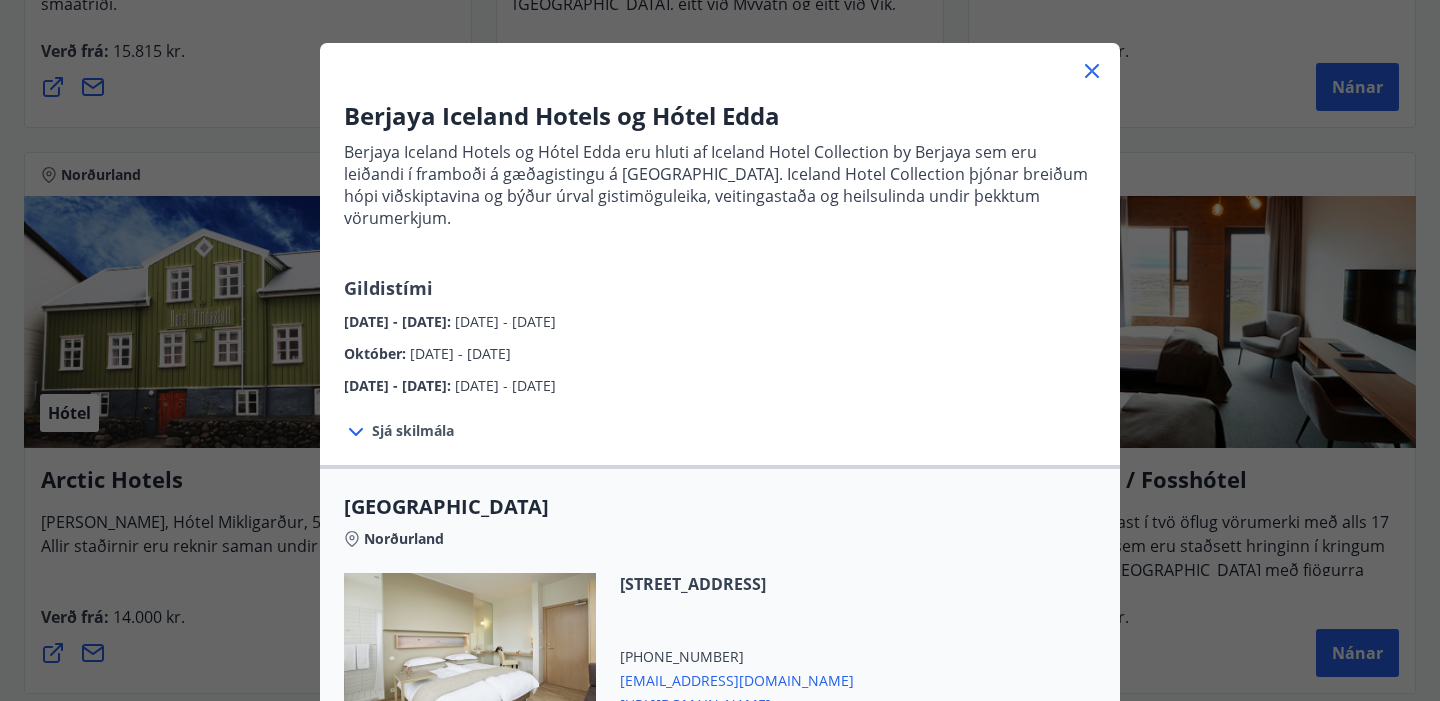 click 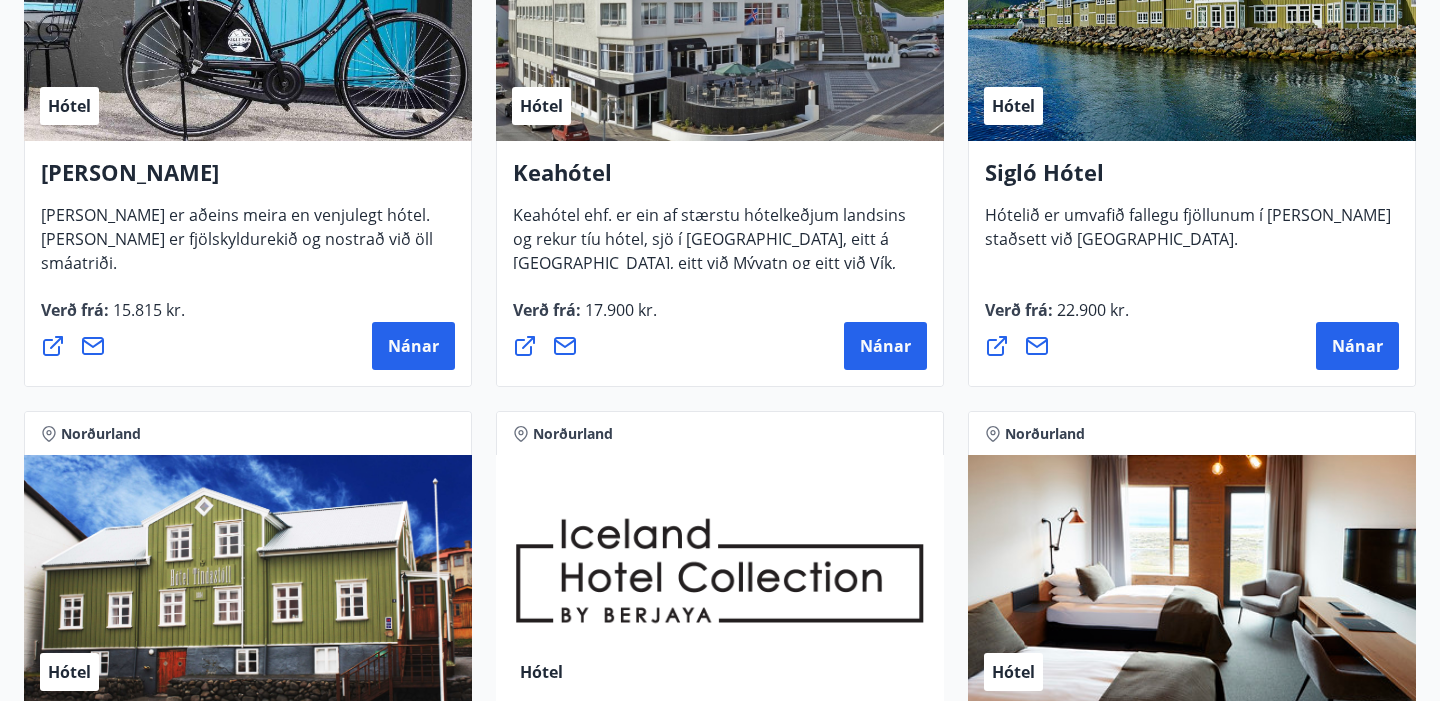 scroll, scrollTop: 524, scrollLeft: 0, axis: vertical 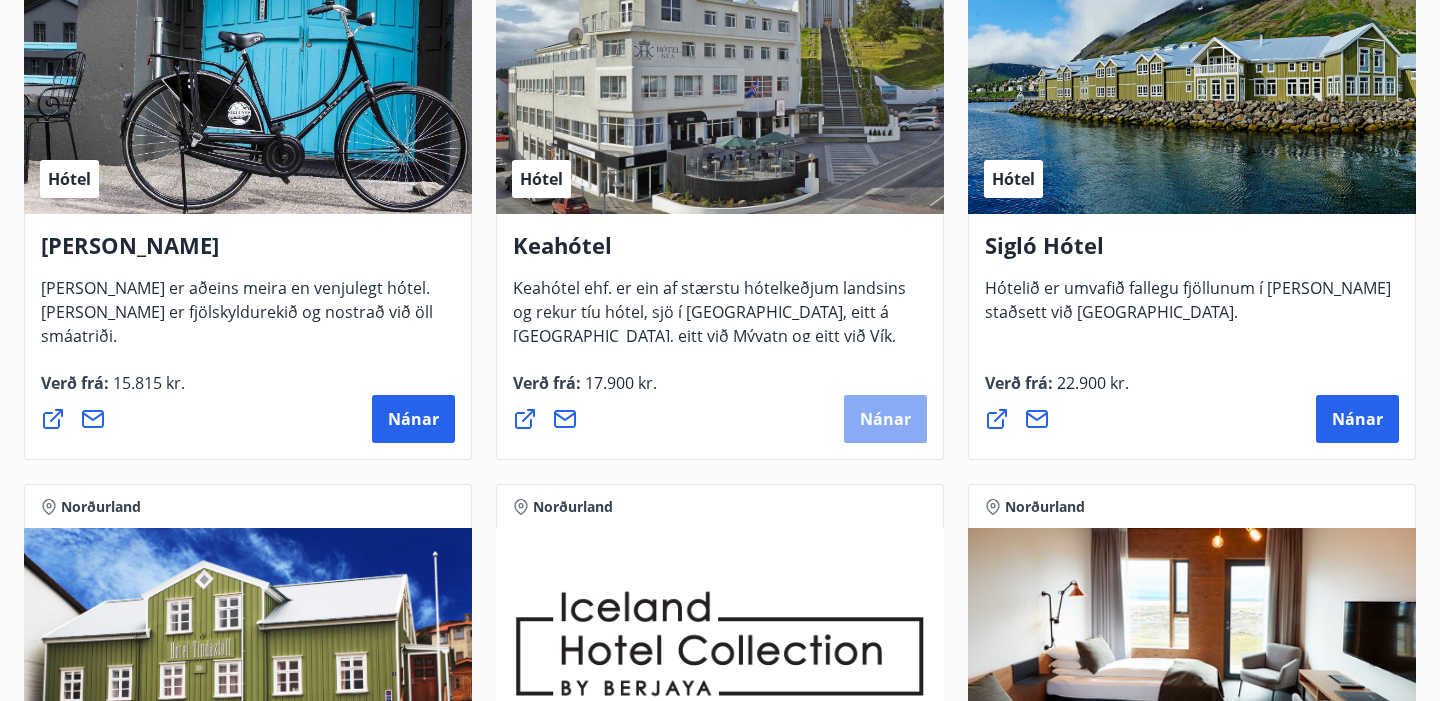 click on "Nánar" at bounding box center (885, 419) 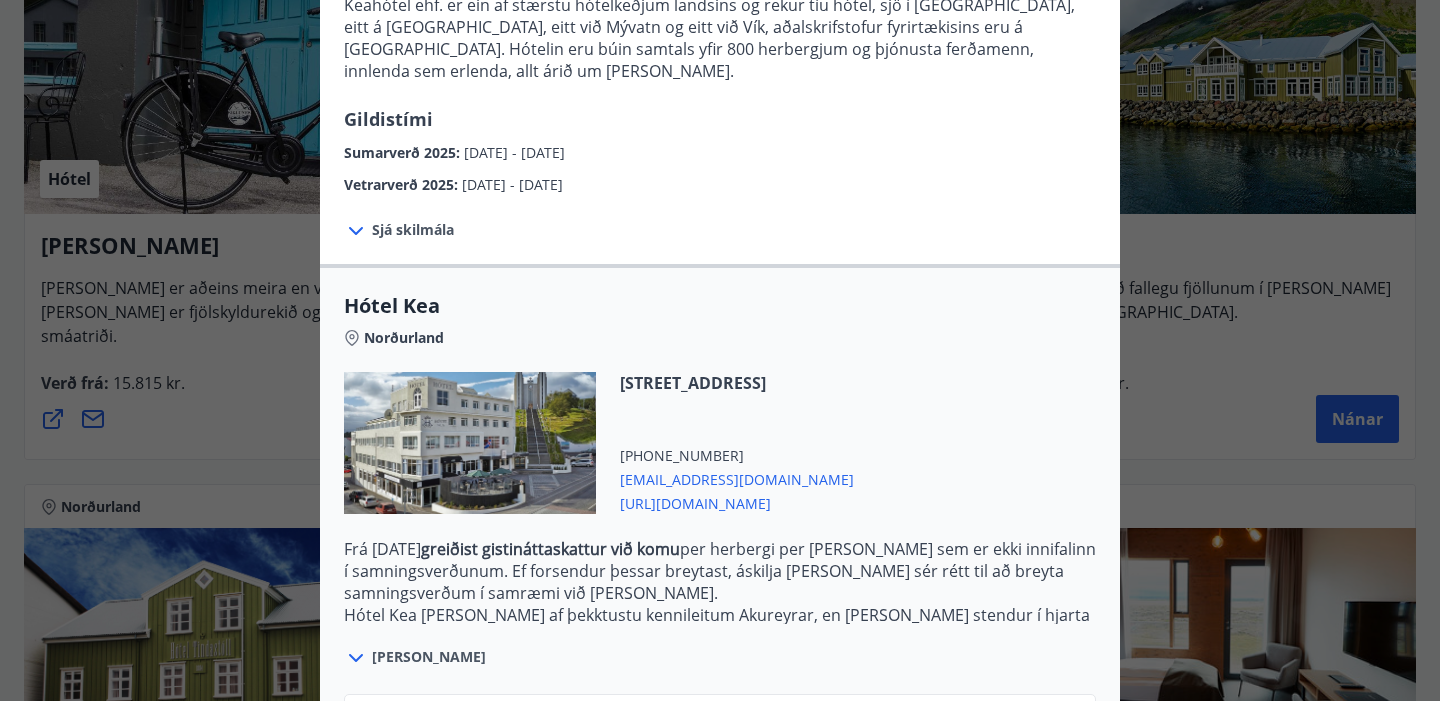 scroll, scrollTop: 402, scrollLeft: 0, axis: vertical 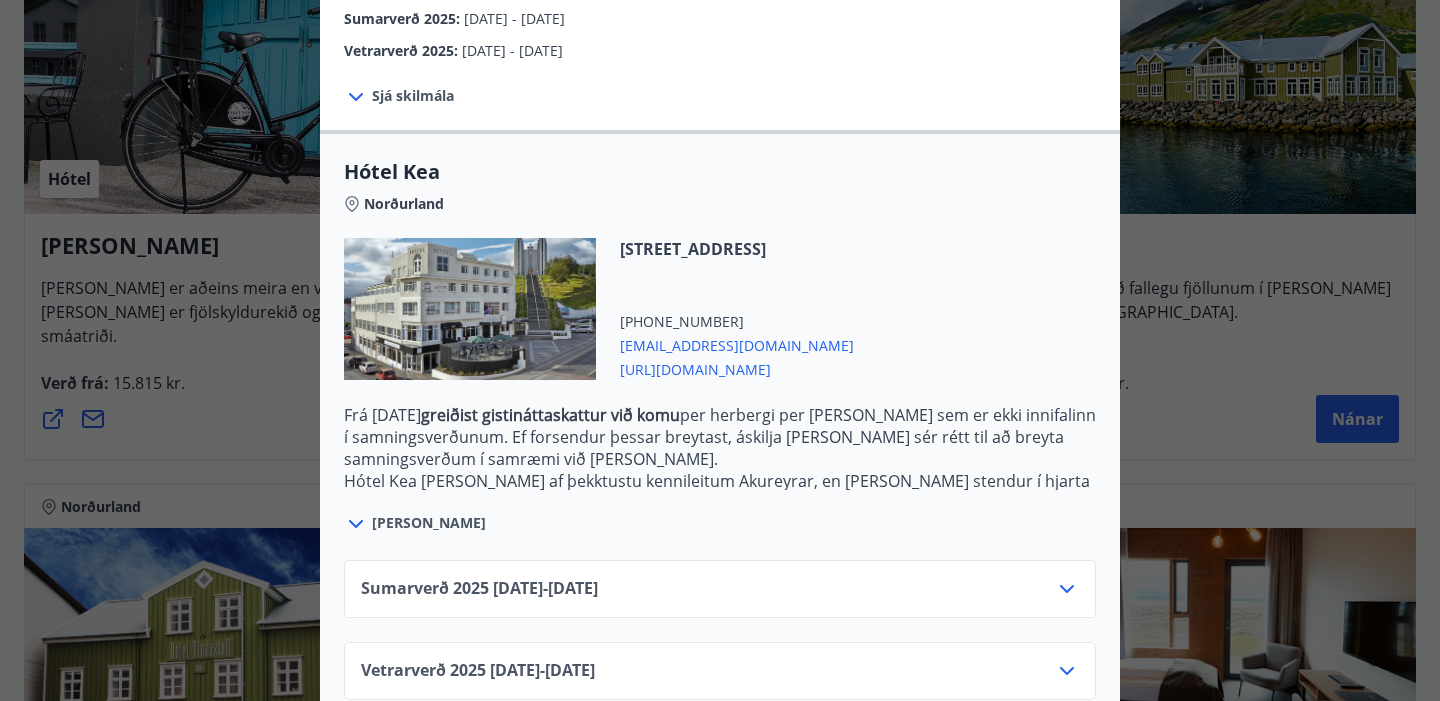 click on "Sumarverð 2025   16.05.25  -  30.09.25" at bounding box center [720, 589] 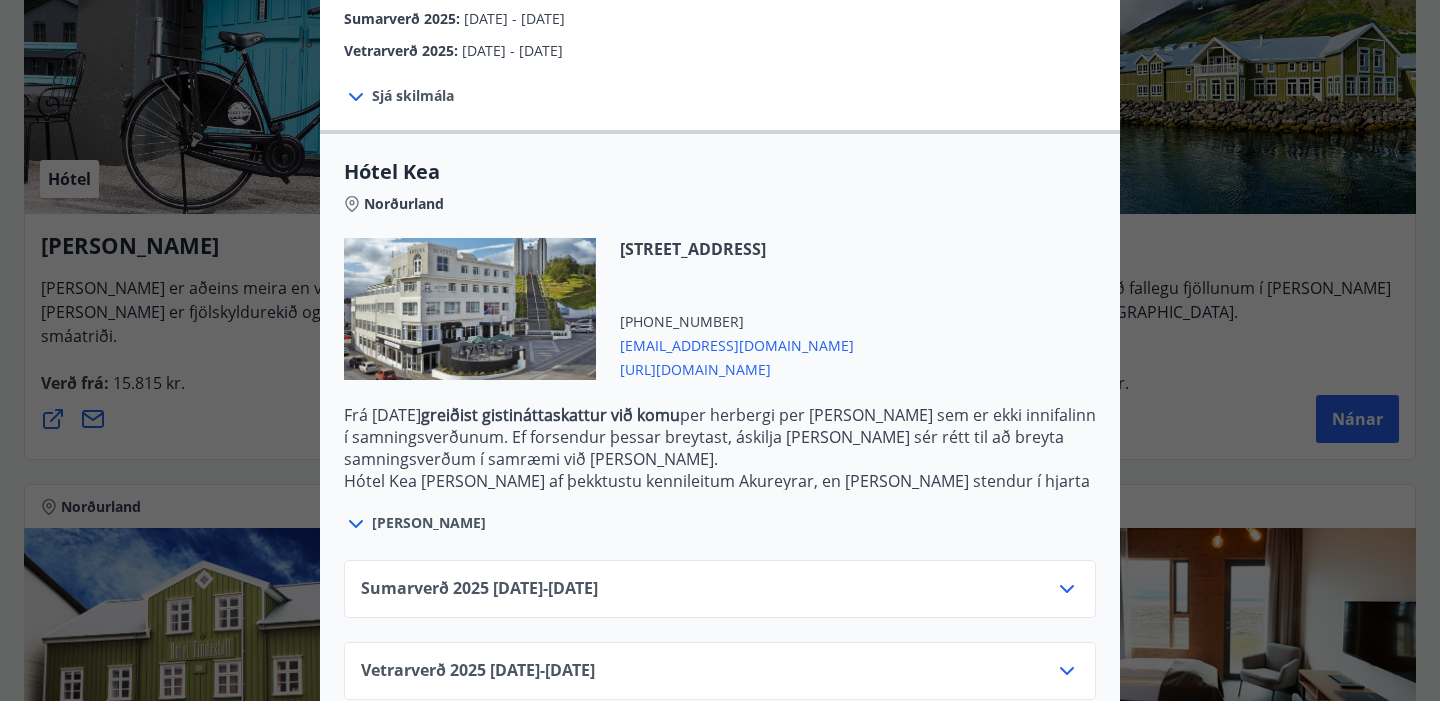 click 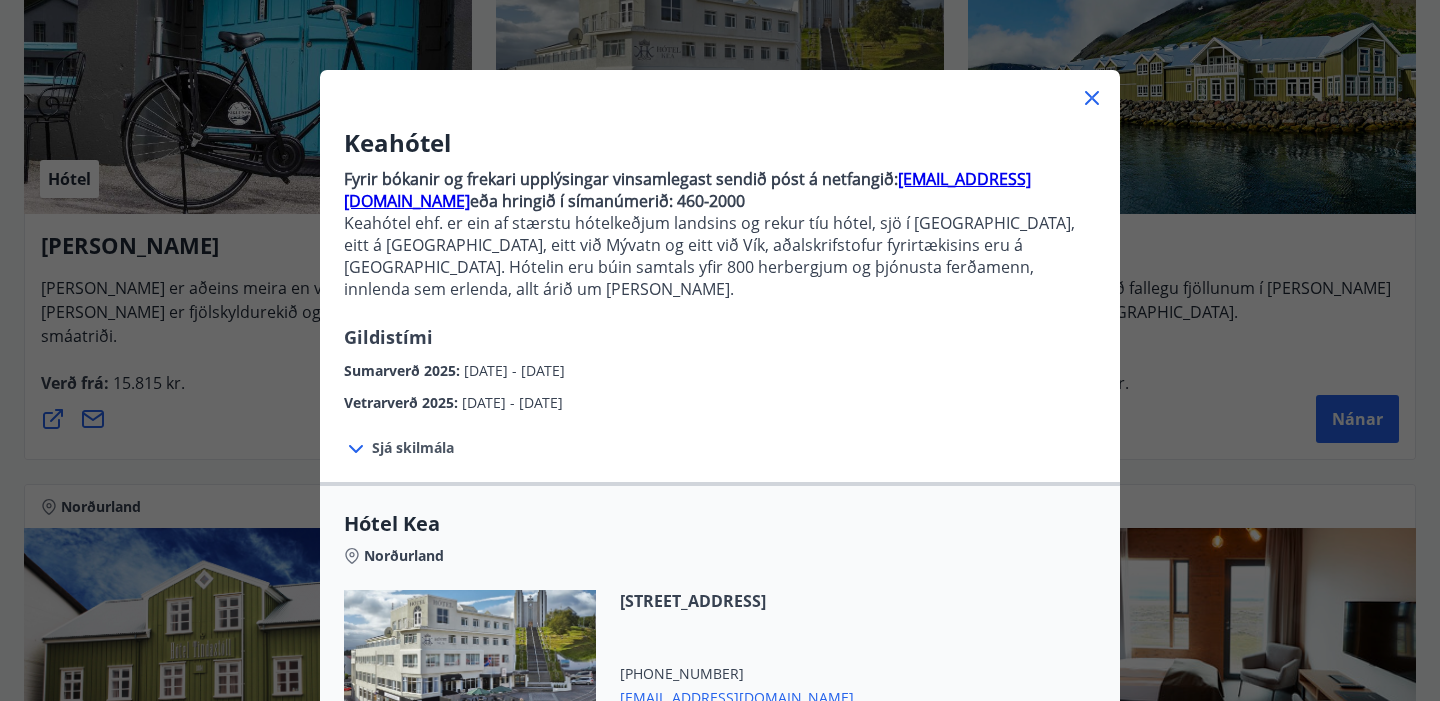 scroll, scrollTop: 0, scrollLeft: 0, axis: both 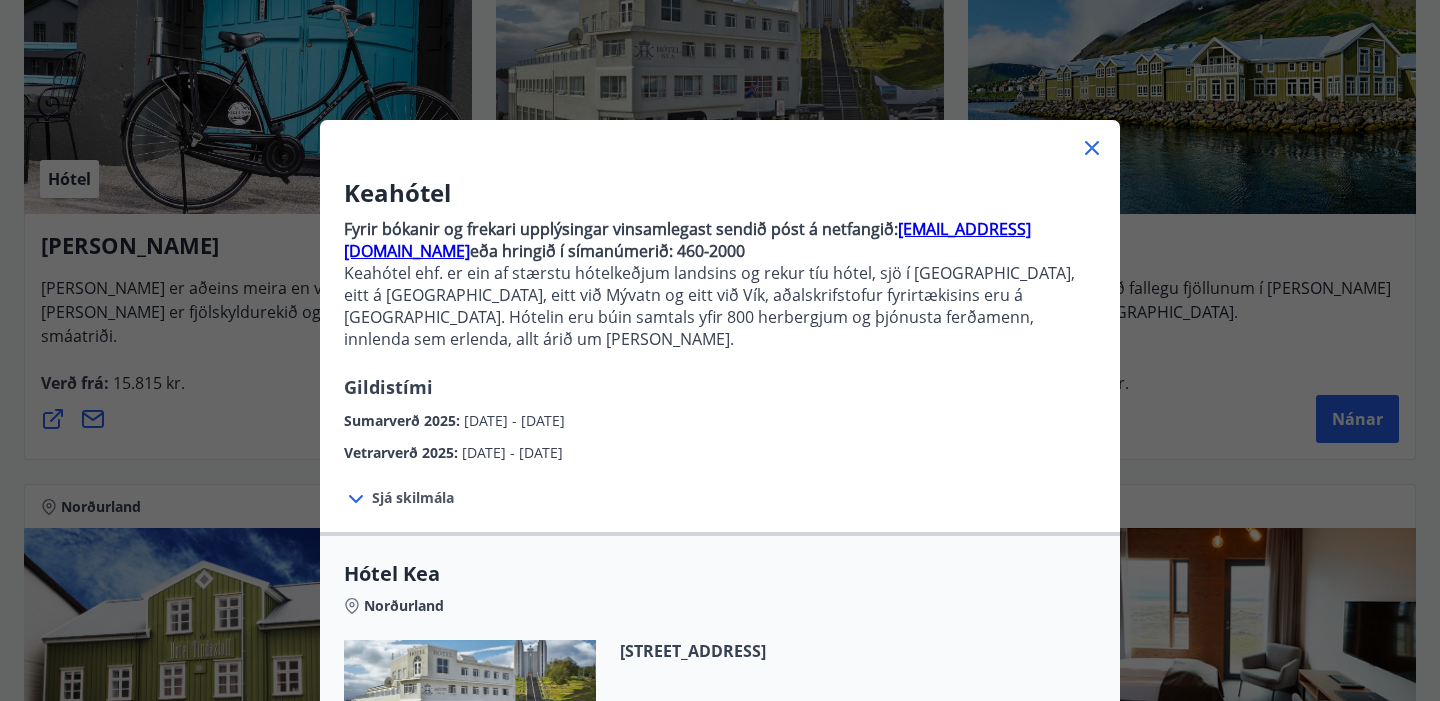 click 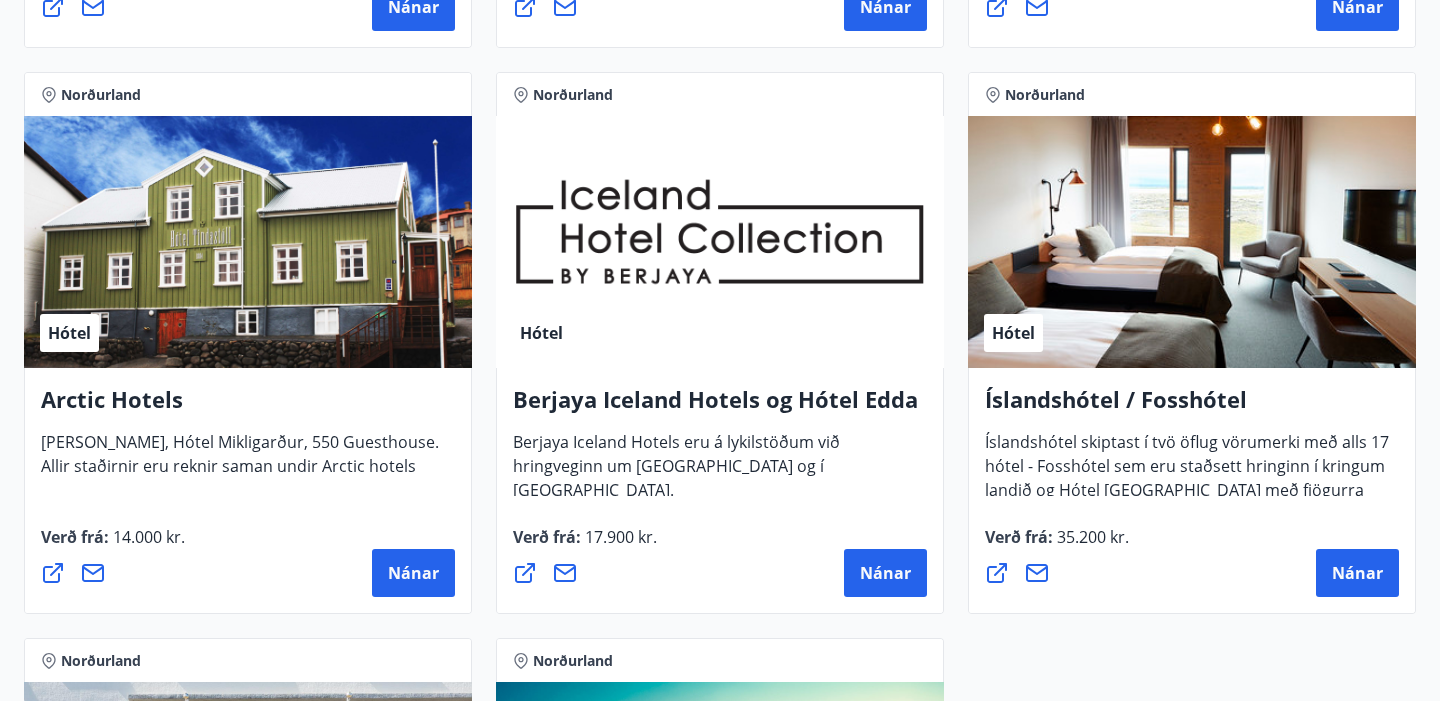 scroll, scrollTop: 1129, scrollLeft: 0, axis: vertical 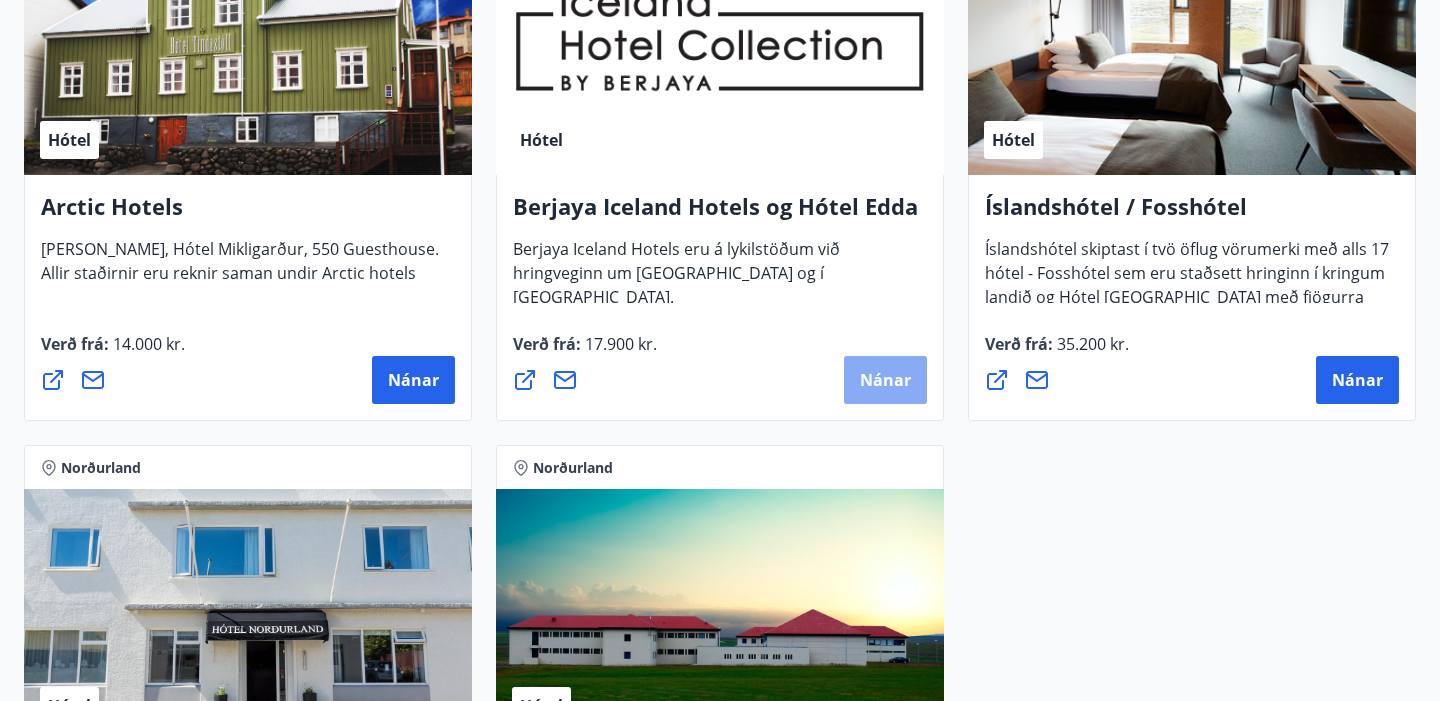 click on "Nánar" at bounding box center (885, 380) 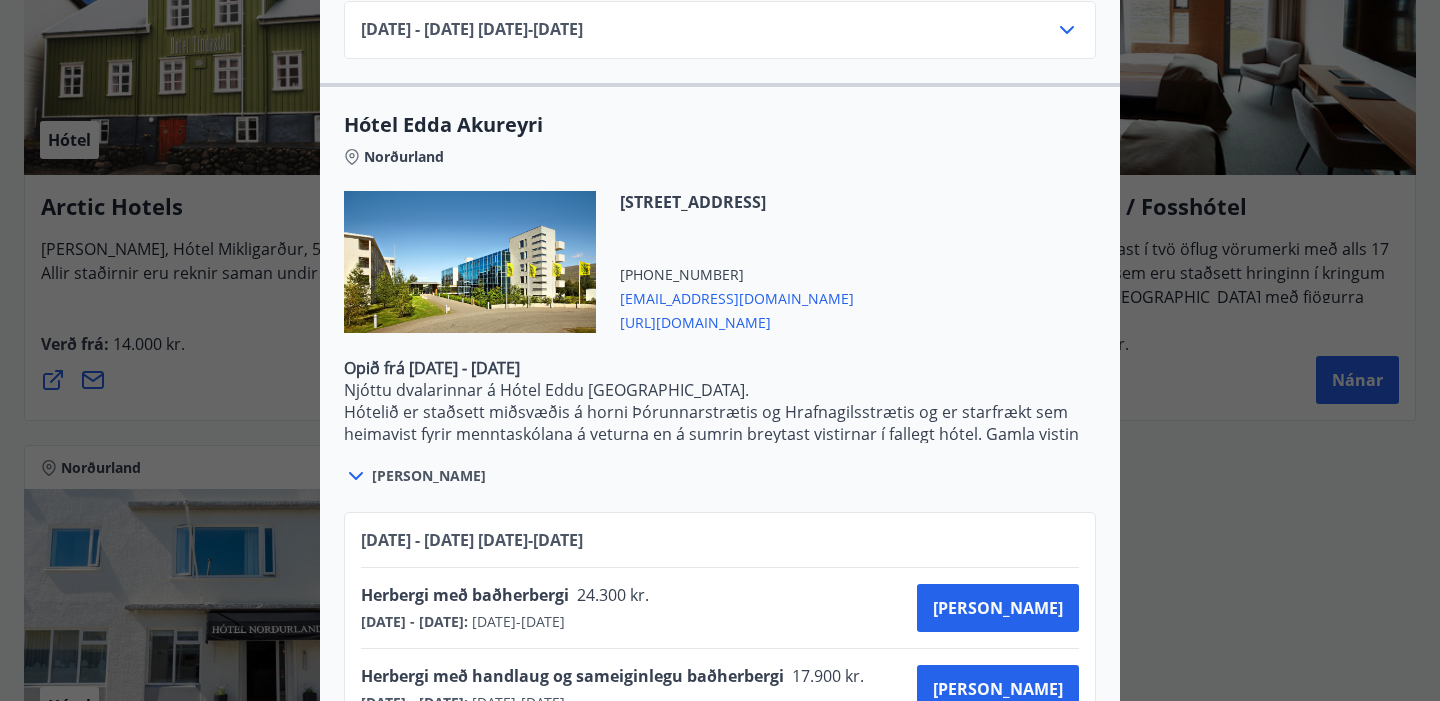 scroll, scrollTop: 1796, scrollLeft: 0, axis: vertical 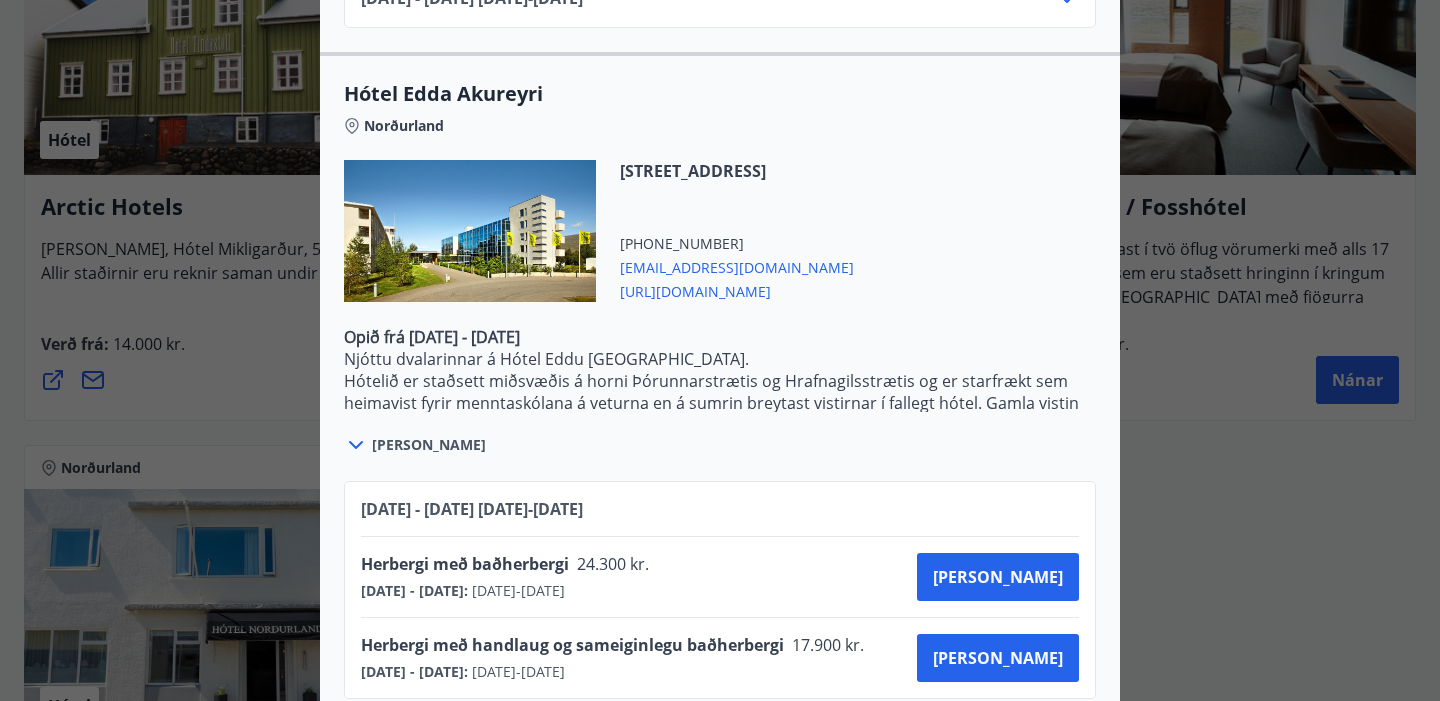 click on "Berjaya Iceland Hotels og Hótel Edda Berjaya Iceland Hotels og Hótel Edda eru hluti af Iceland Hotel Collection by Berjaya sem eru leiðandi í framboði á gæðagistingu á Íslandi. Iceland Hotel Collection þjónar breiðum hópi viðskiptavina og býður úrval gistimöguleika, veitingastaða og heilsulinda undir þekktum vörumerkjum.
Gildistími Júní 2025 - September 2025 : 01.06.2025 - 30.09.2025 Október : 01.10.2025 - 31.10.2025 Janúar 2025 - April 2026 : 01.11.2025 - 30.04.2026 Sjá skilmála Bókunarskilmálar og verð sem tilgreint er við bókun gilda þegar greiðsla fer fram með ferðaávísun. Ef afbókun berst eftir að afbókunarskilmálar taka gildi, eða ef gestur mætir ekki, verður rukkað fyrir heildarkostnað bókunar af kreditkorti gestsins.
Ekki er hægt að greiða fyrir fyrirframgreiddar bókanir með ferðaávísun.
Morgunverður er ekki innifalinn í verði.
Berjaya Akureyri Hotel Norðurland Þingvallastræti 23, 600 Akureyri +354 5181000
01.06.25  -     -" at bounding box center [720, 350] 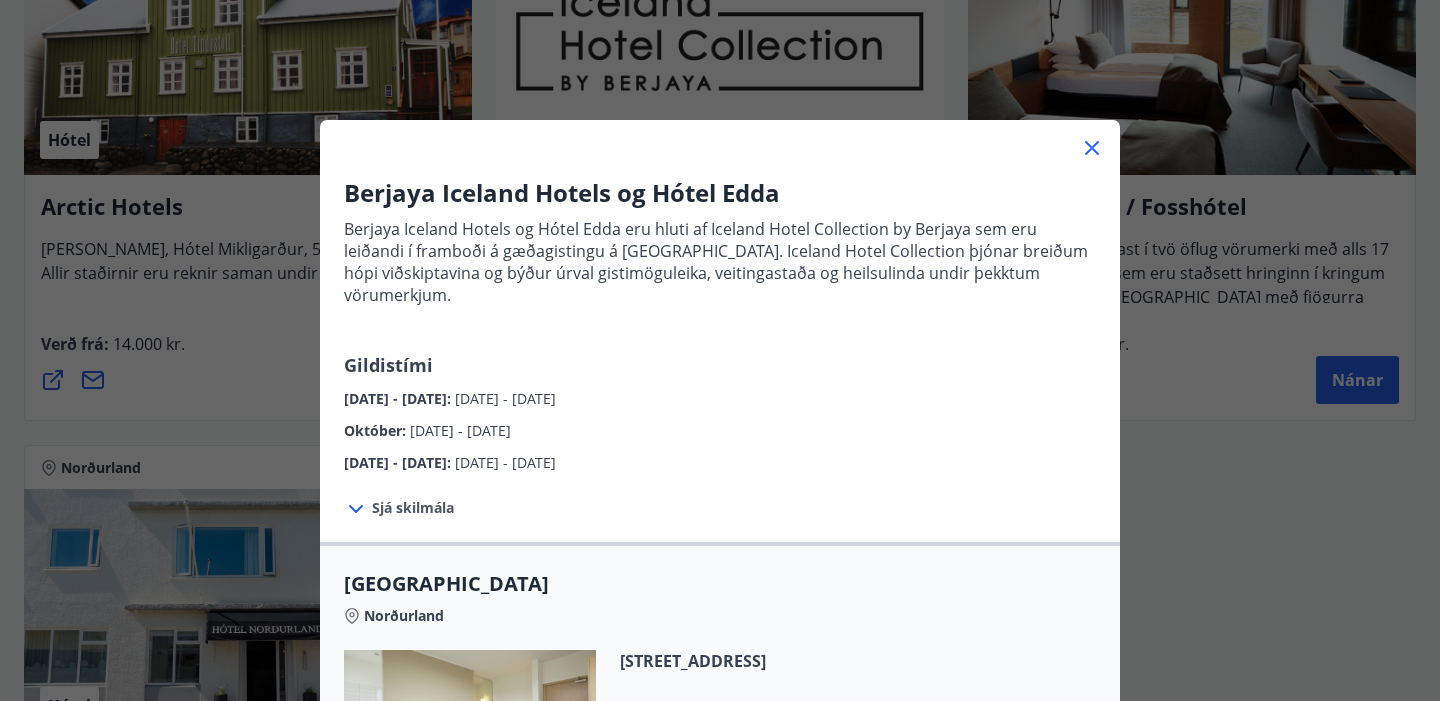 click 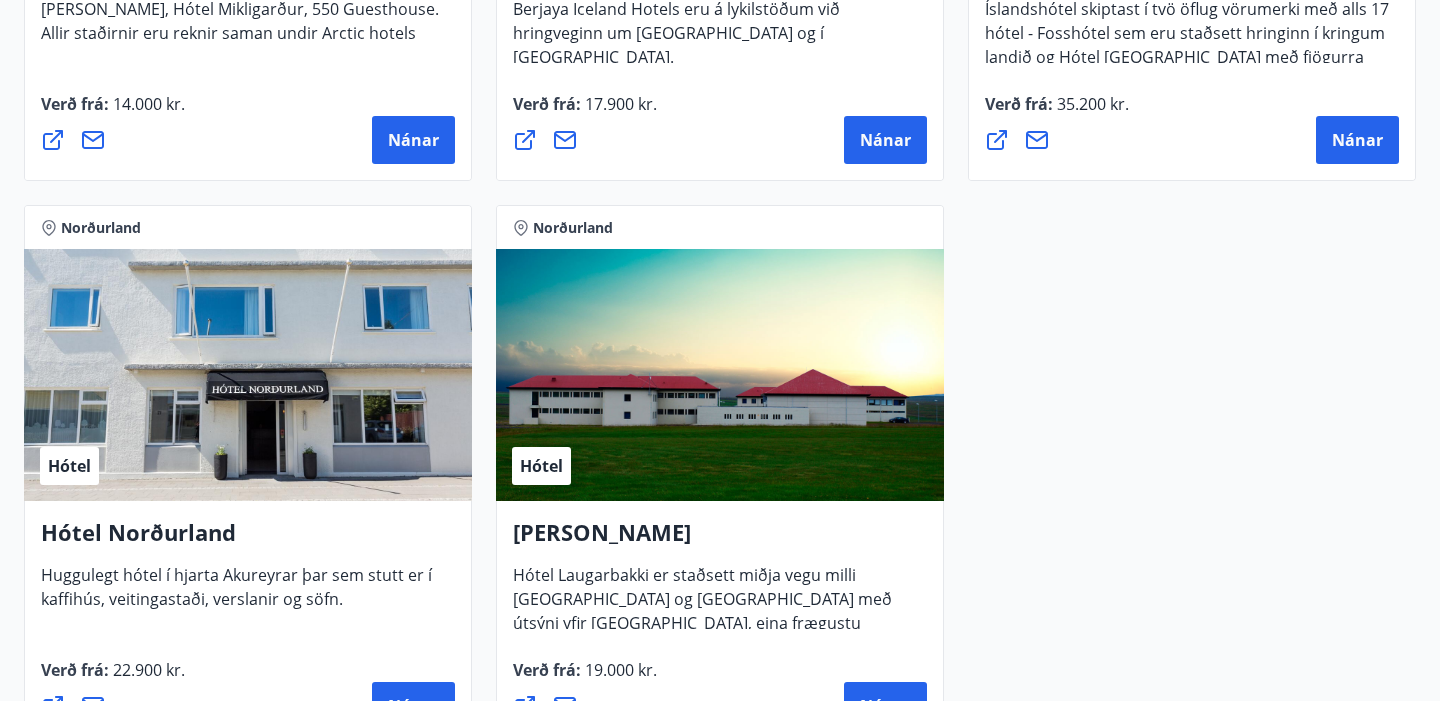 scroll, scrollTop: 1411, scrollLeft: 0, axis: vertical 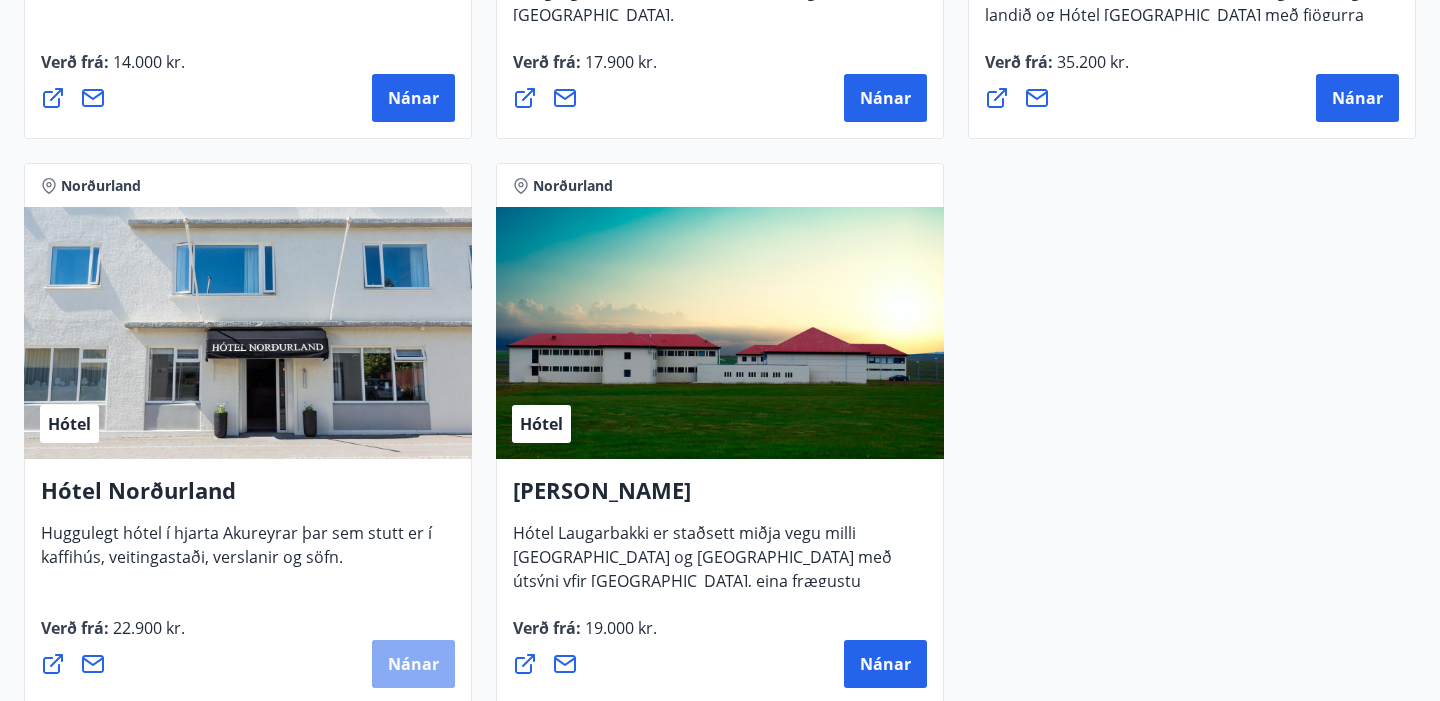 click on "Nánar" at bounding box center [413, 664] 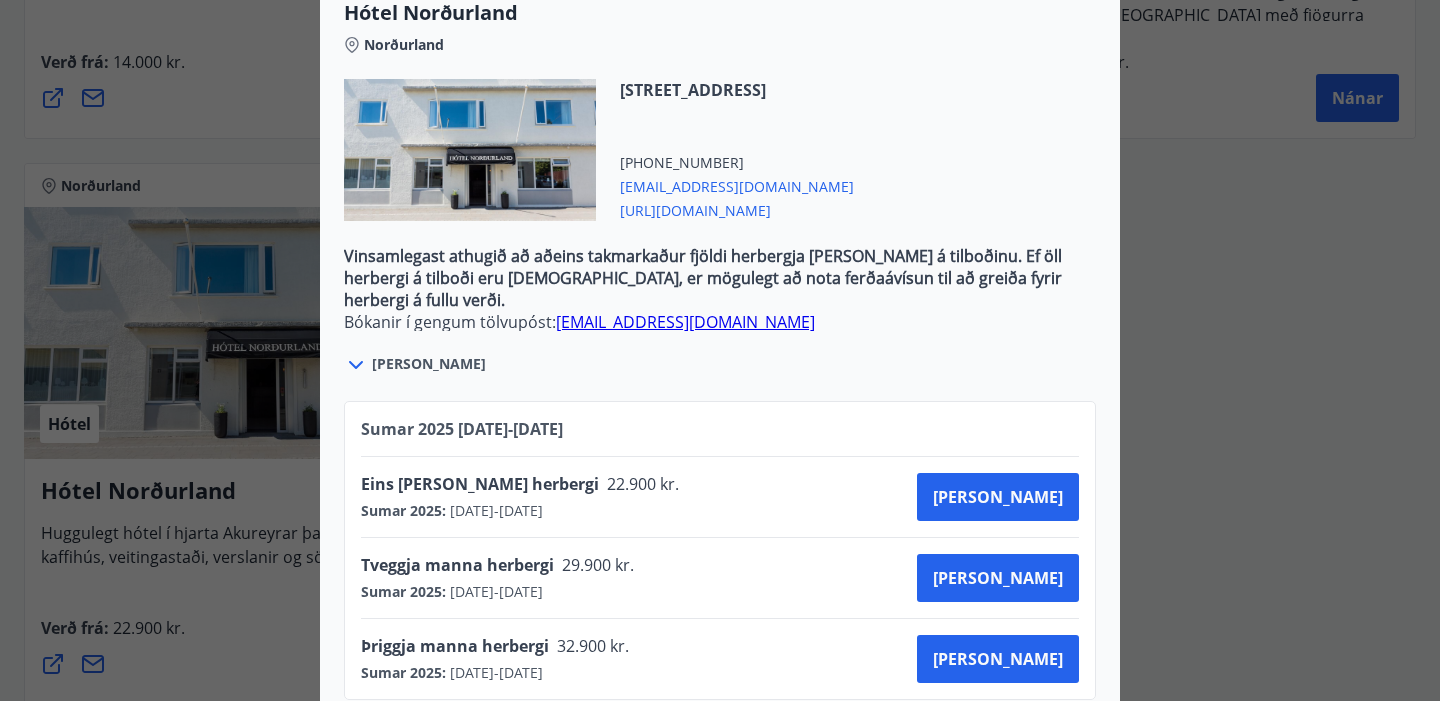 scroll, scrollTop: 625, scrollLeft: 0, axis: vertical 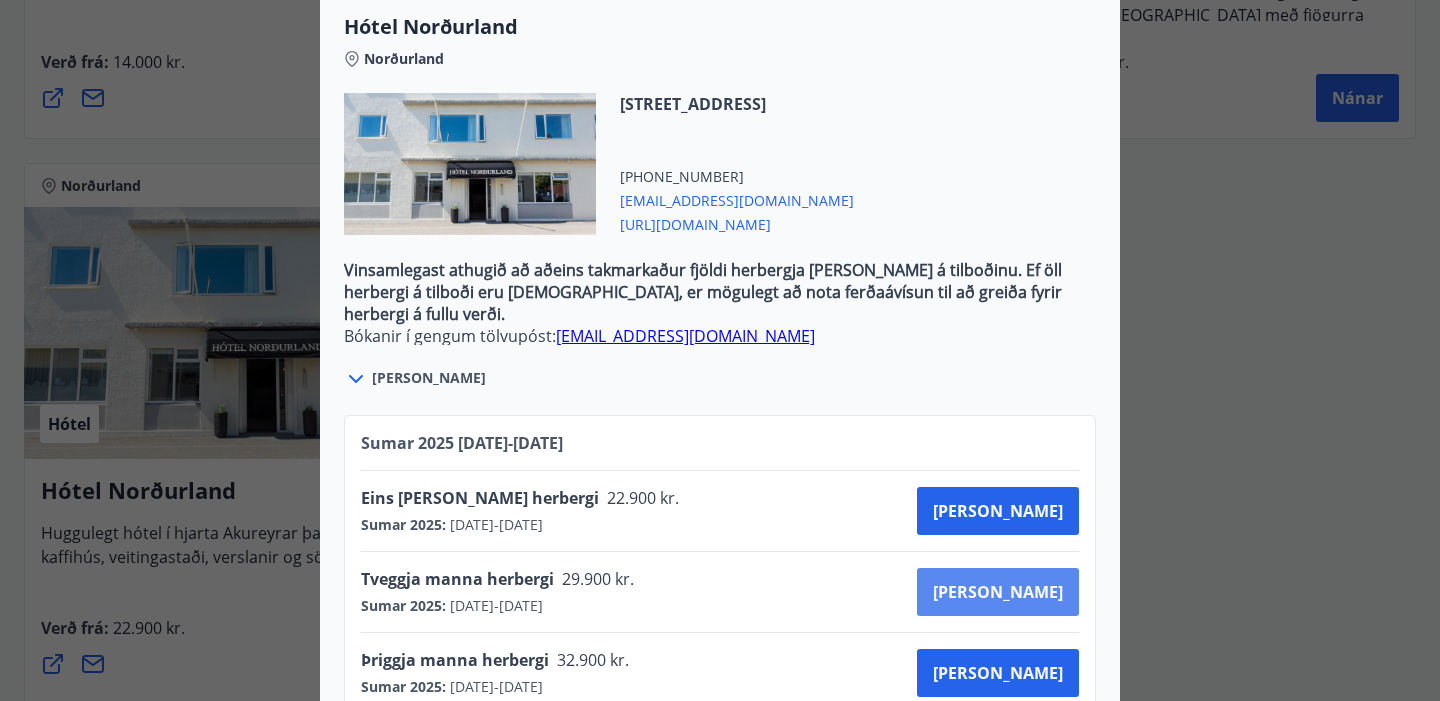 click on "Kaupa" at bounding box center (998, 592) 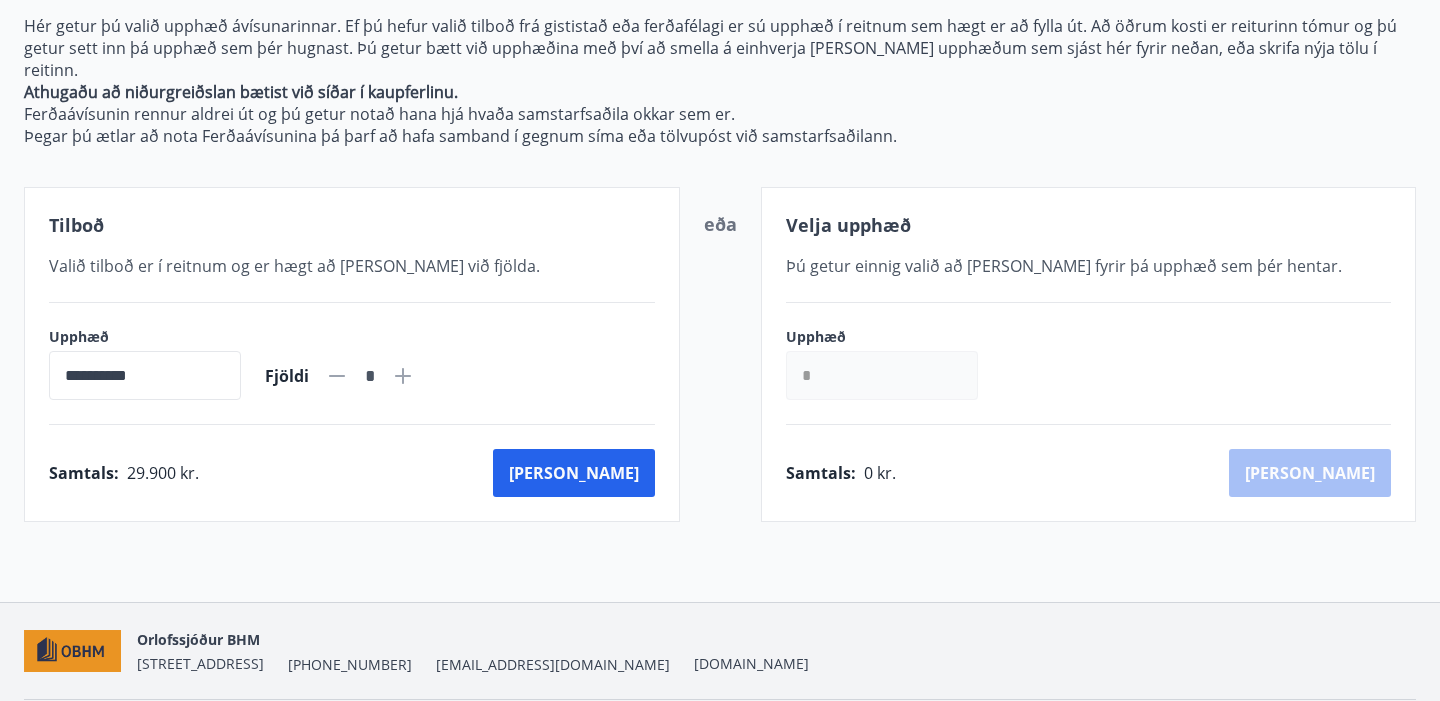 scroll, scrollTop: 309, scrollLeft: 0, axis: vertical 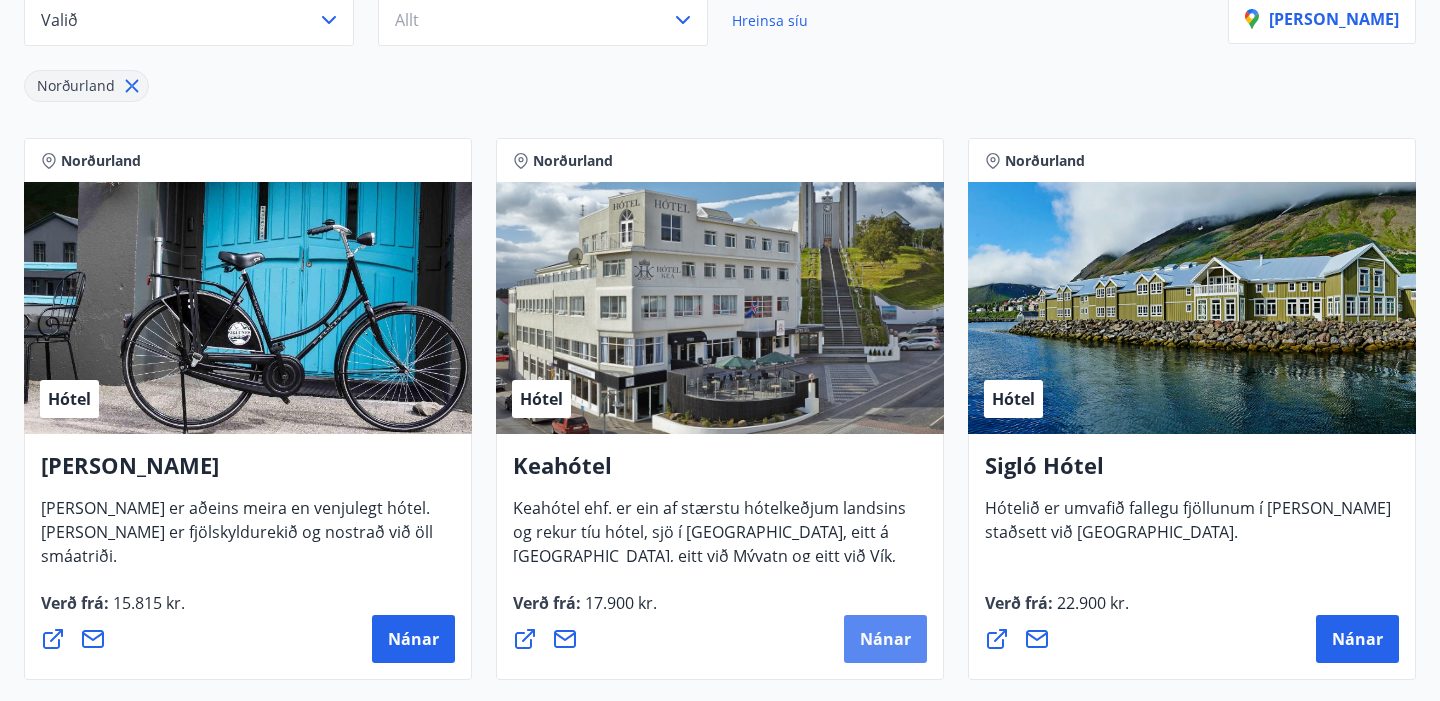 click on "Nánar" at bounding box center (885, 639) 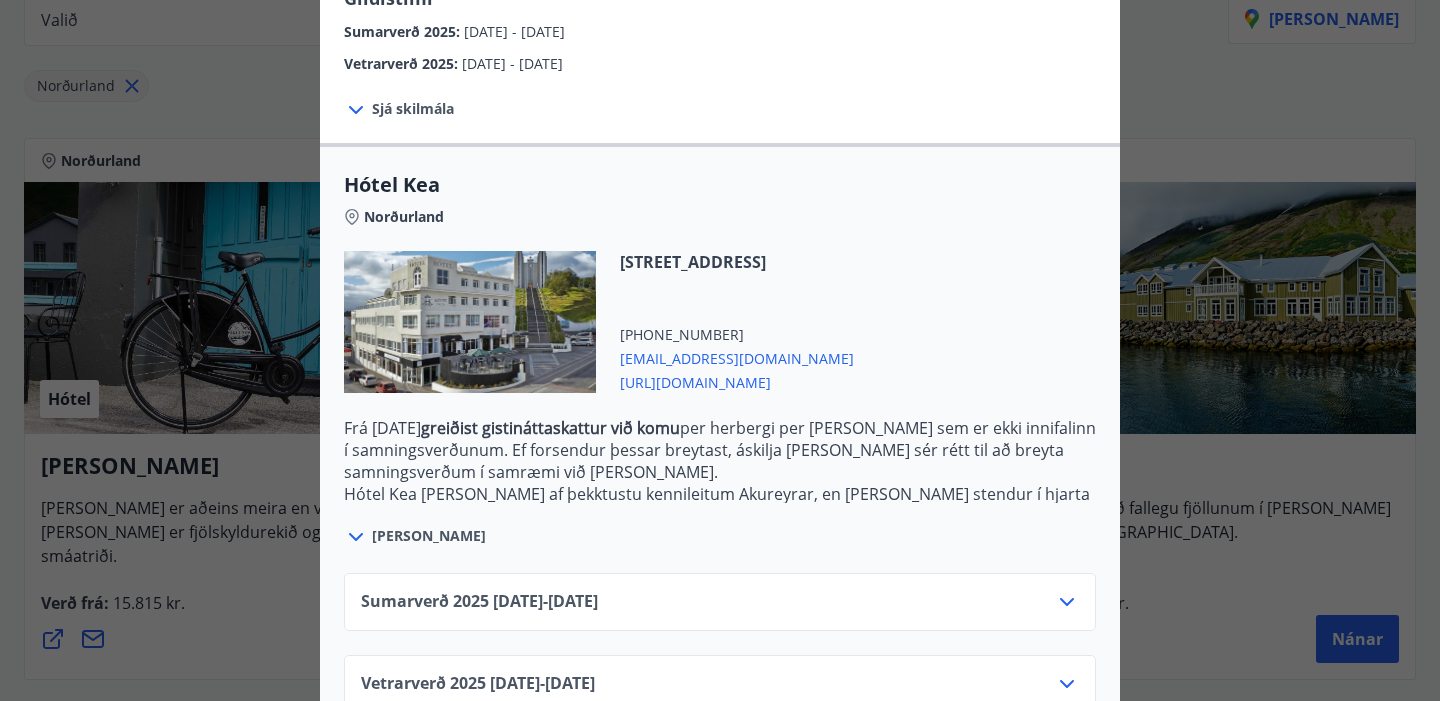 scroll, scrollTop: 402, scrollLeft: 0, axis: vertical 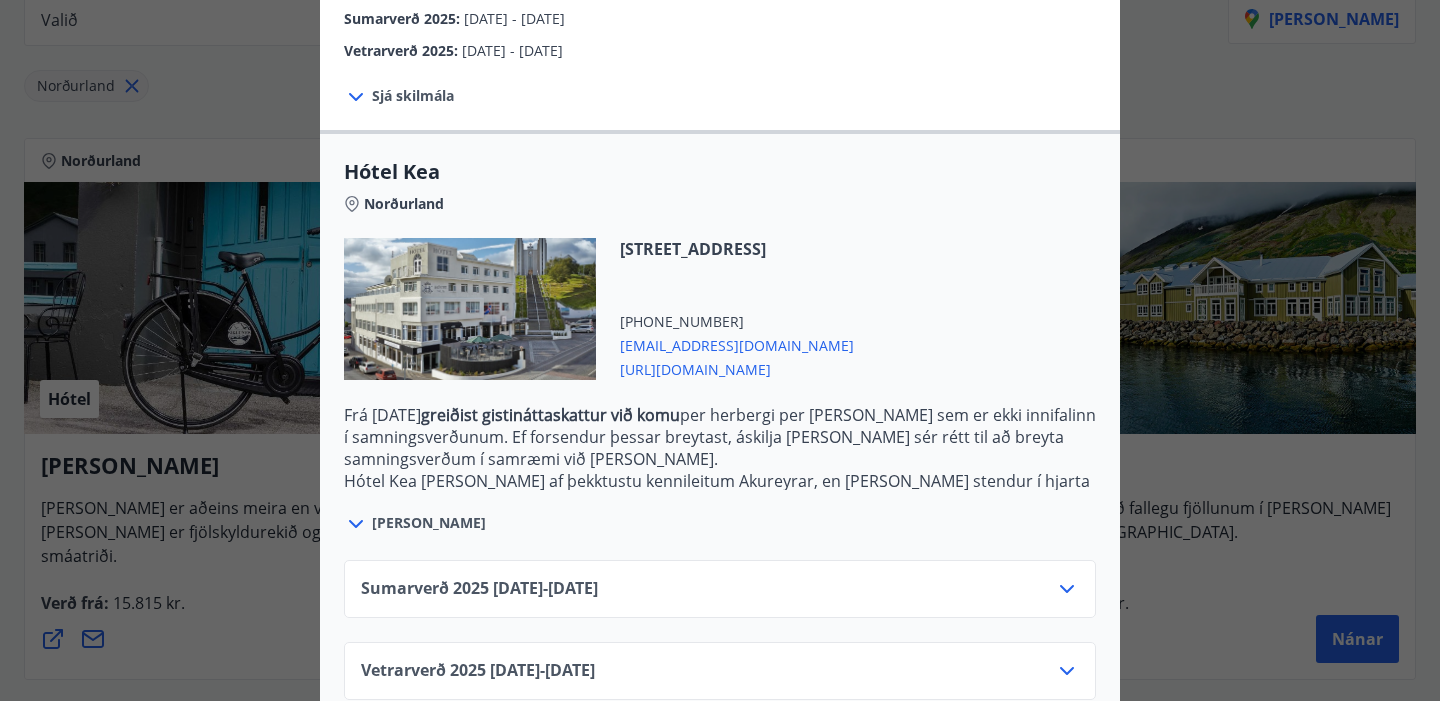 click on "Sumarverð 2025   16.05.25  -  30.09.25" at bounding box center [720, 597] 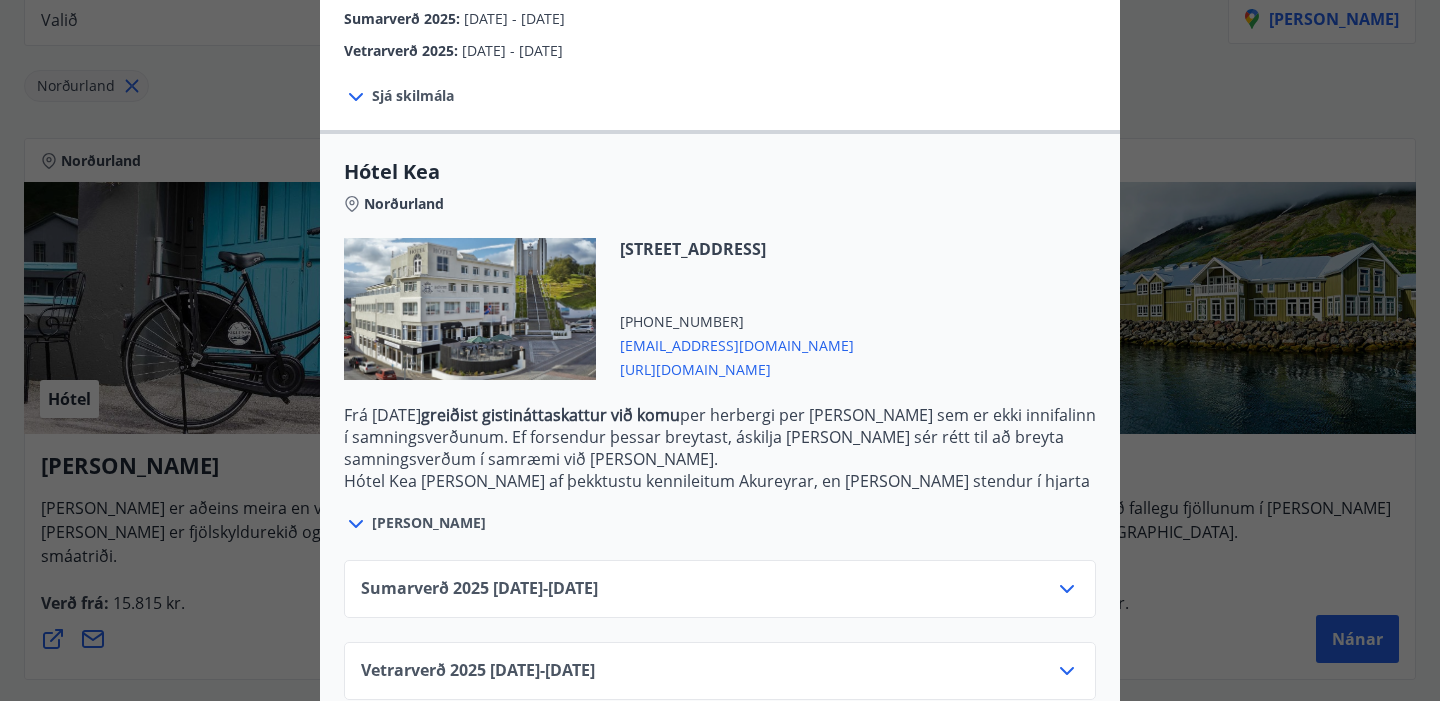 click 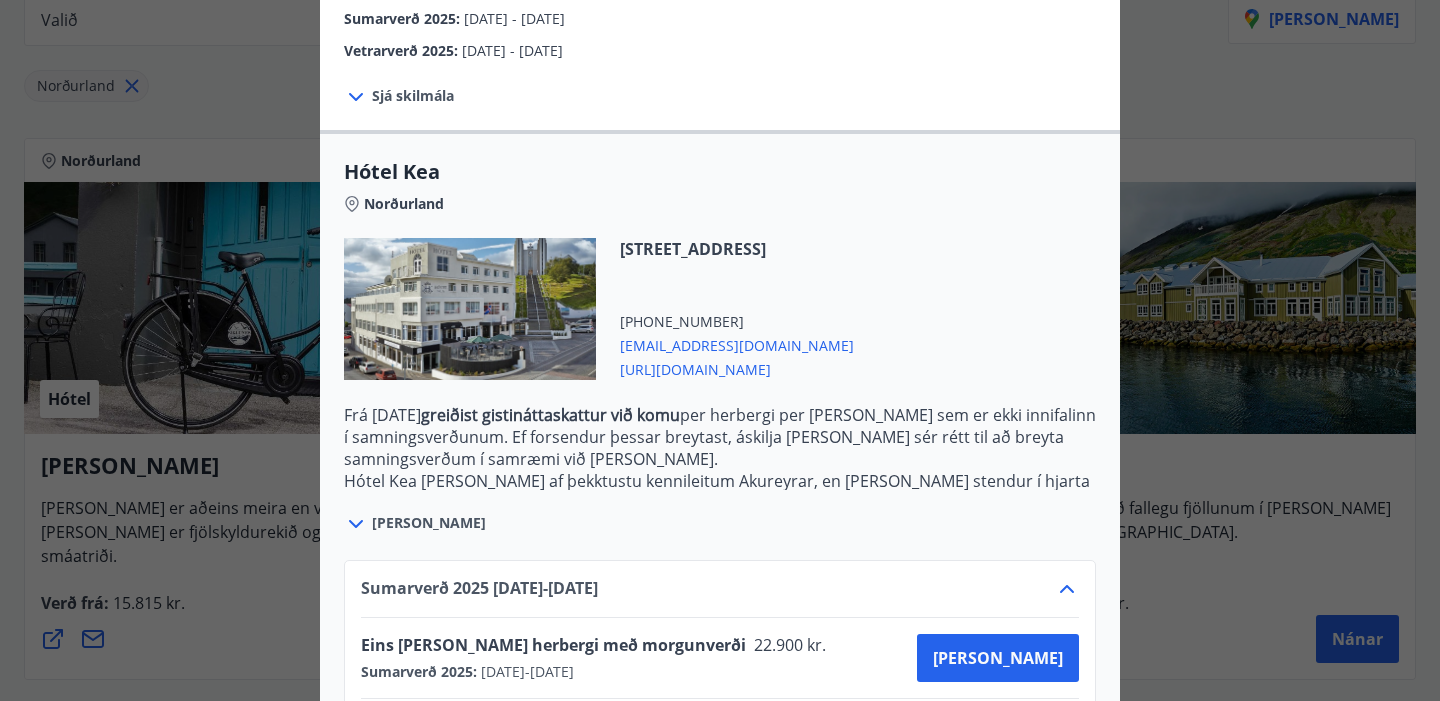 scroll, scrollTop: 564, scrollLeft: 0, axis: vertical 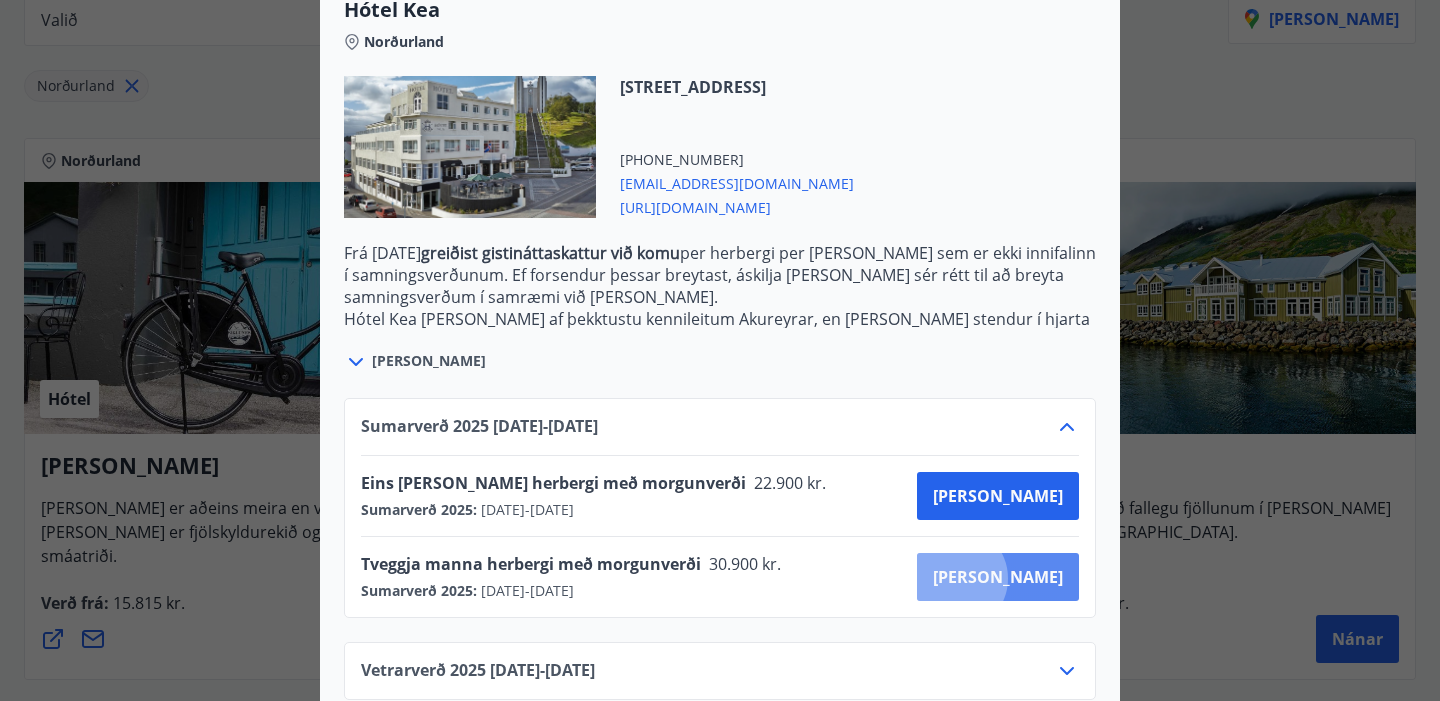click on "Kaupa" at bounding box center (998, 577) 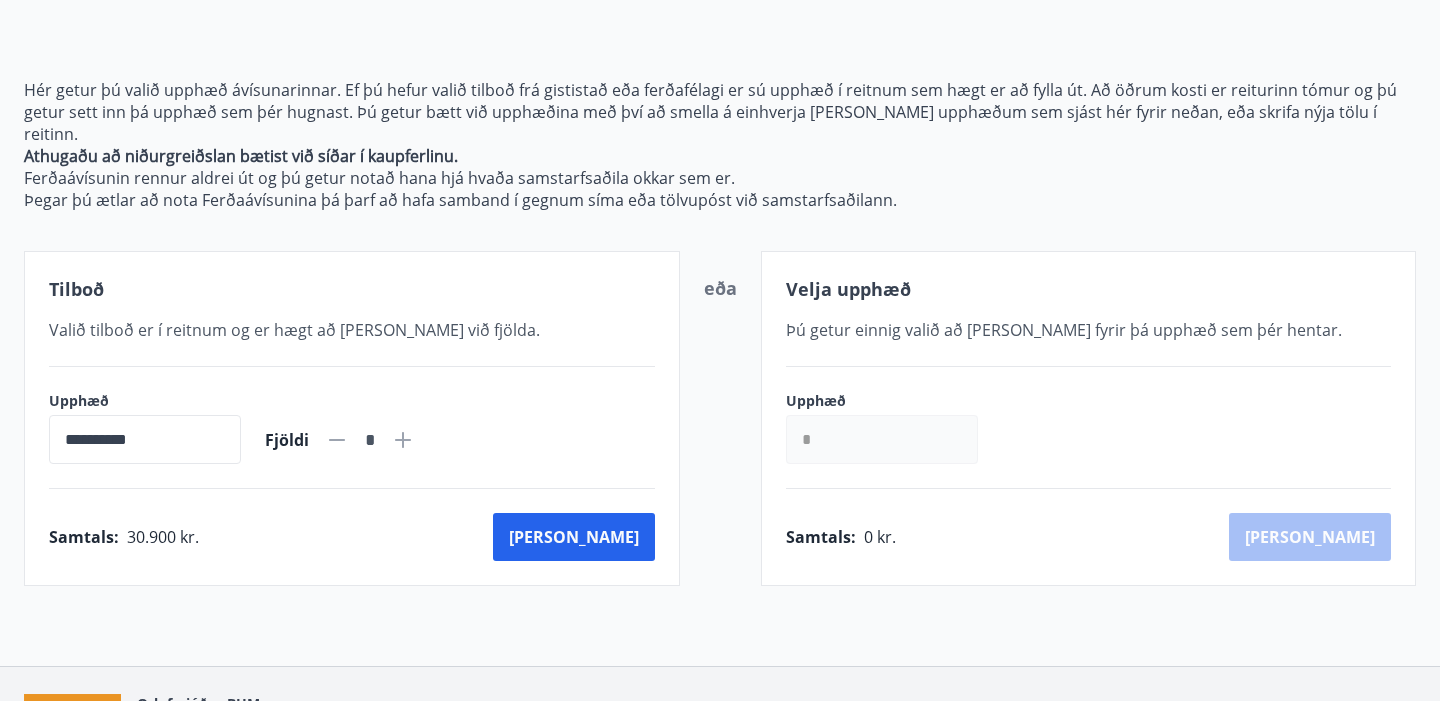 scroll, scrollTop: 304, scrollLeft: 0, axis: vertical 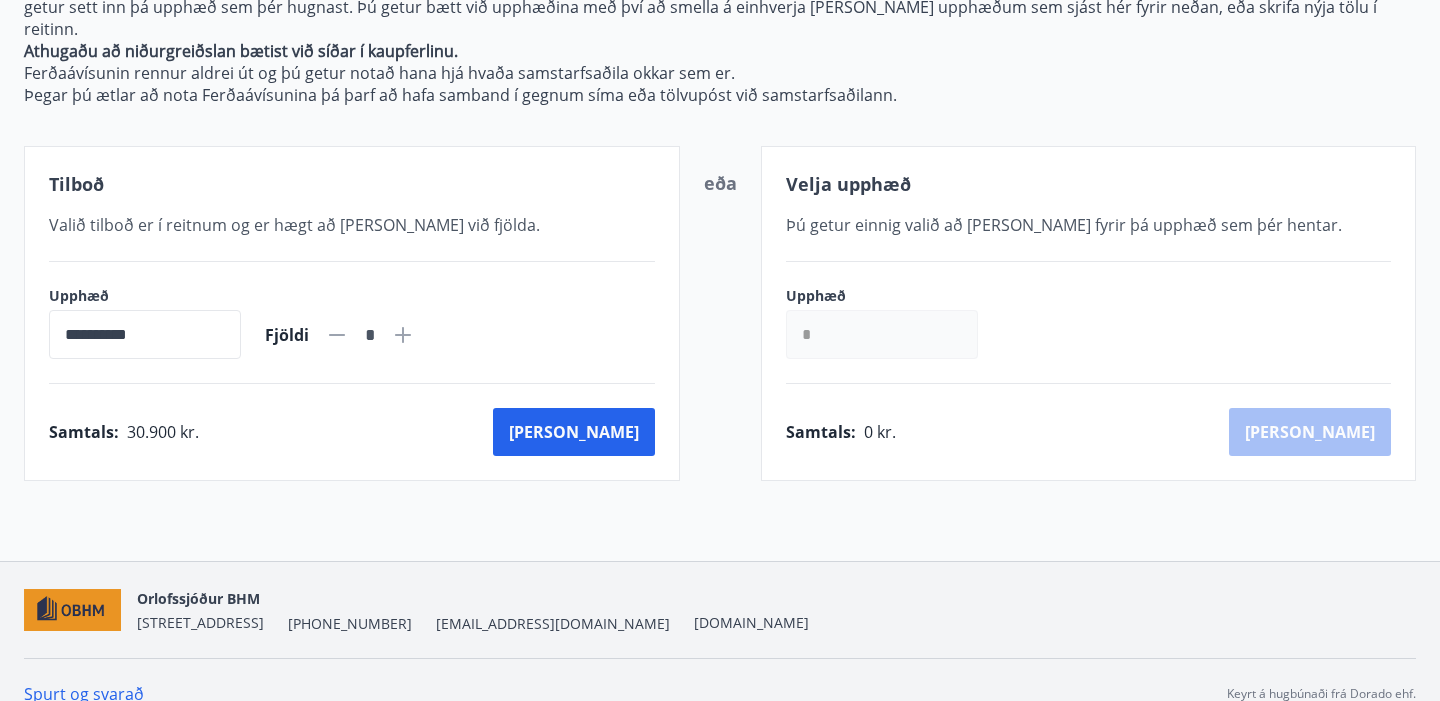 click 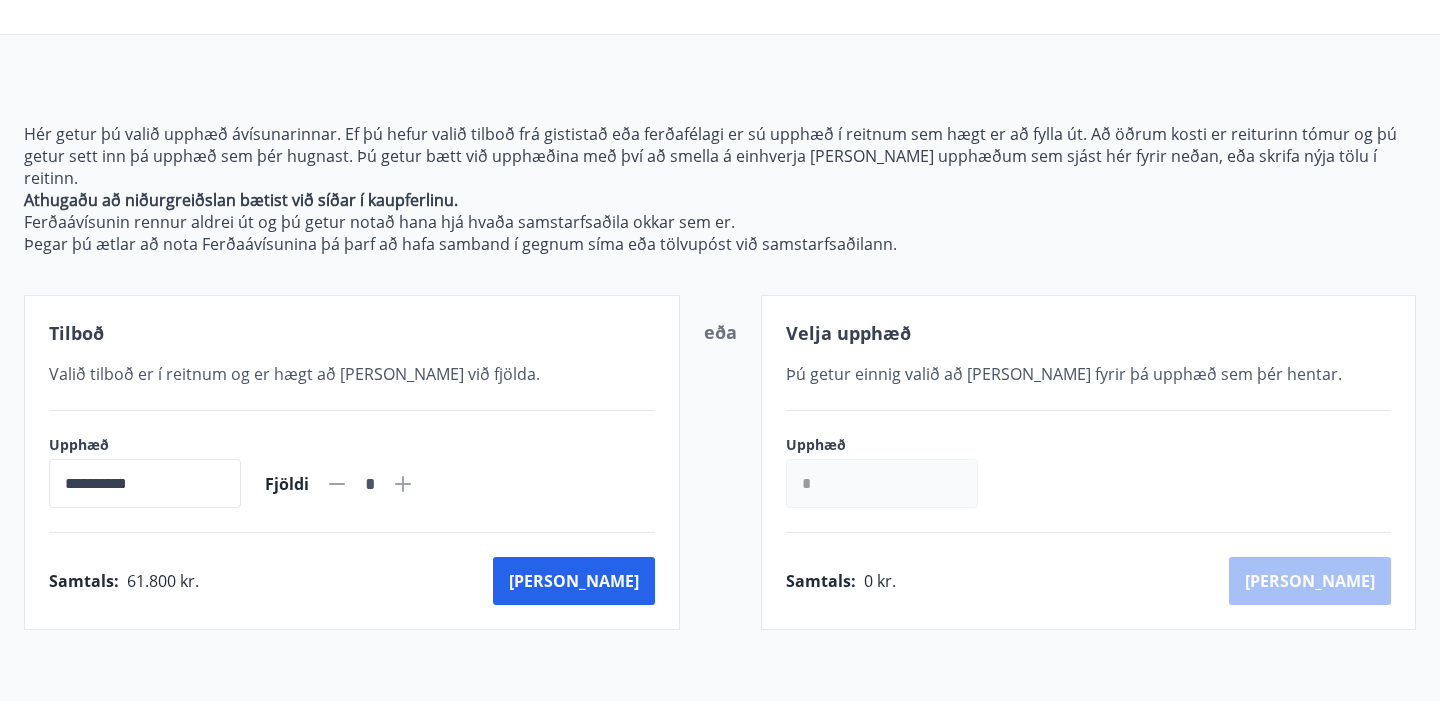 scroll, scrollTop: 126, scrollLeft: 0, axis: vertical 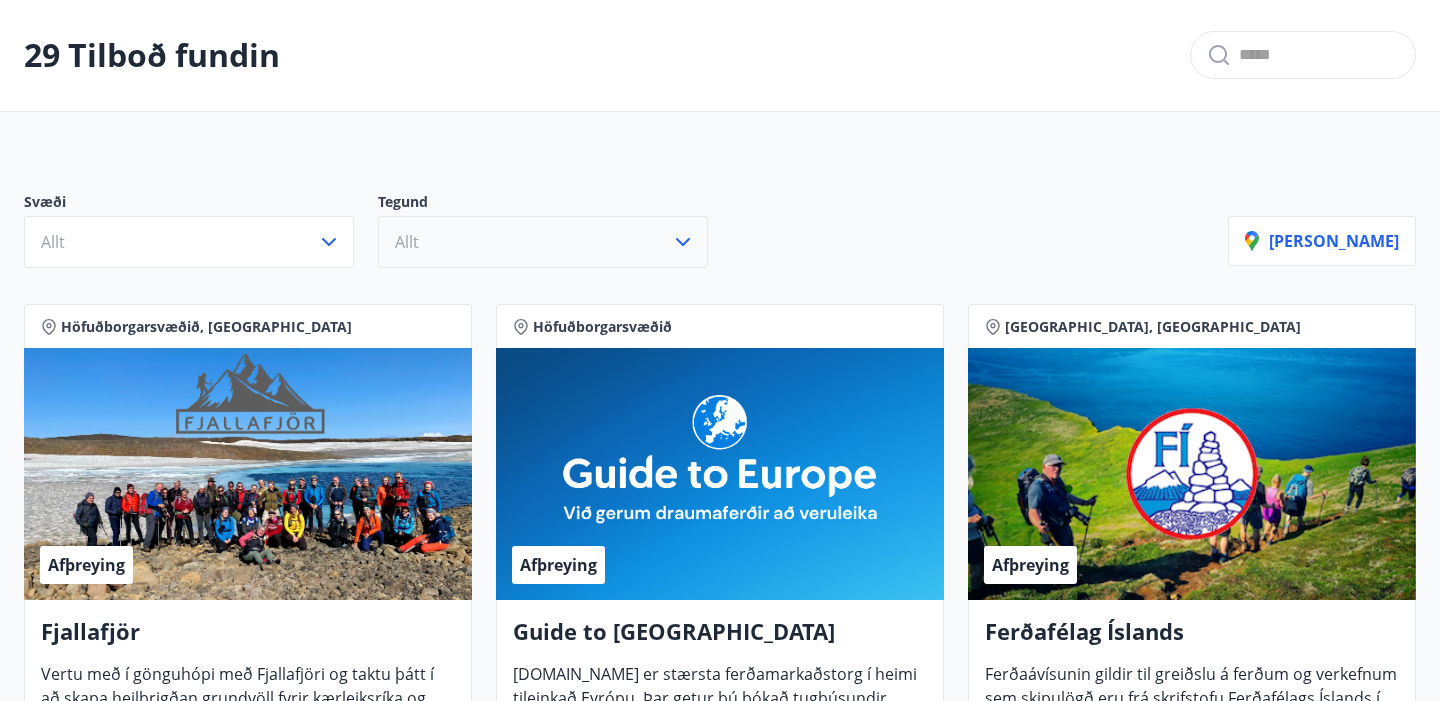 click on "Allt" at bounding box center [543, 242] 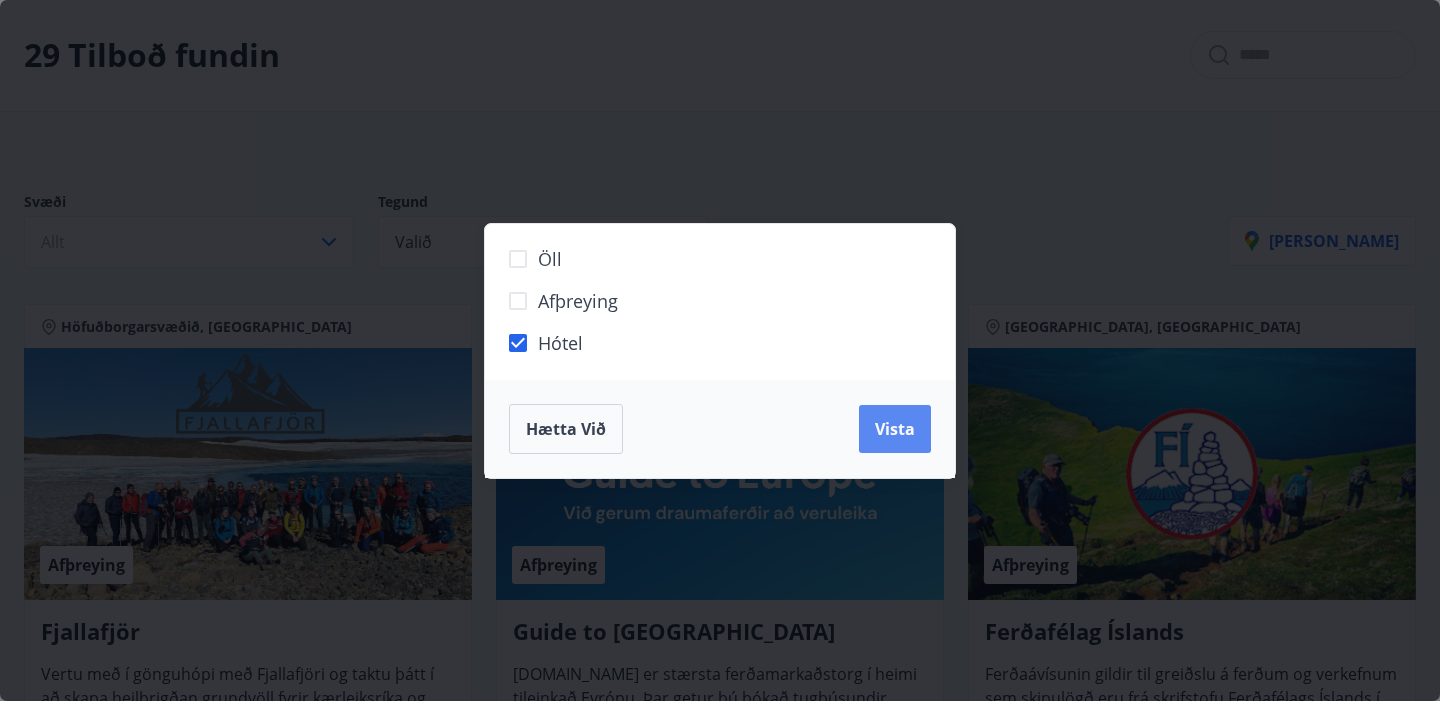 click on "Vista" at bounding box center (895, 429) 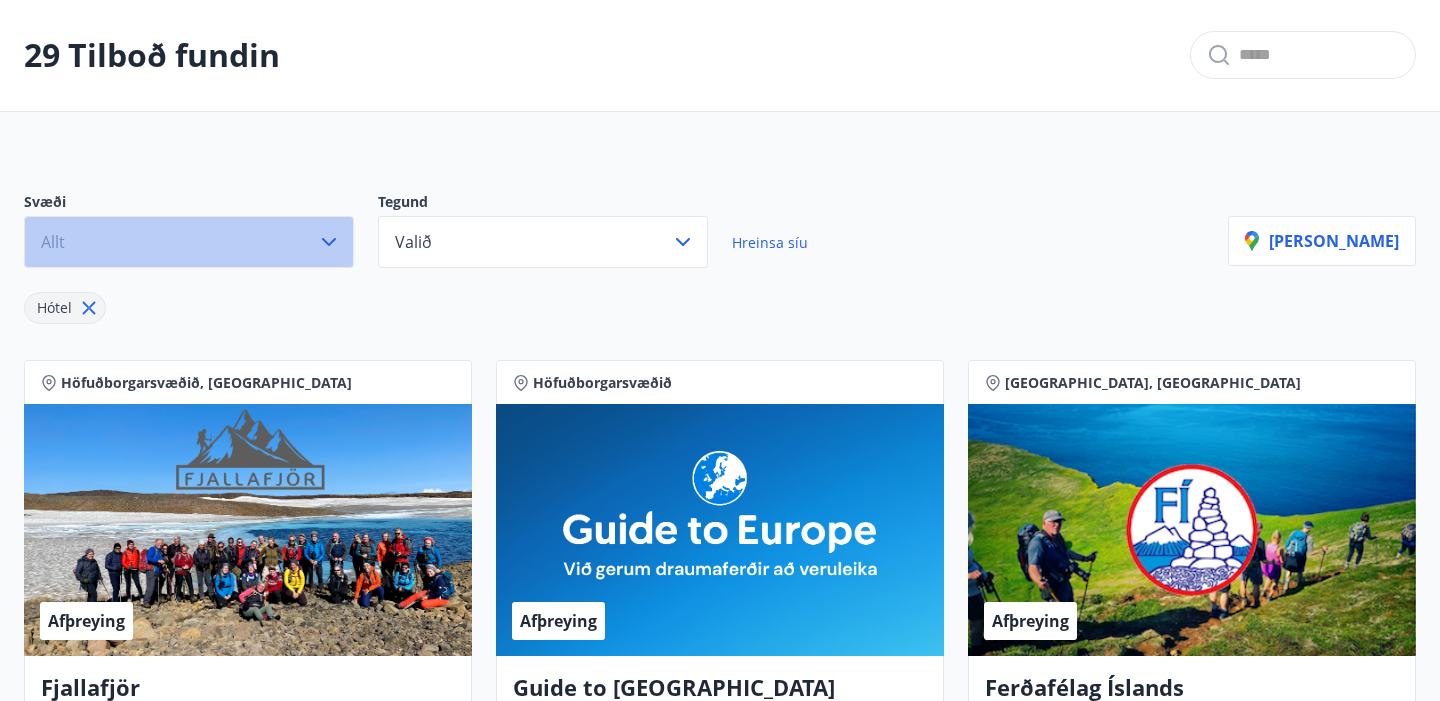 click on "Allt" at bounding box center [189, 242] 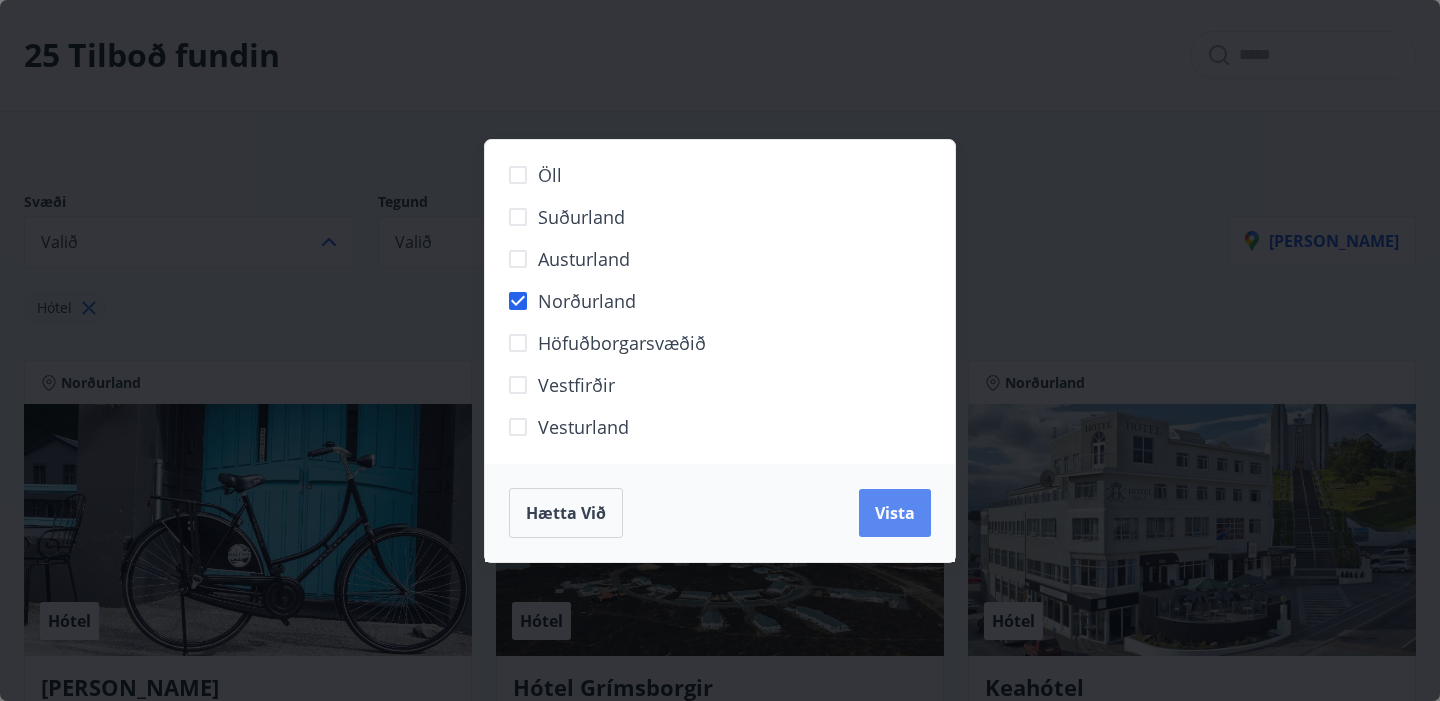 click on "Vista" at bounding box center (895, 513) 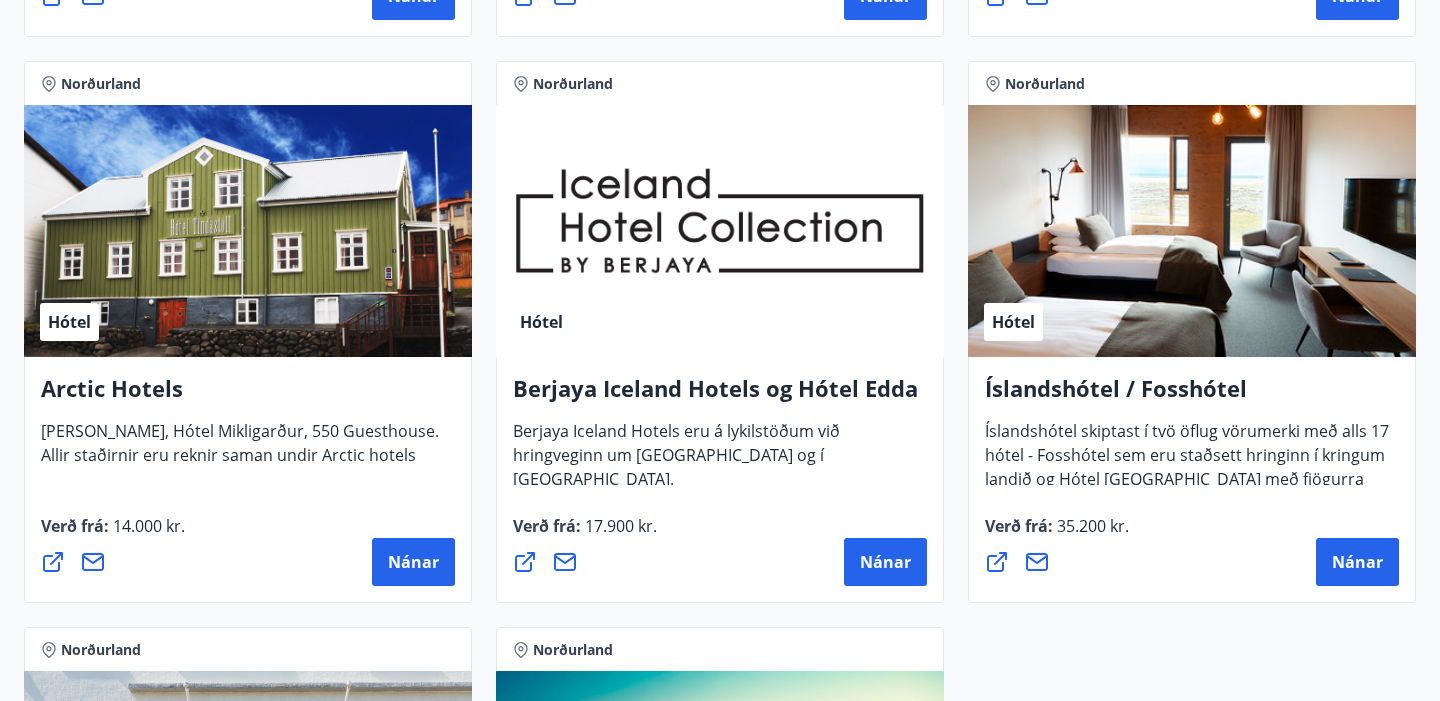 scroll, scrollTop: 959, scrollLeft: 0, axis: vertical 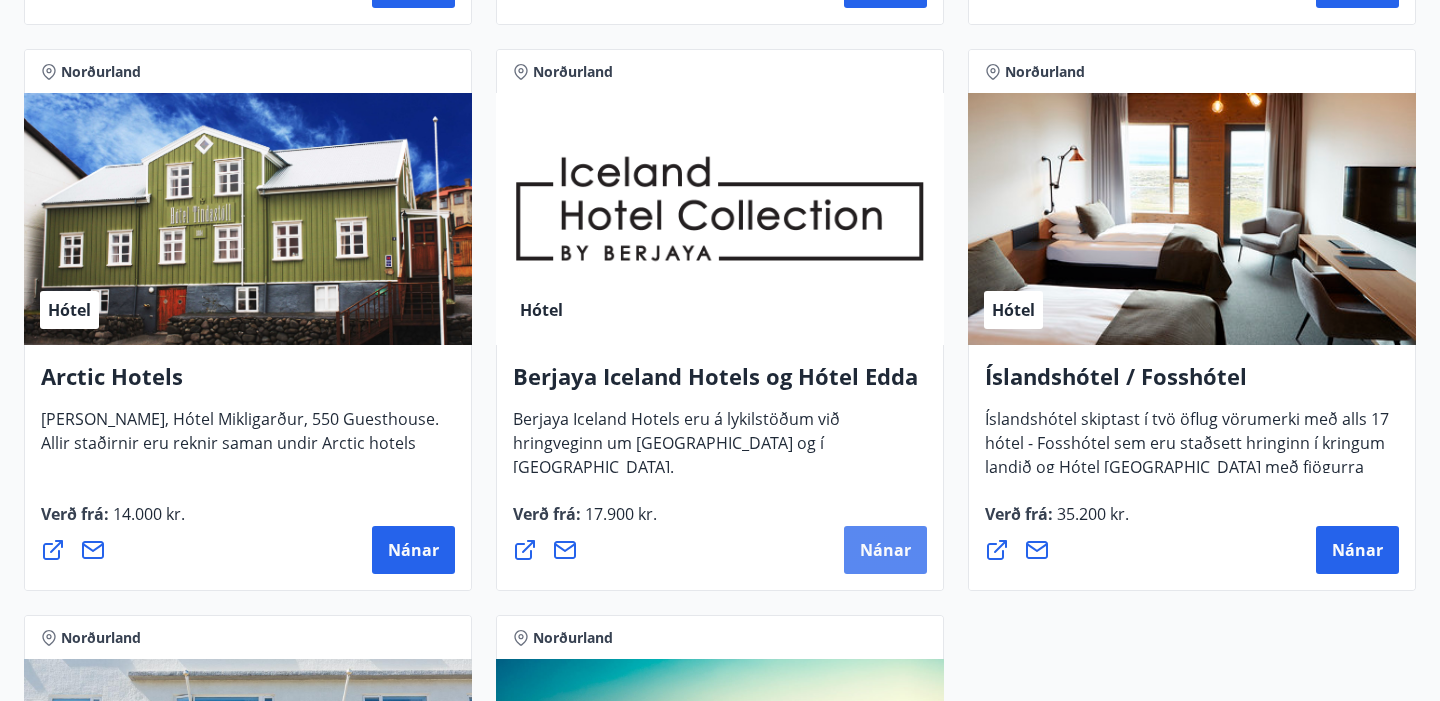 click on "Nánar" at bounding box center [885, 550] 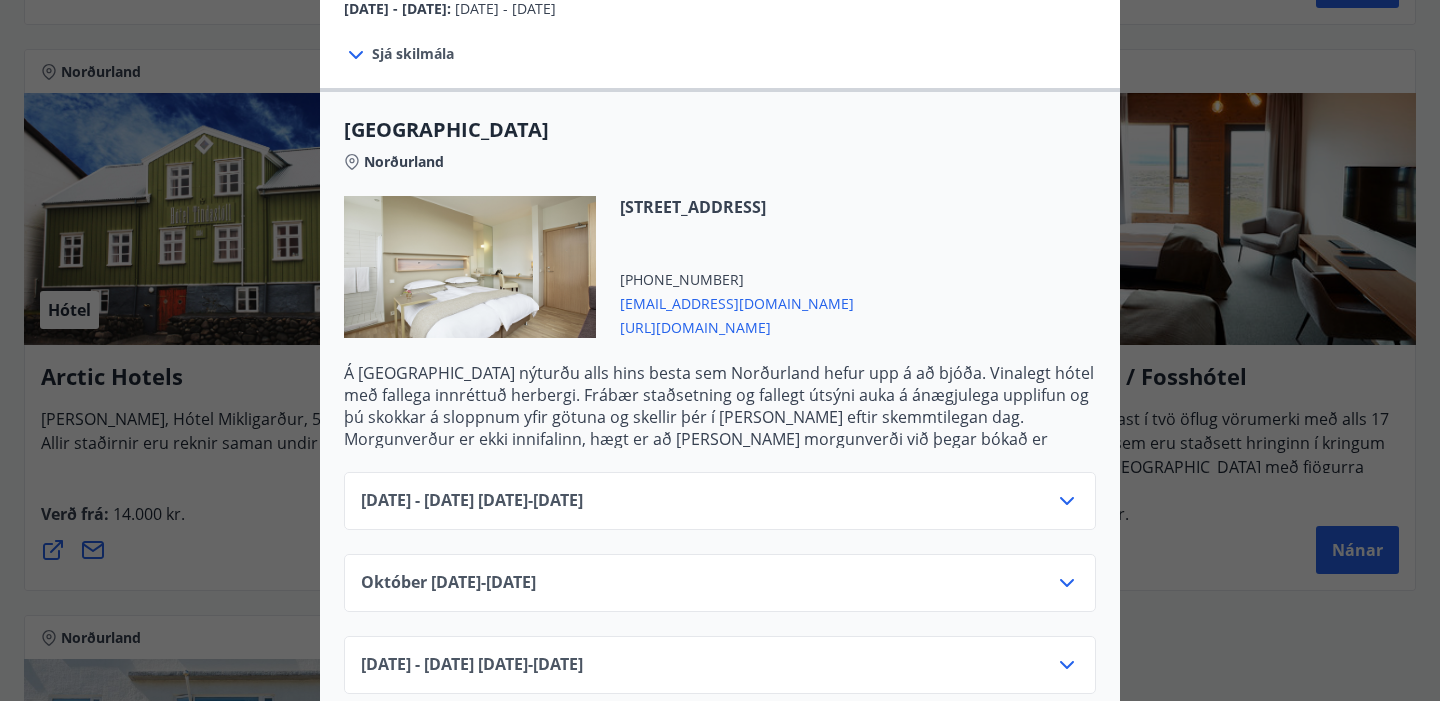 scroll, scrollTop: 457, scrollLeft: 0, axis: vertical 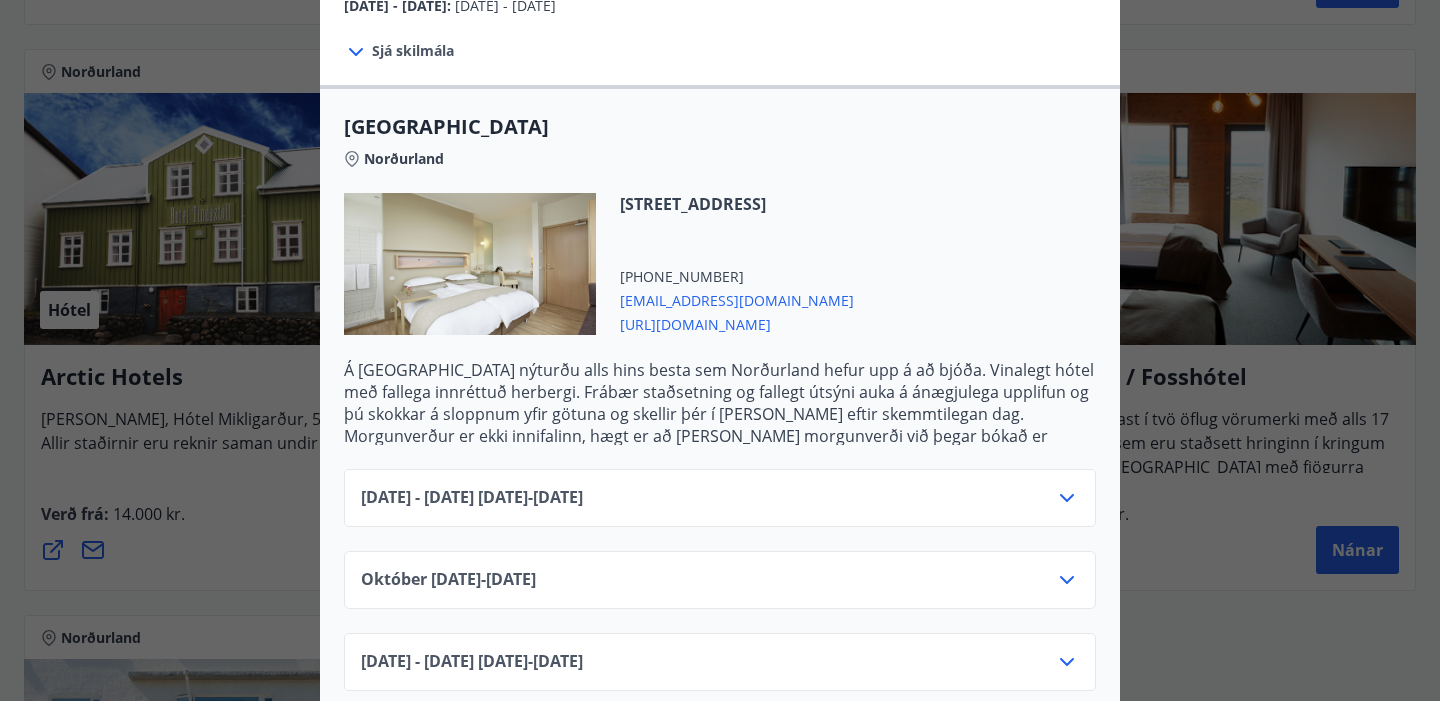 click on "Júní 2025 - September 2025   01.06.25  -  30.09.25" at bounding box center [720, 506] 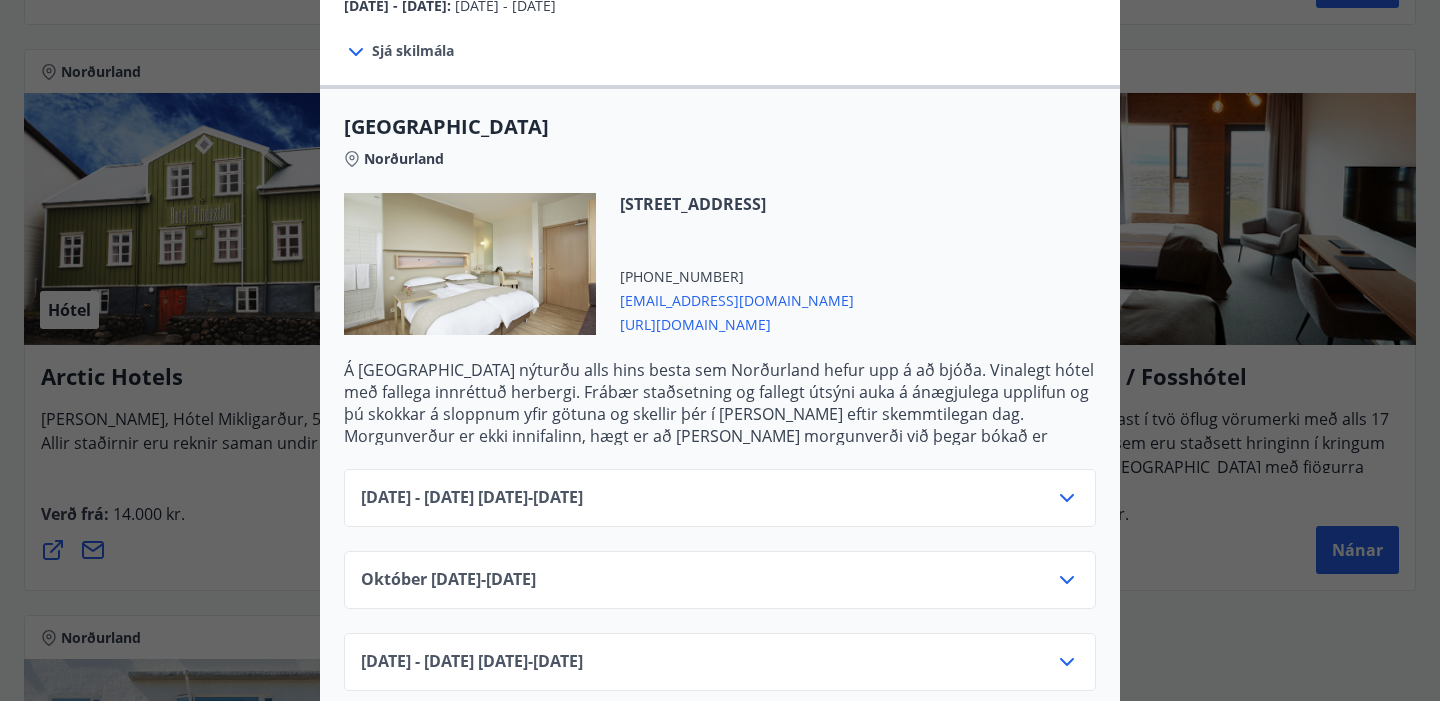 click 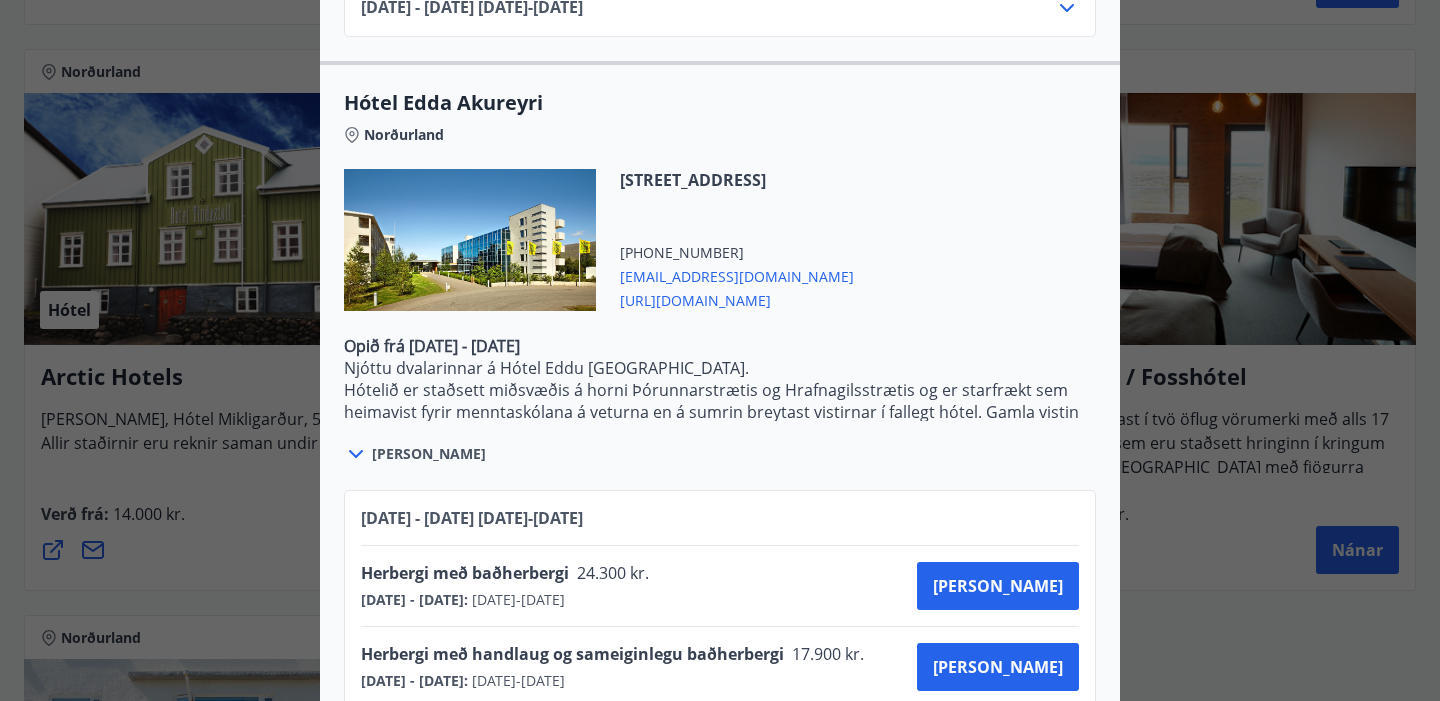 scroll, scrollTop: 1877, scrollLeft: 0, axis: vertical 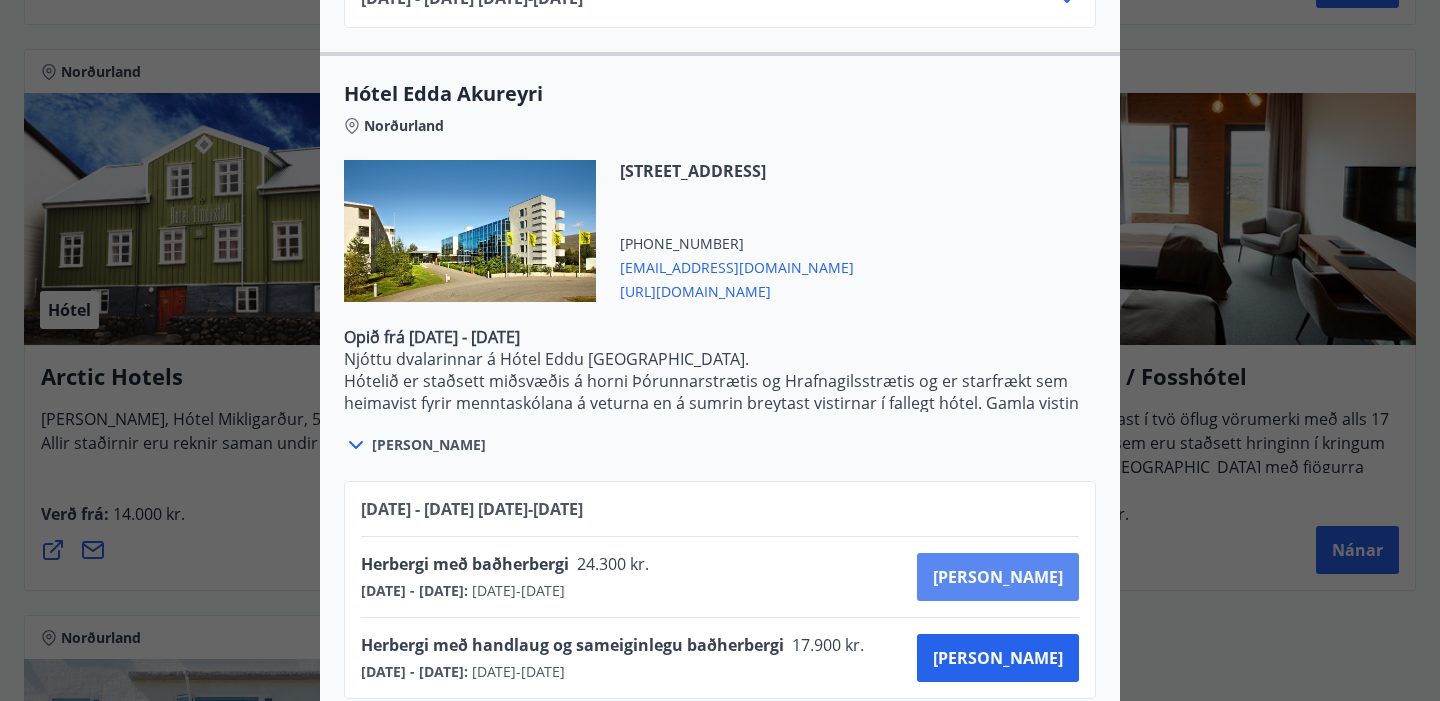 click on "Kaupa" at bounding box center (998, 577) 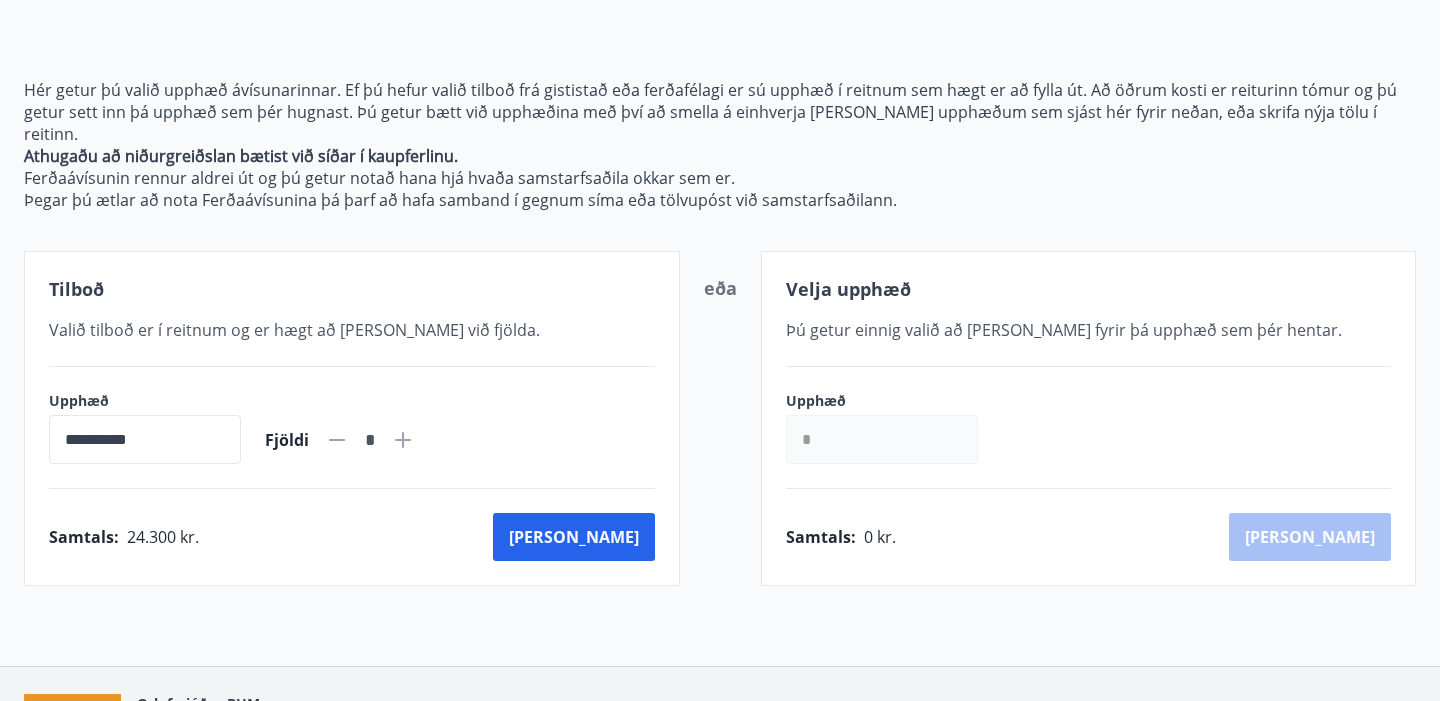scroll, scrollTop: 309, scrollLeft: 0, axis: vertical 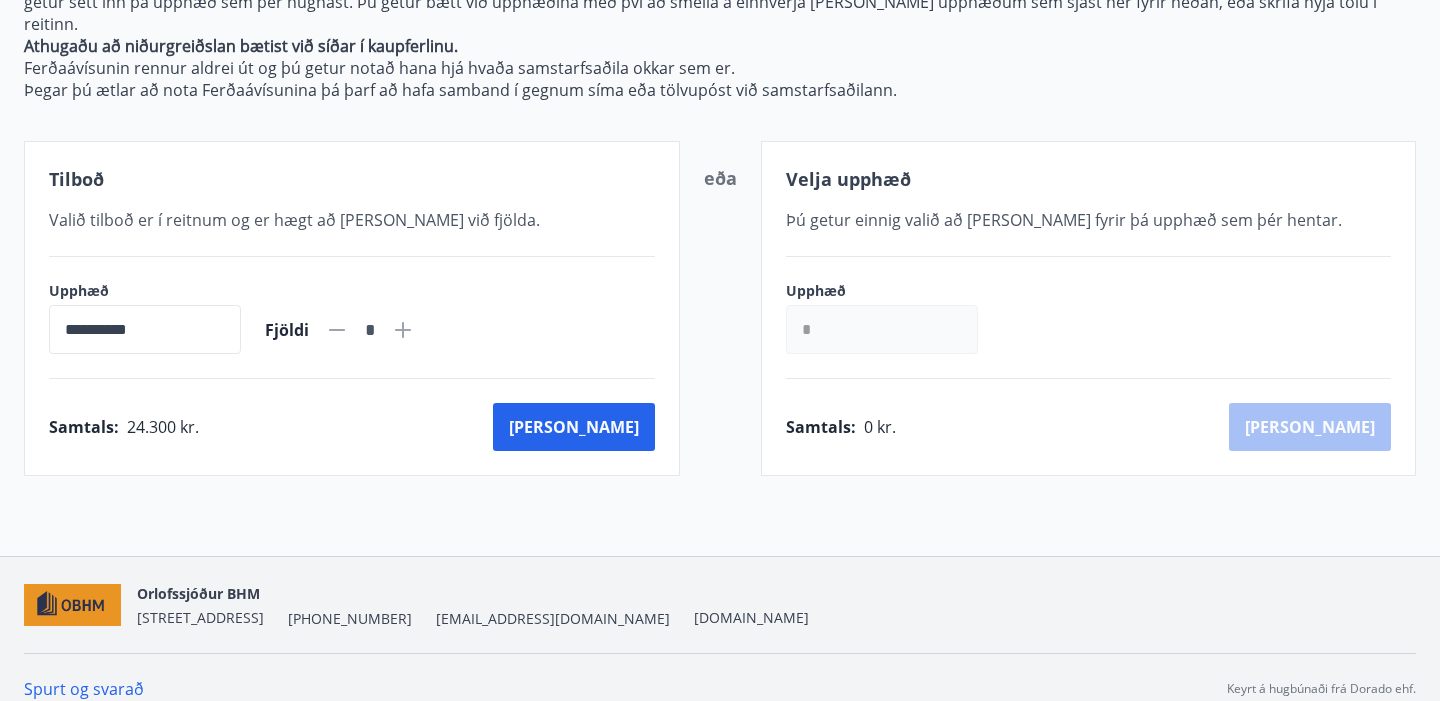 click 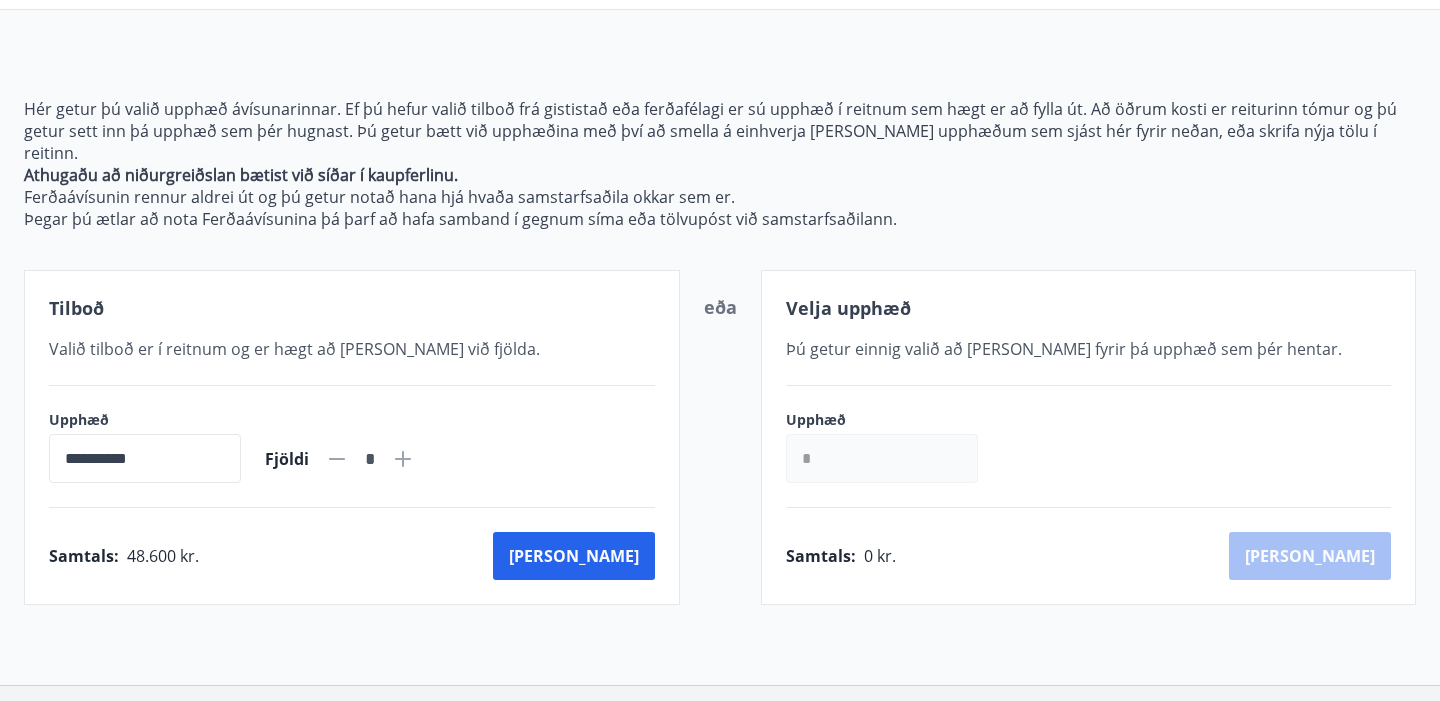 scroll, scrollTop: 177, scrollLeft: 0, axis: vertical 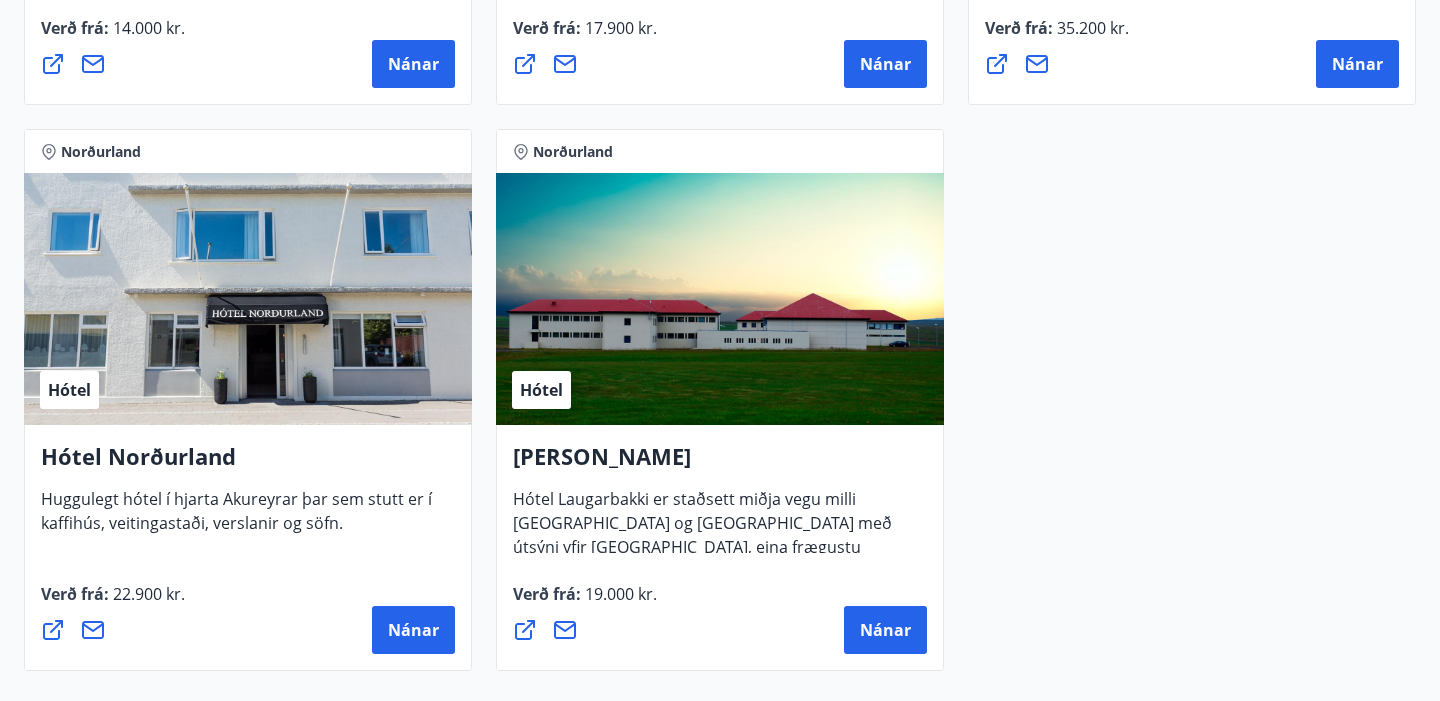 click on "Hótel" at bounding box center (248, 299) 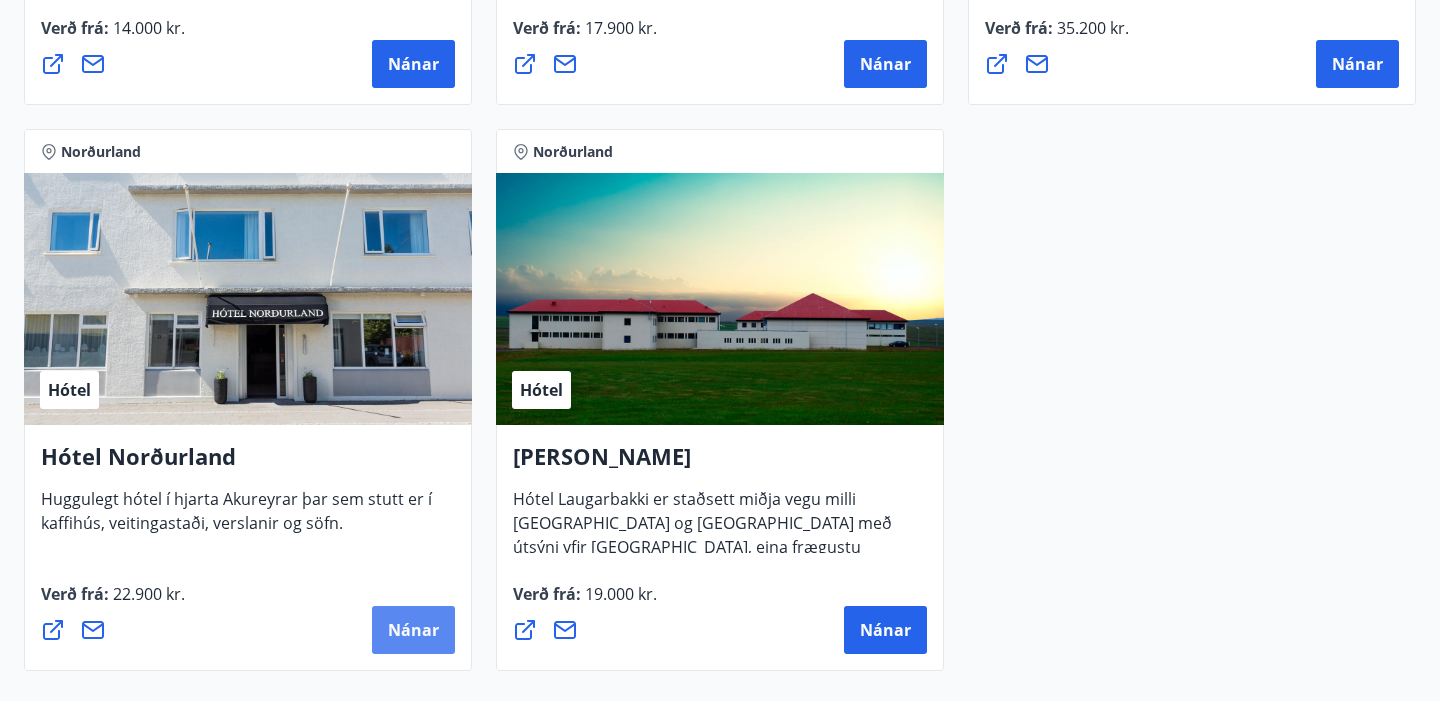 click on "Nánar" at bounding box center (413, 630) 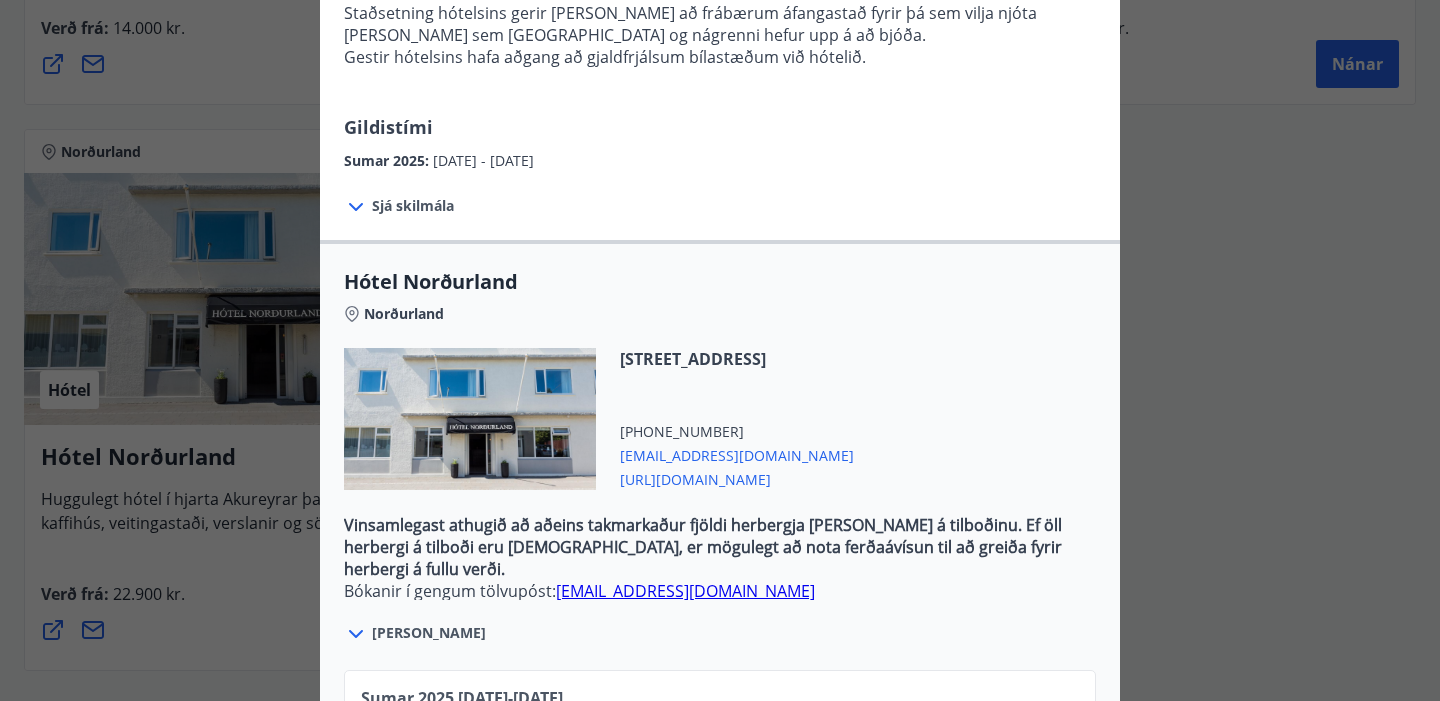 scroll, scrollTop: 639, scrollLeft: 0, axis: vertical 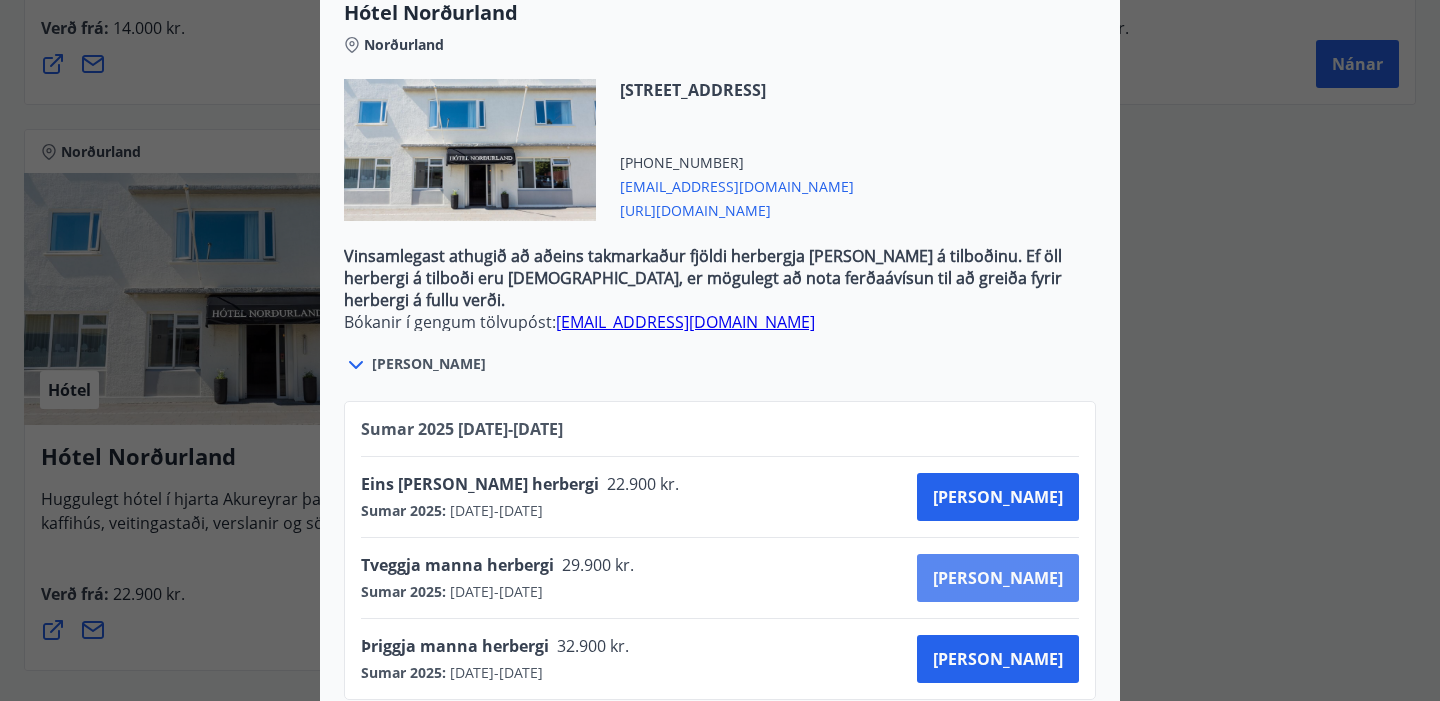click on "Kaupa" at bounding box center (998, 578) 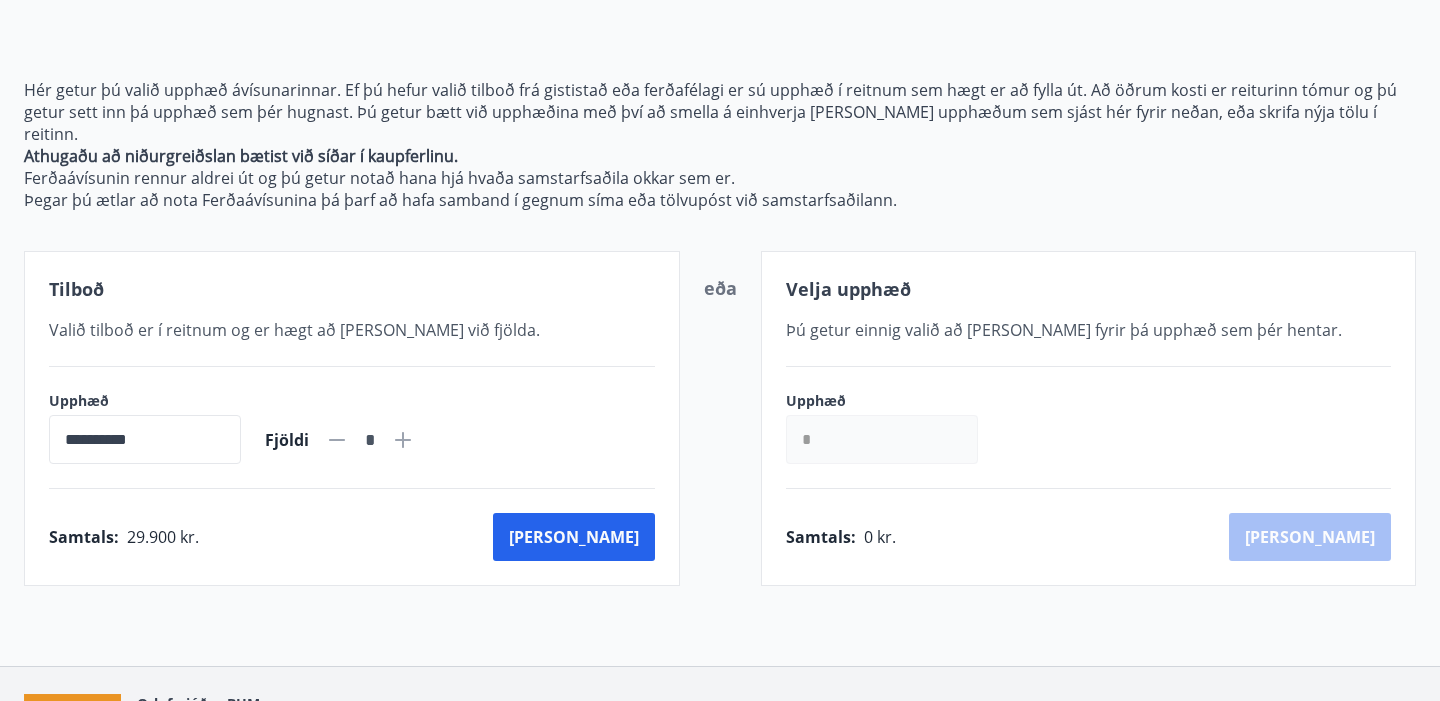 scroll, scrollTop: 309, scrollLeft: 0, axis: vertical 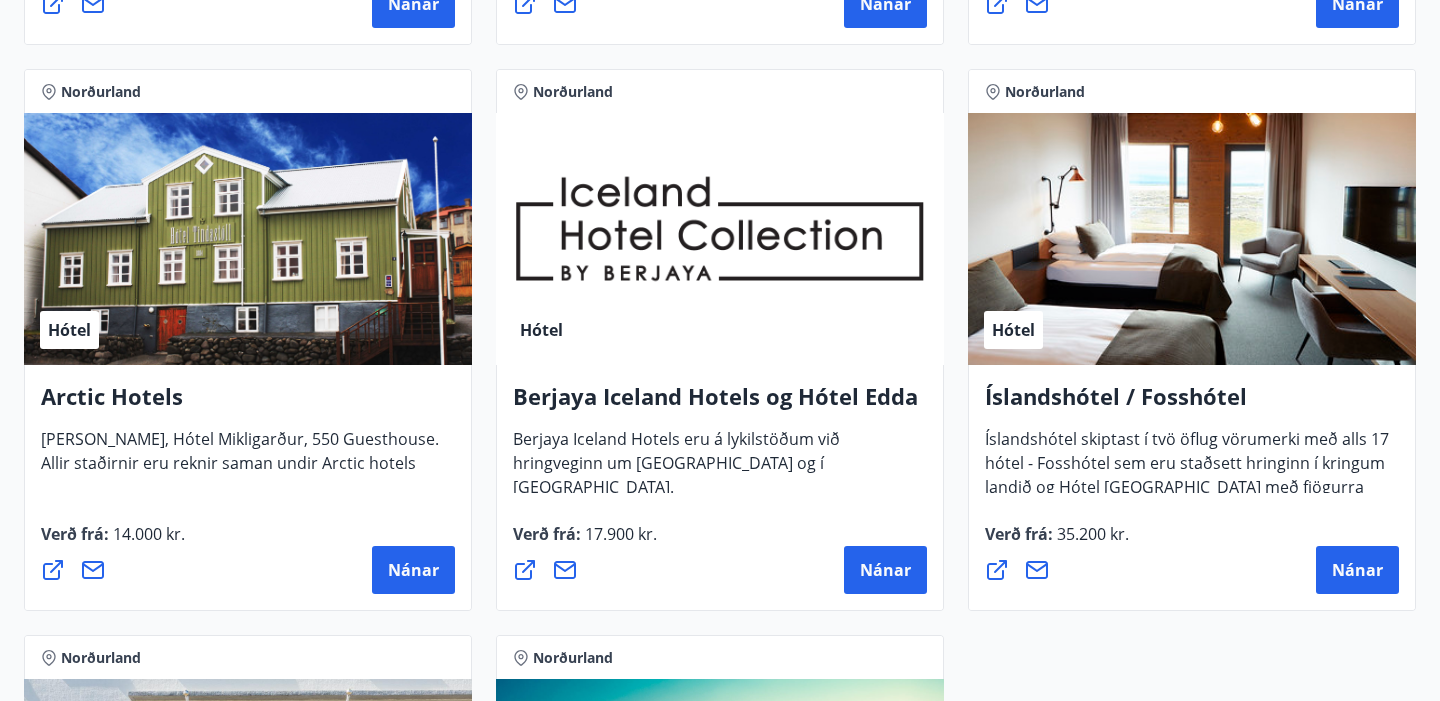 click on "Hótel" at bounding box center (1192, 239) 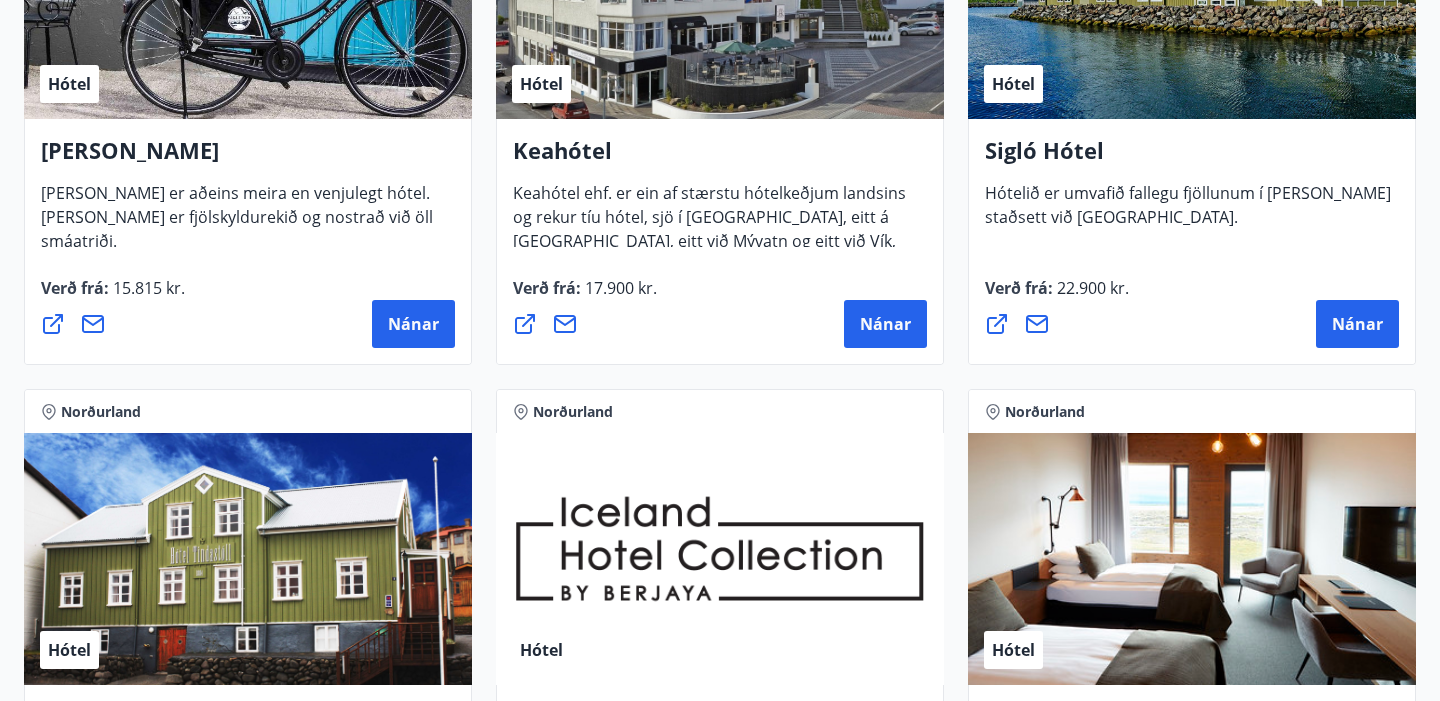 scroll, scrollTop: 534, scrollLeft: 0, axis: vertical 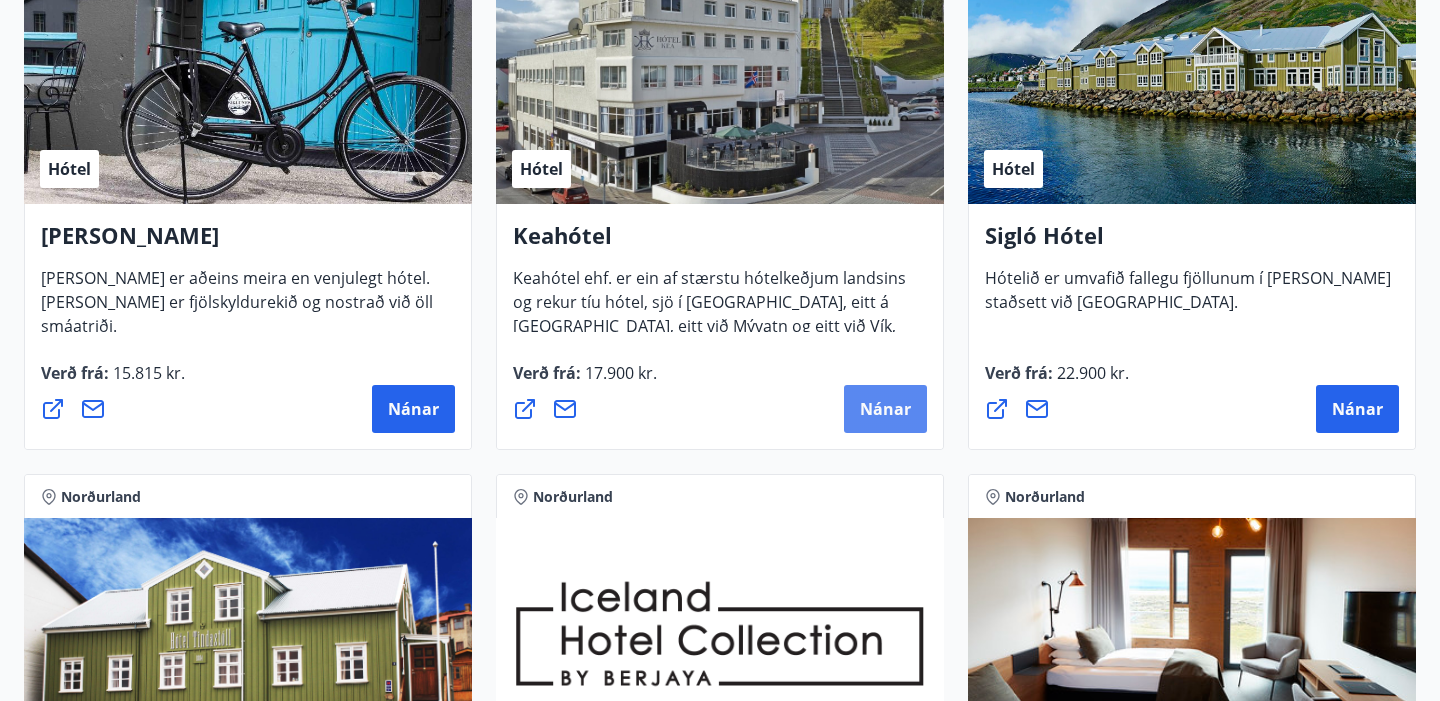 click on "Nánar" at bounding box center [885, 409] 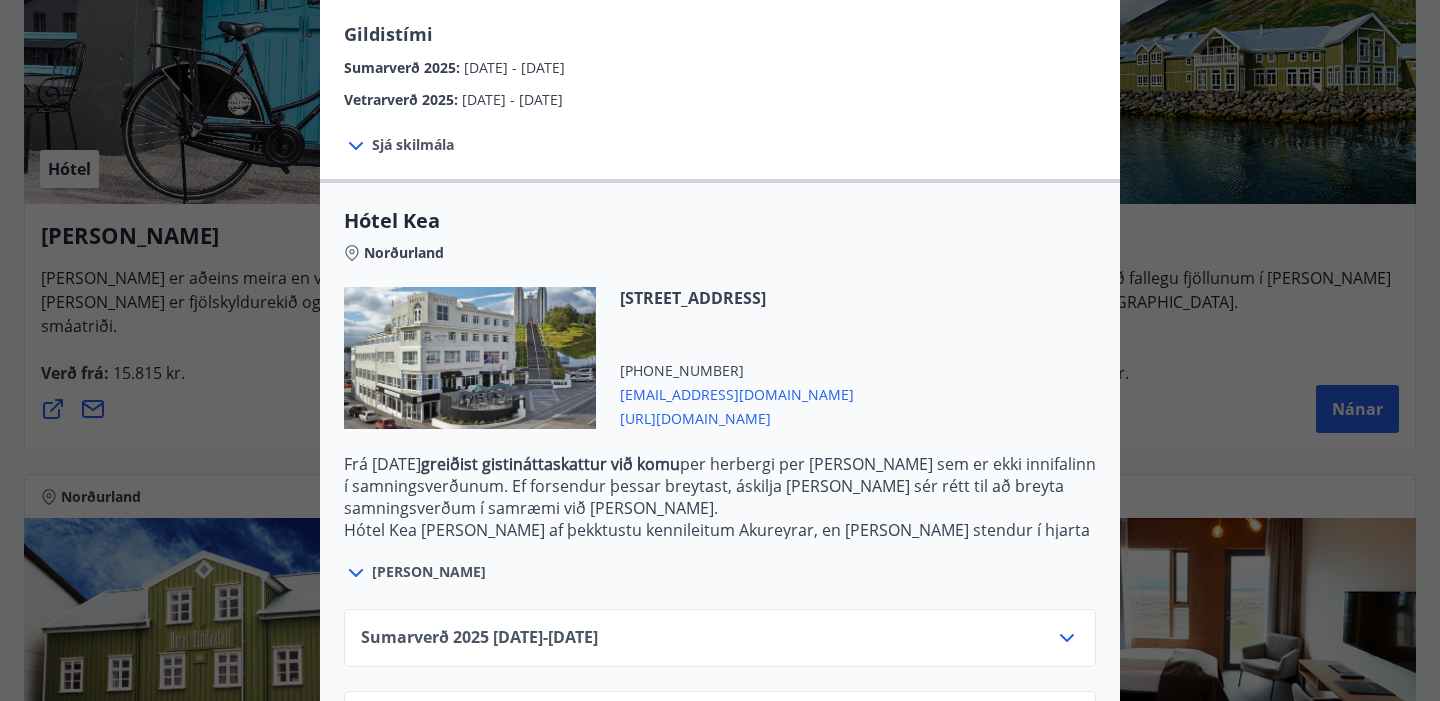 scroll, scrollTop: 402, scrollLeft: 0, axis: vertical 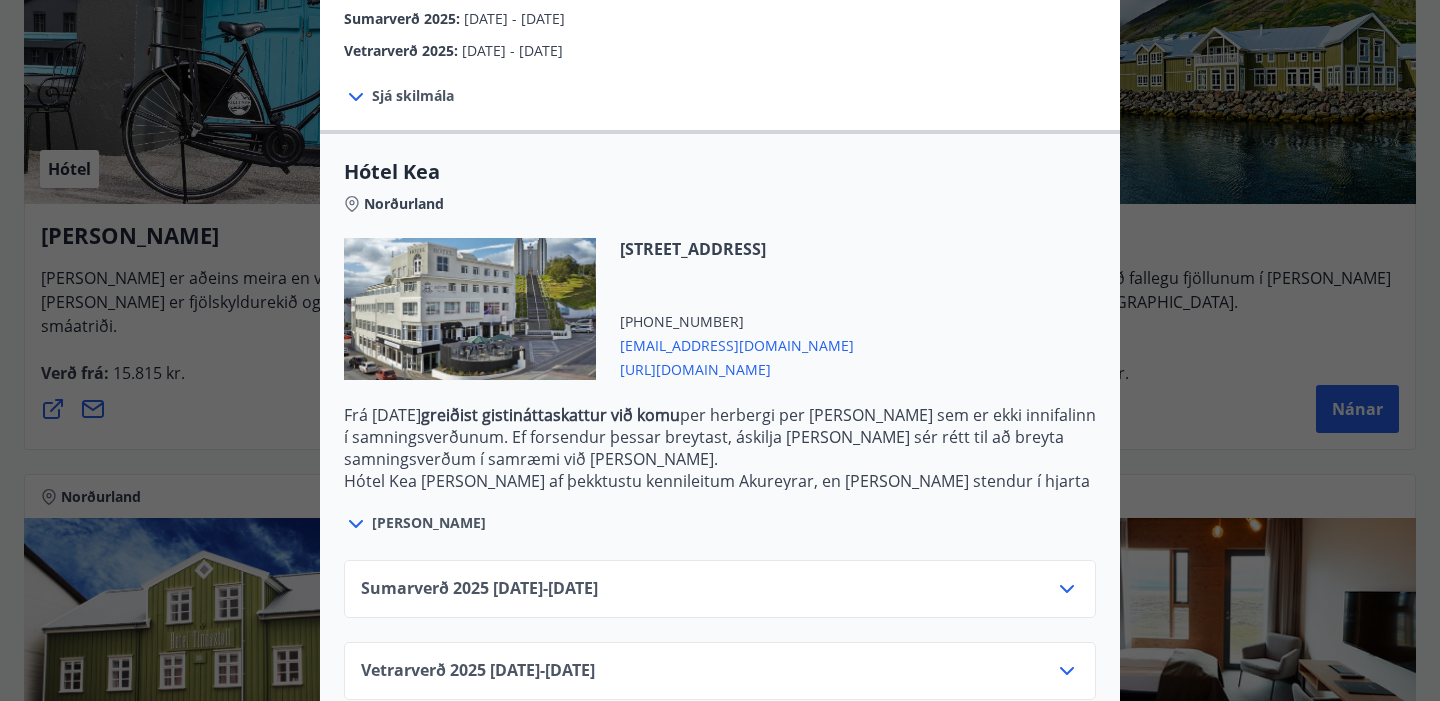 click 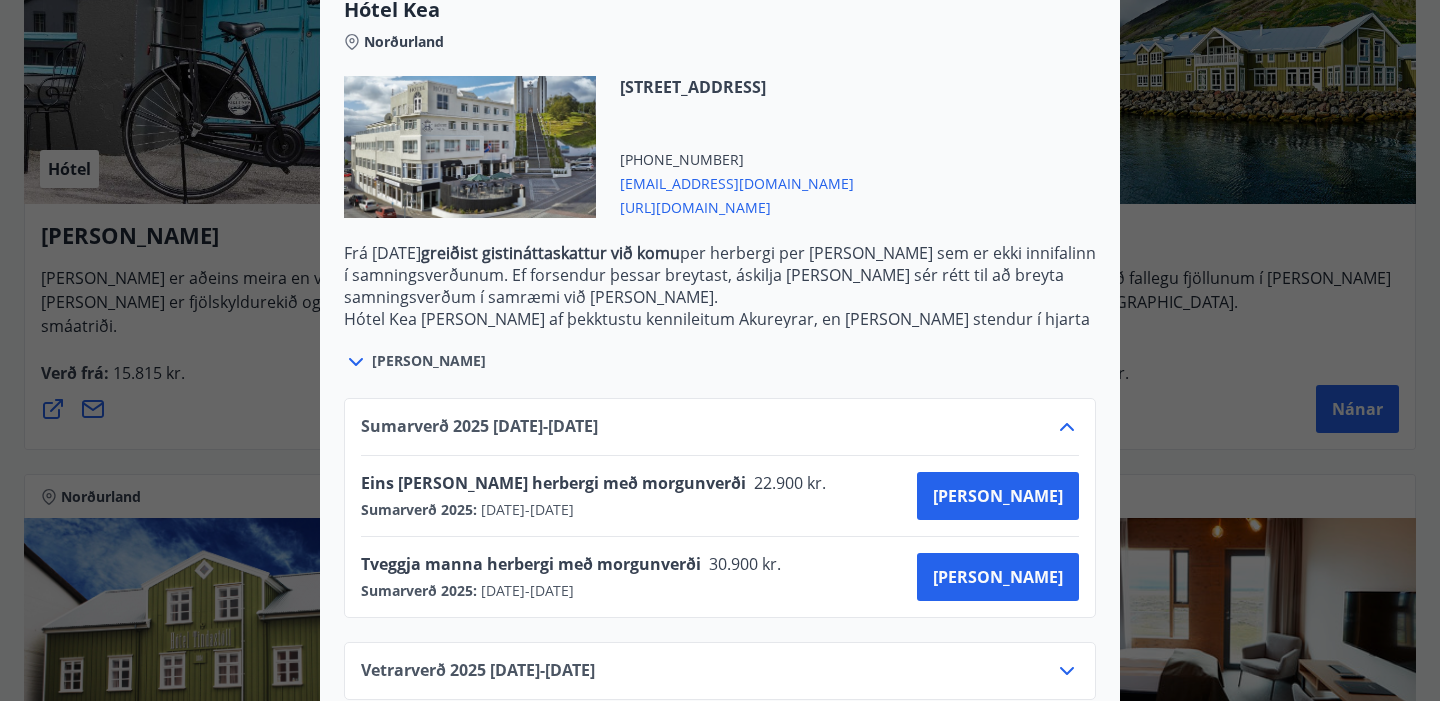 scroll, scrollTop: 0, scrollLeft: 0, axis: both 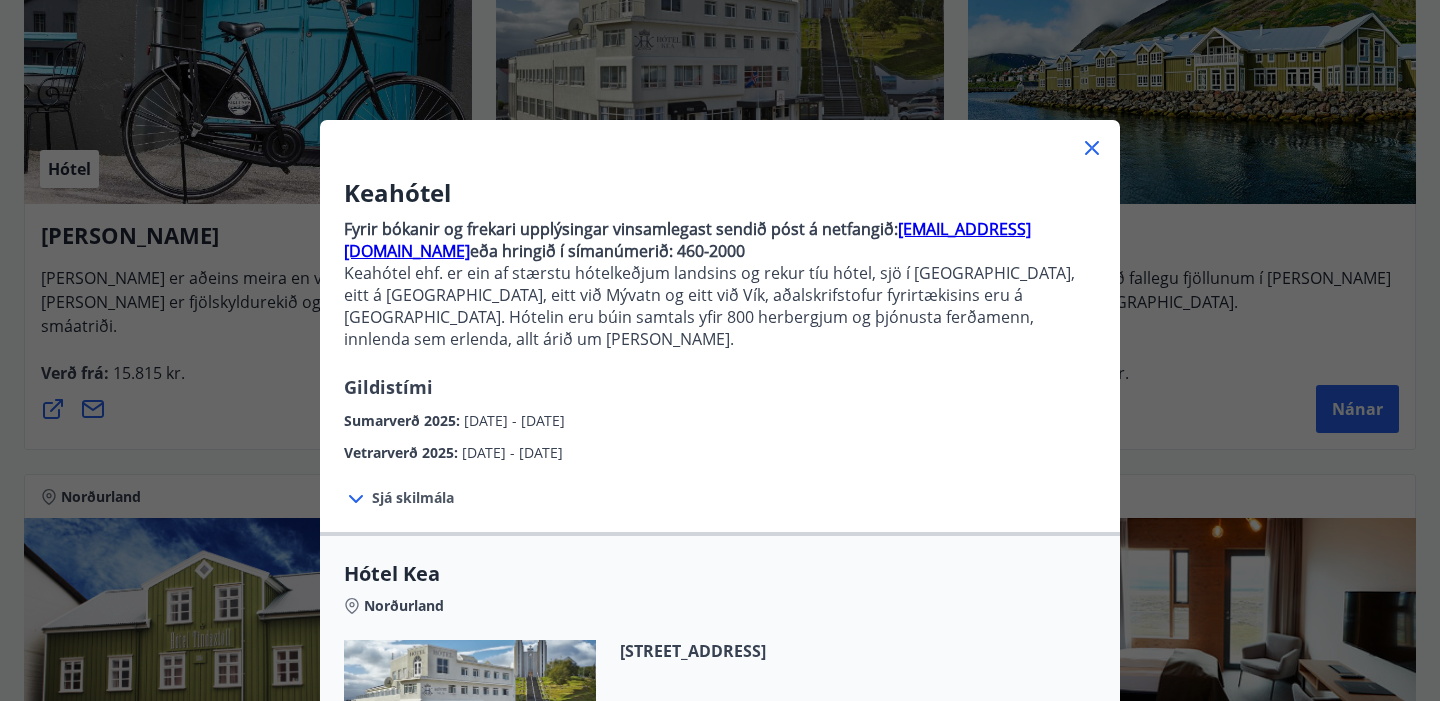 click 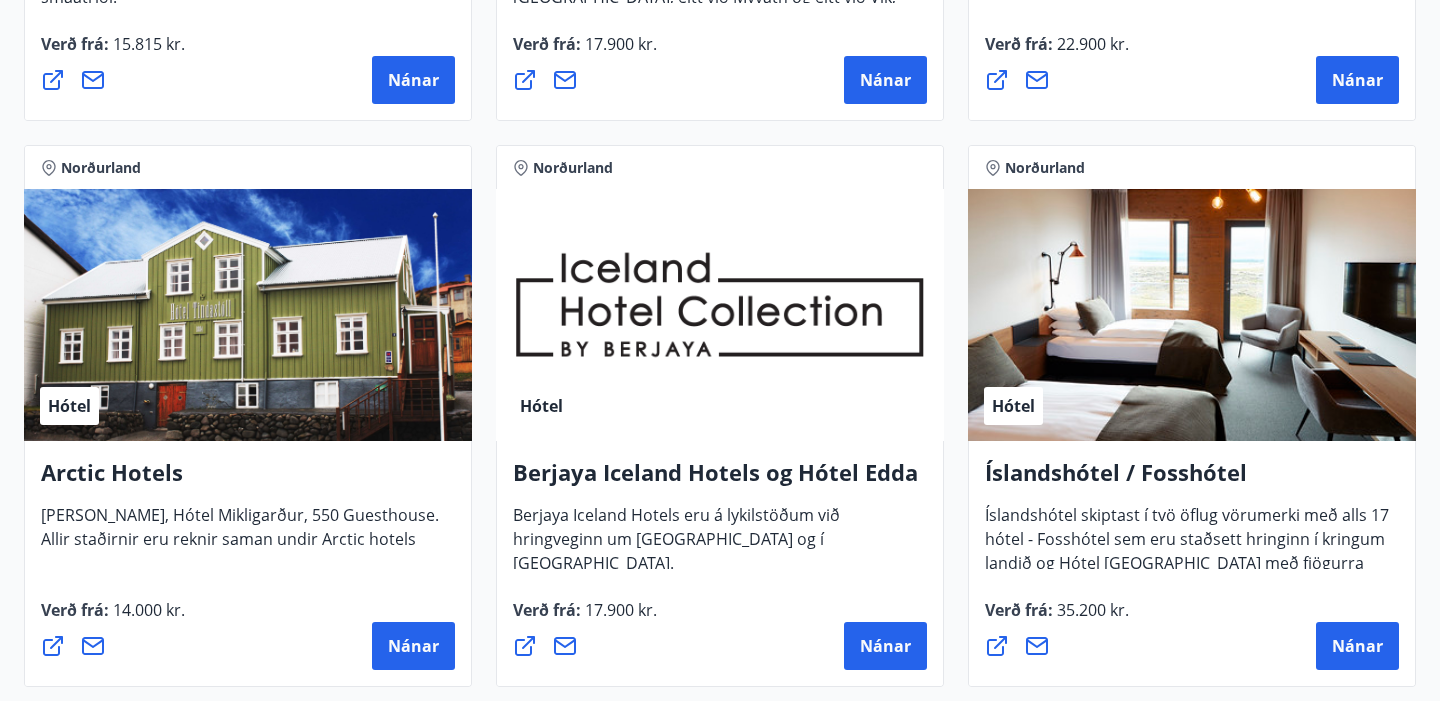 scroll, scrollTop: 985, scrollLeft: 0, axis: vertical 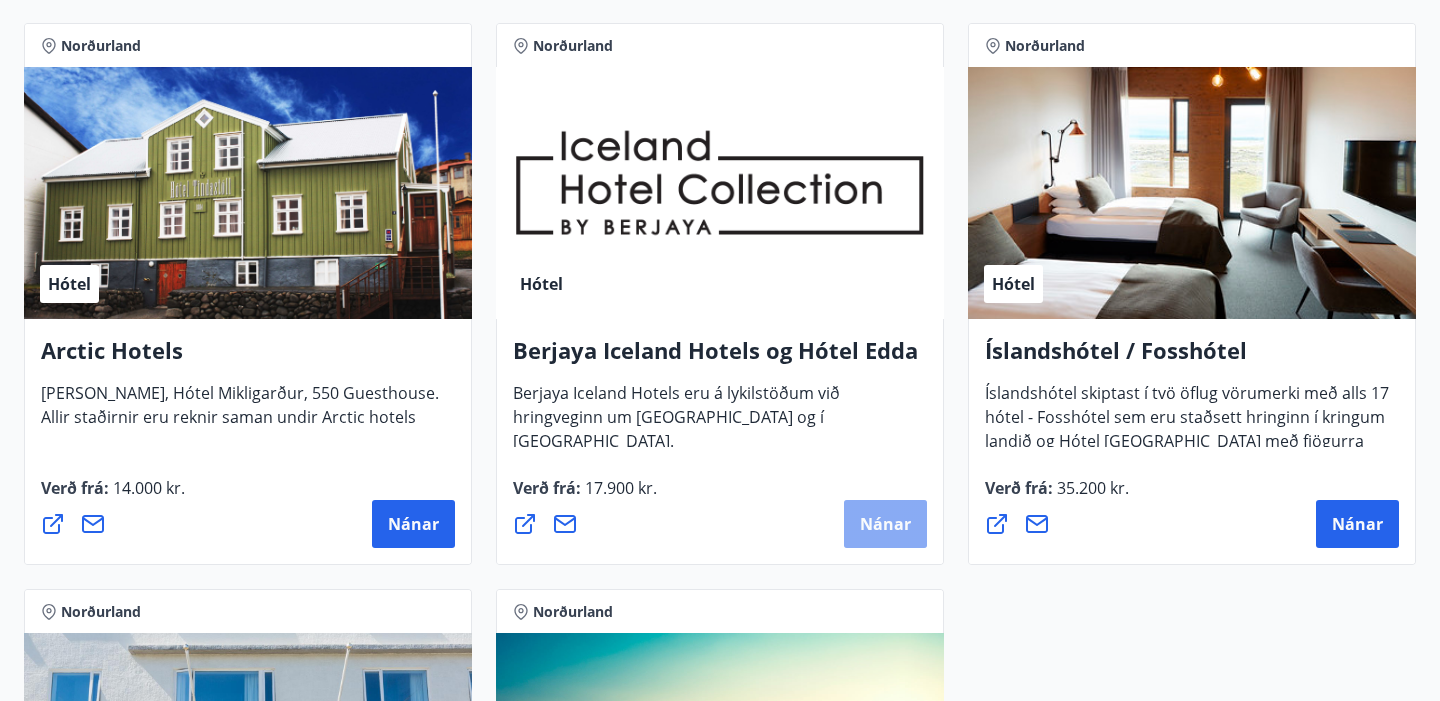 click on "Nánar" at bounding box center (885, 524) 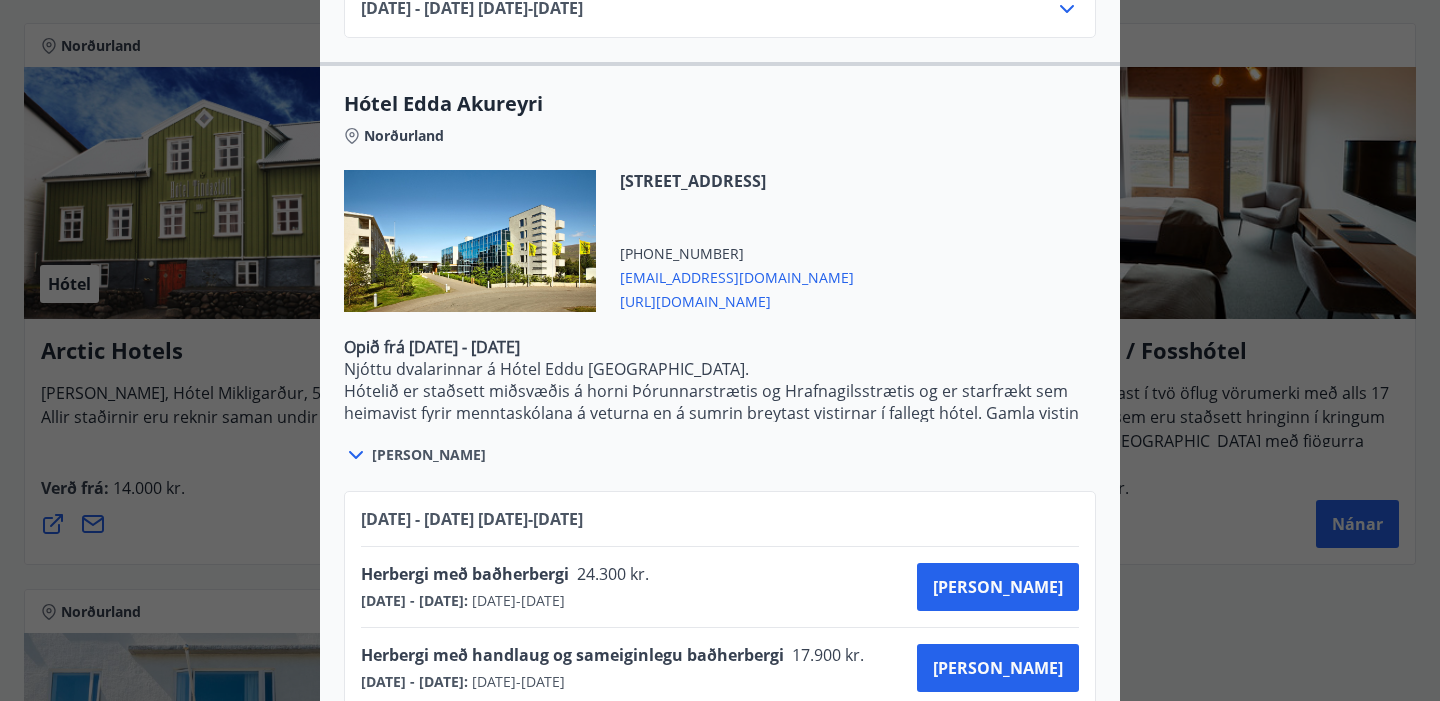 scroll, scrollTop: 1796, scrollLeft: 0, axis: vertical 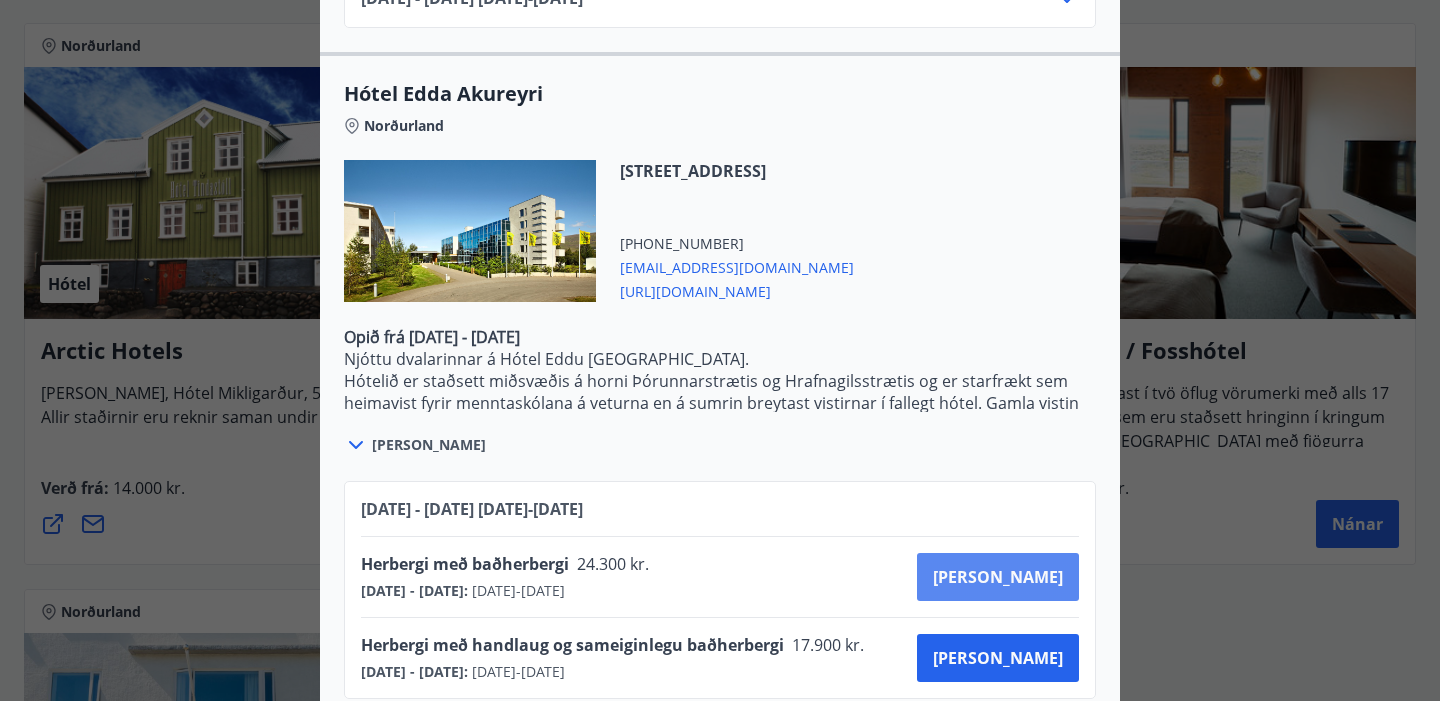 click on "Kaupa" at bounding box center [998, 577] 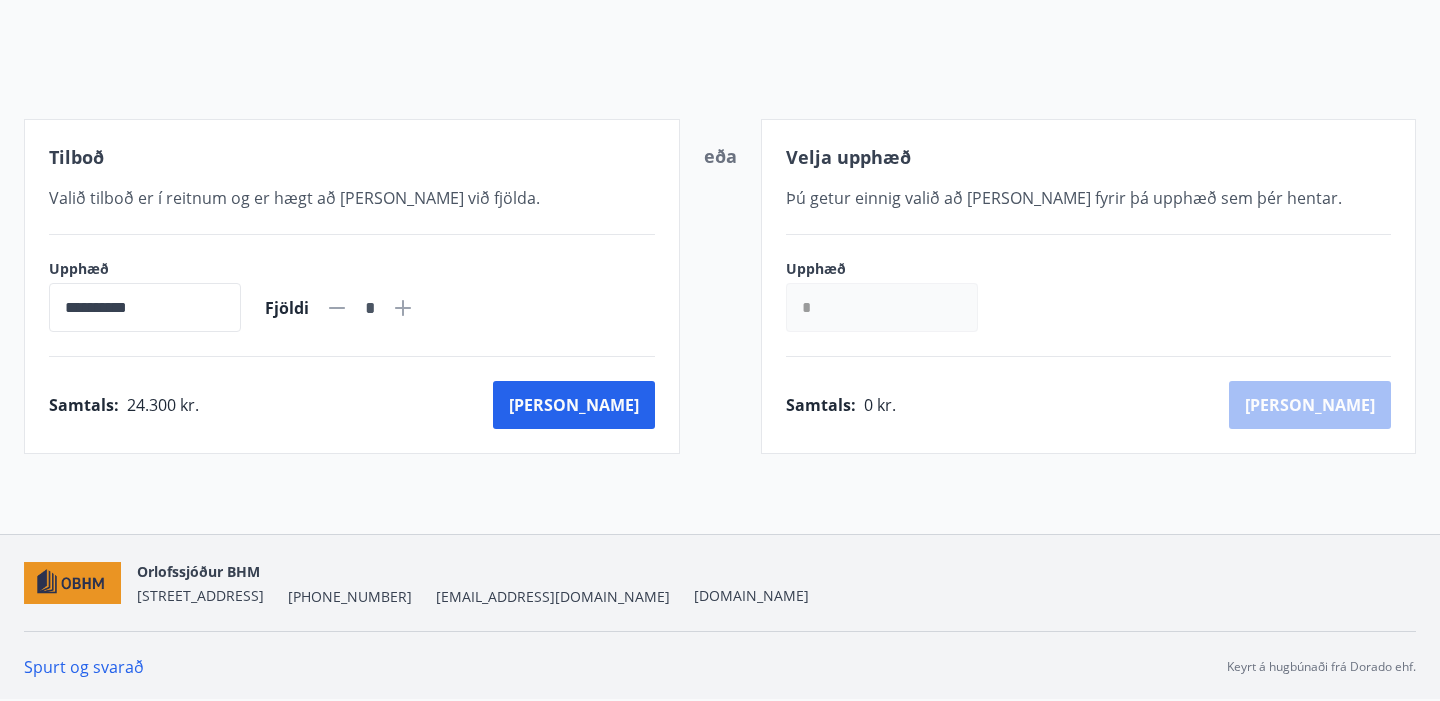 scroll, scrollTop: 309, scrollLeft: 0, axis: vertical 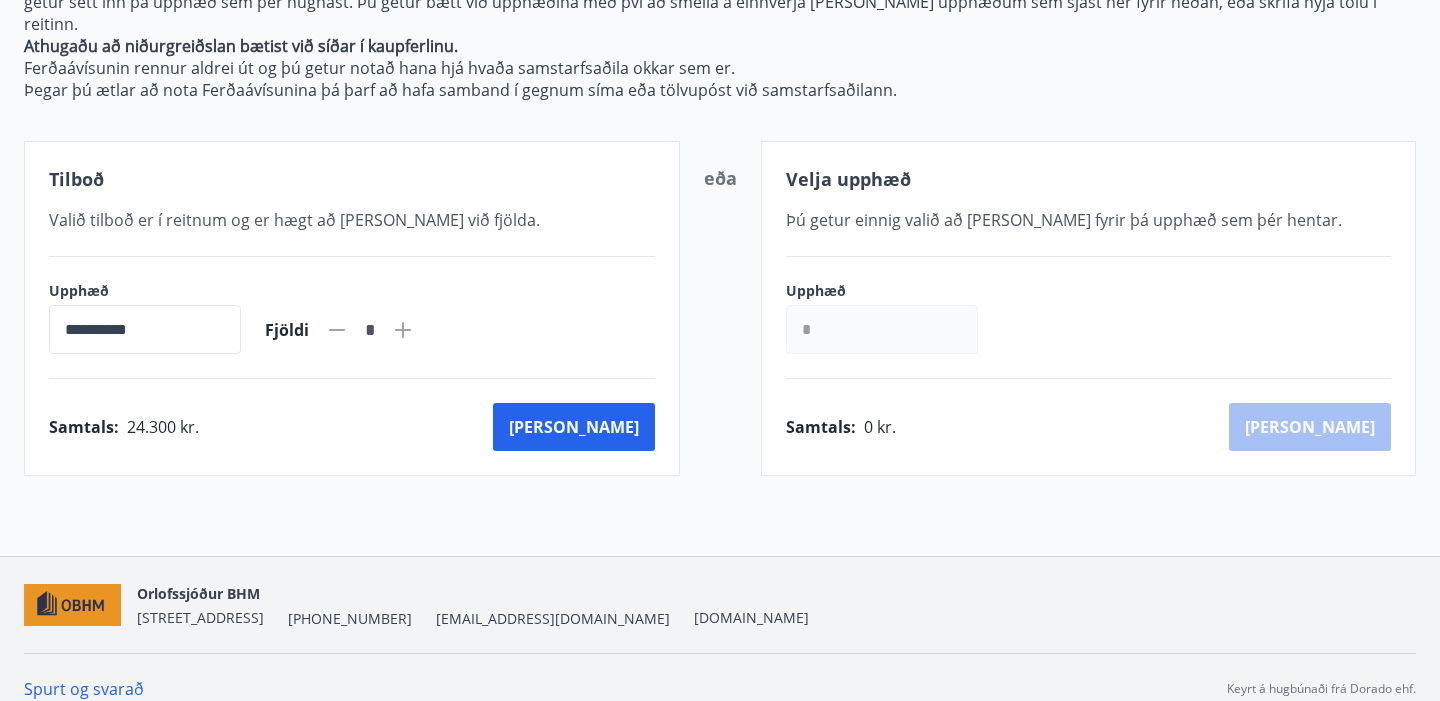 click 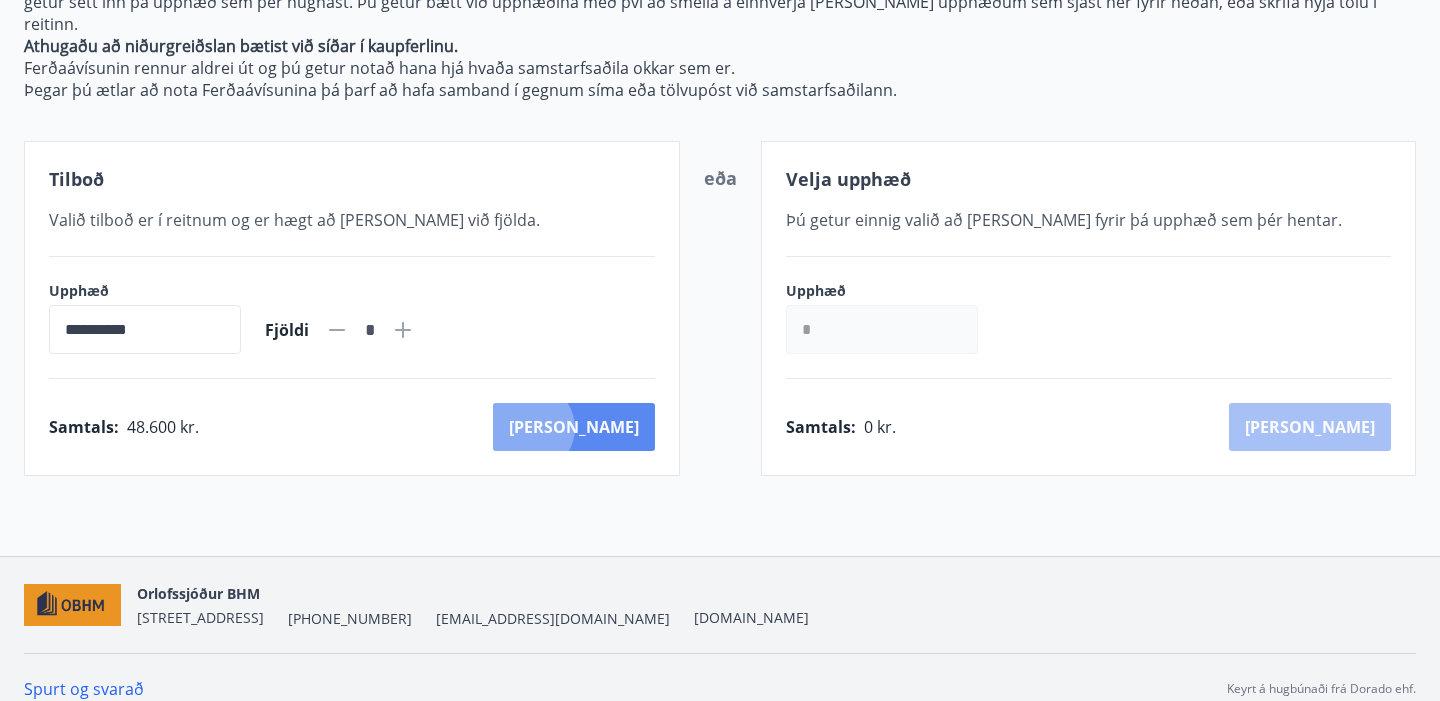 click on "Kaup" at bounding box center (574, 427) 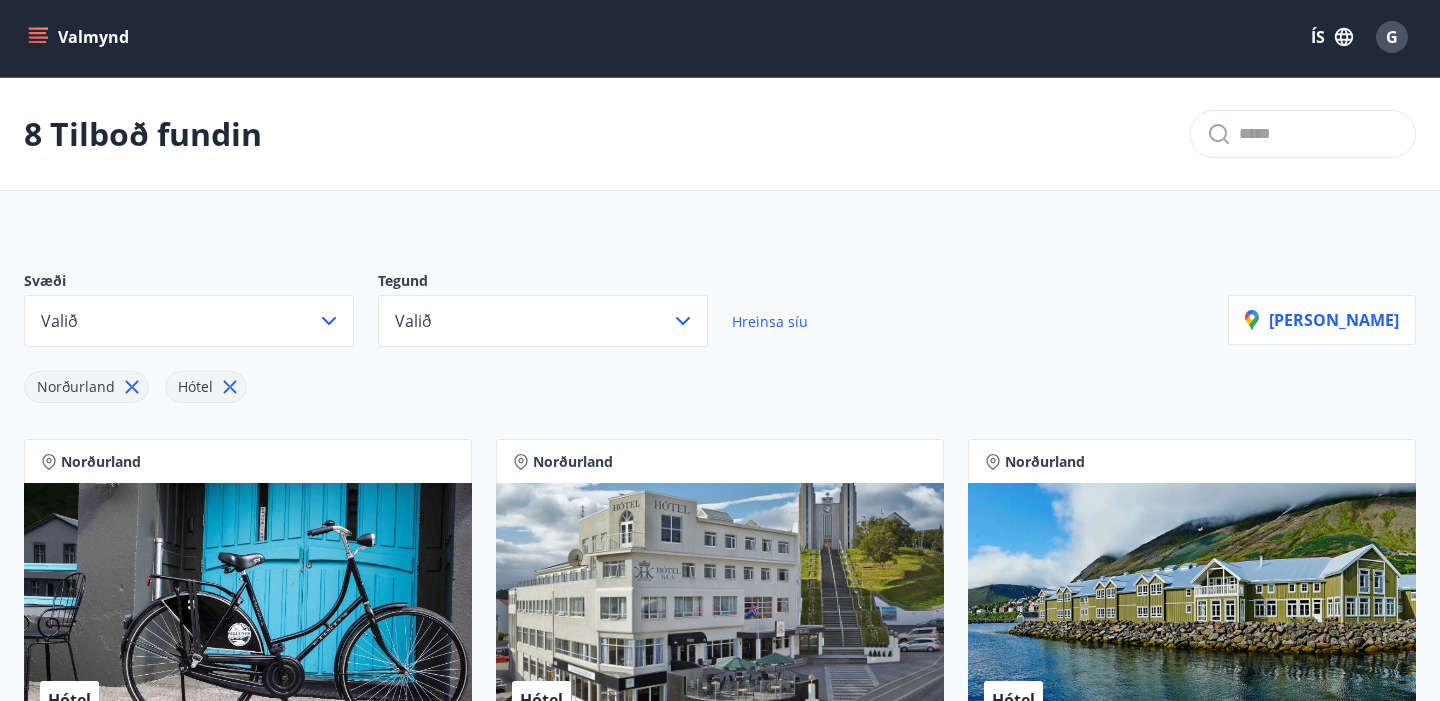 scroll, scrollTop: 309, scrollLeft: 0, axis: vertical 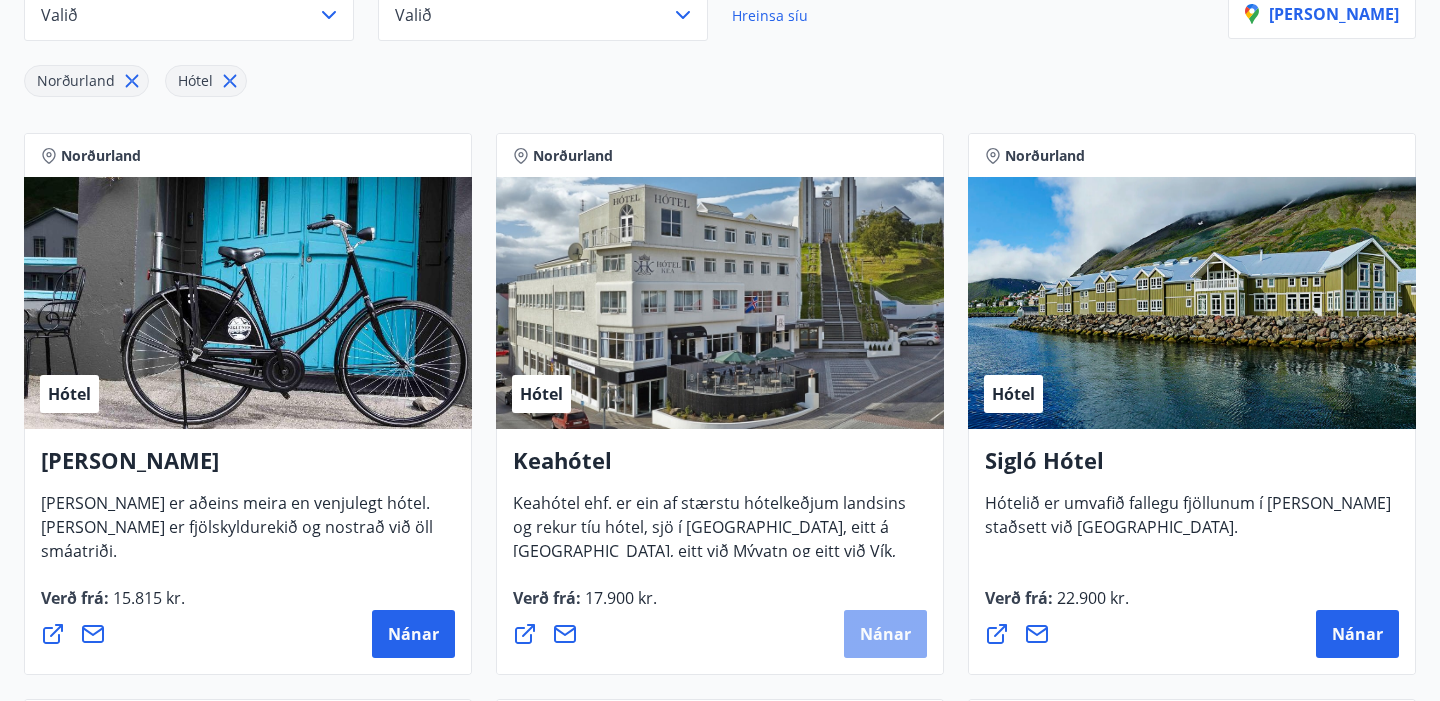click on "Nánar" at bounding box center (885, 634) 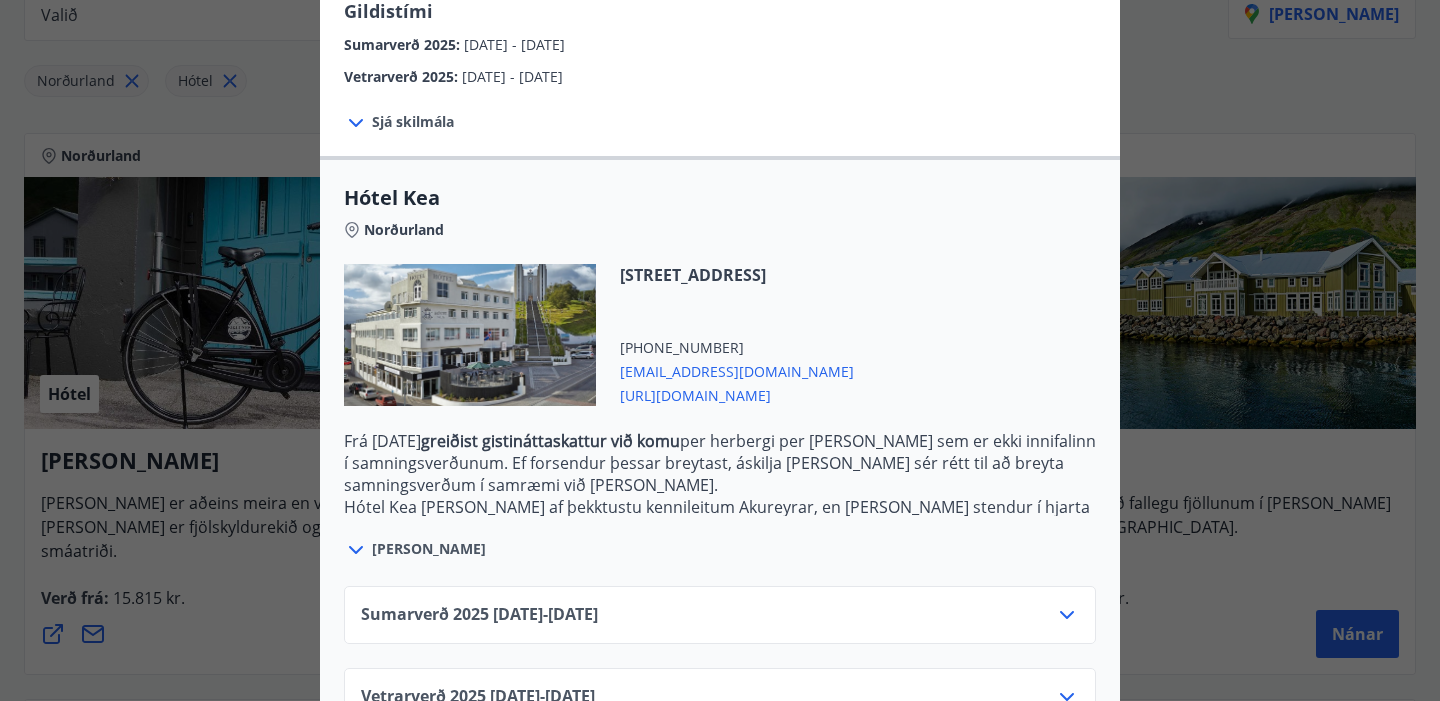 scroll, scrollTop: 402, scrollLeft: 0, axis: vertical 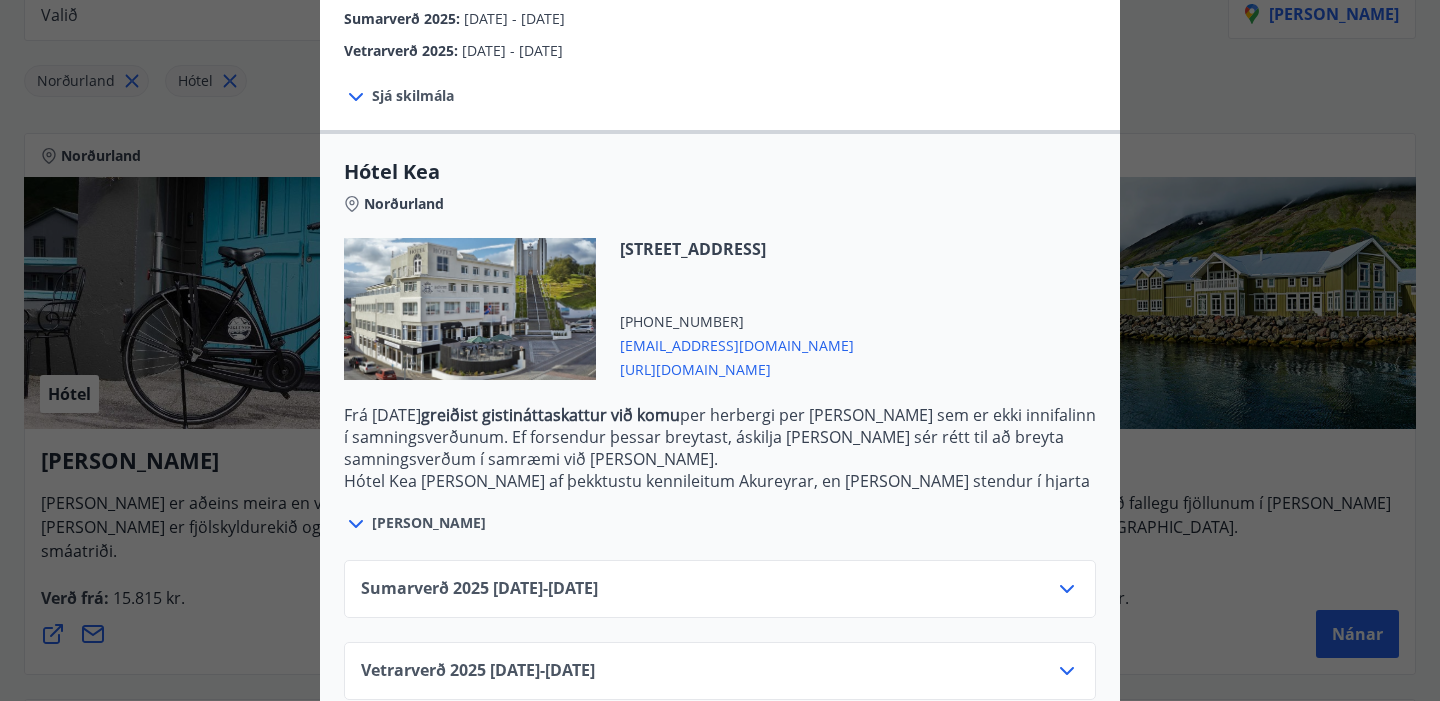 click on "Sumarverð 2025   16.05.25  -  30.09.25" at bounding box center (720, 597) 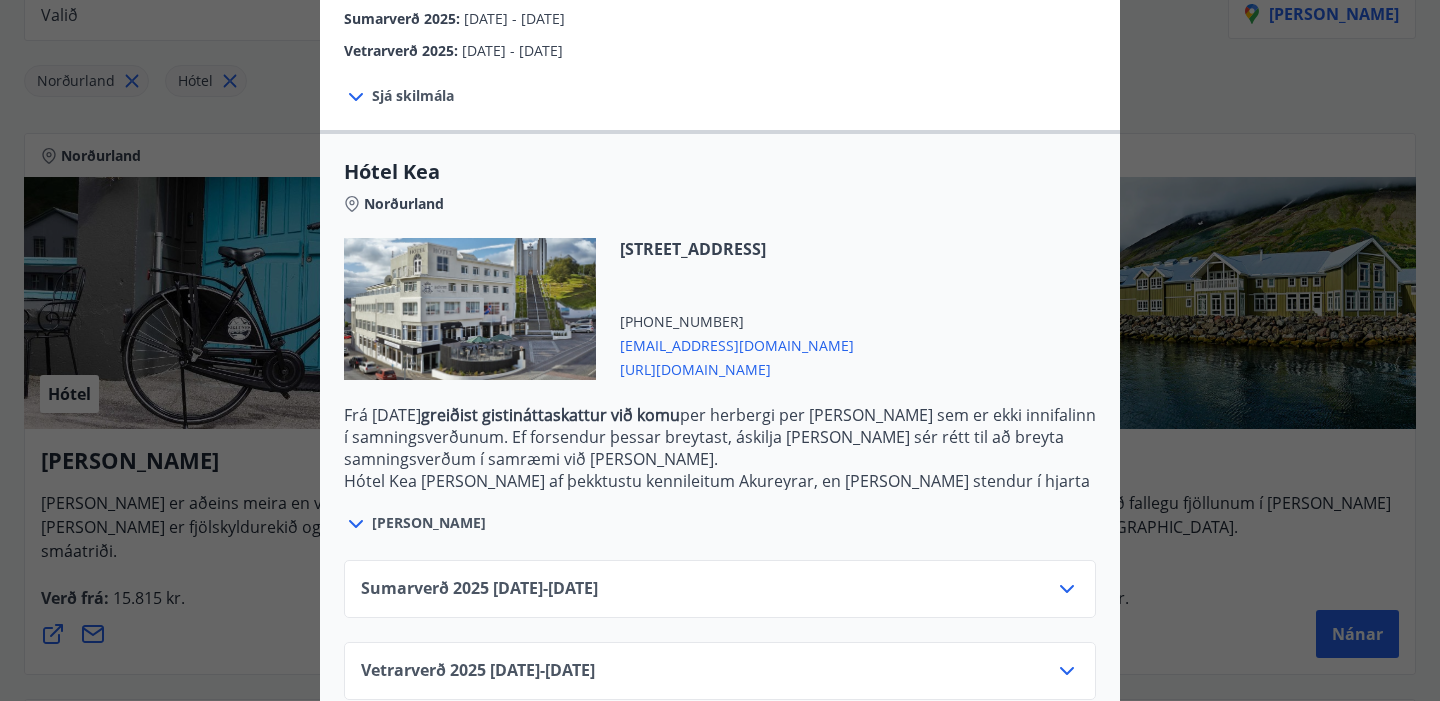 click 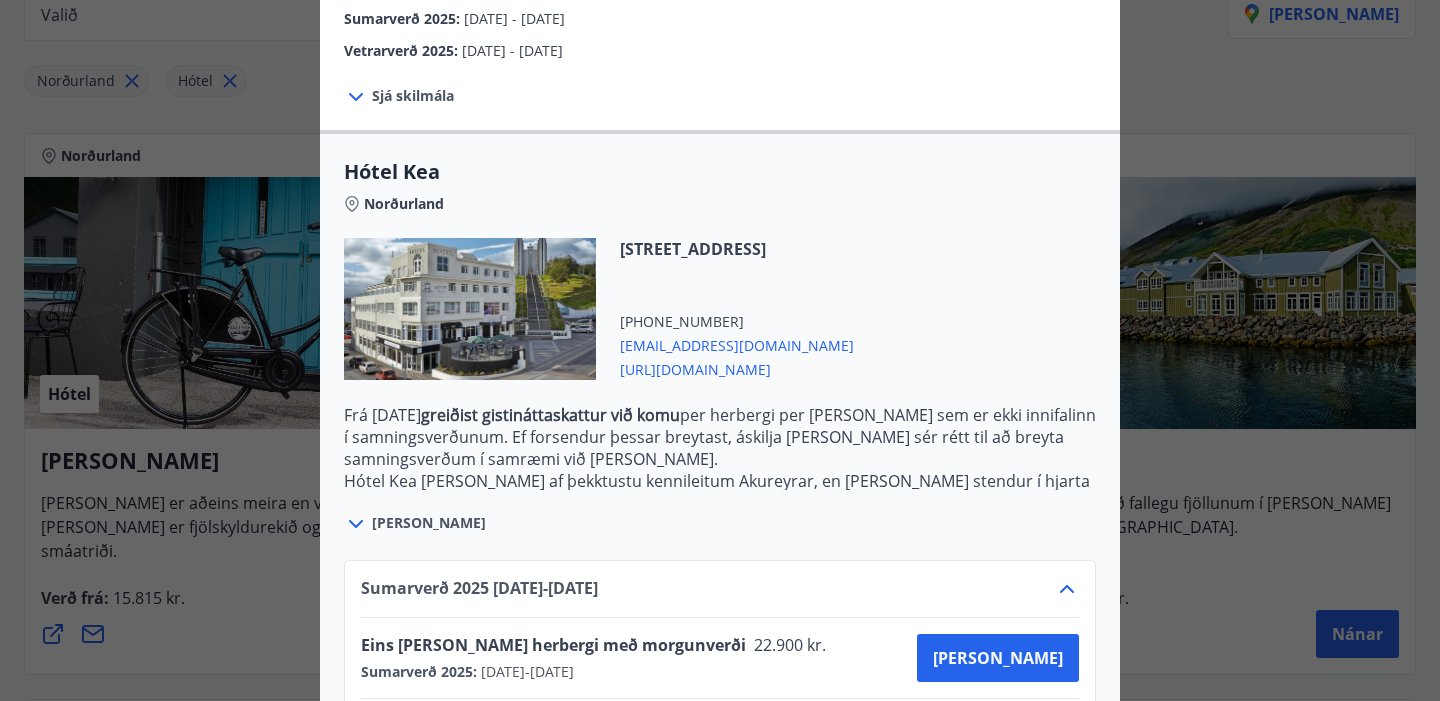 scroll, scrollTop: 564, scrollLeft: 0, axis: vertical 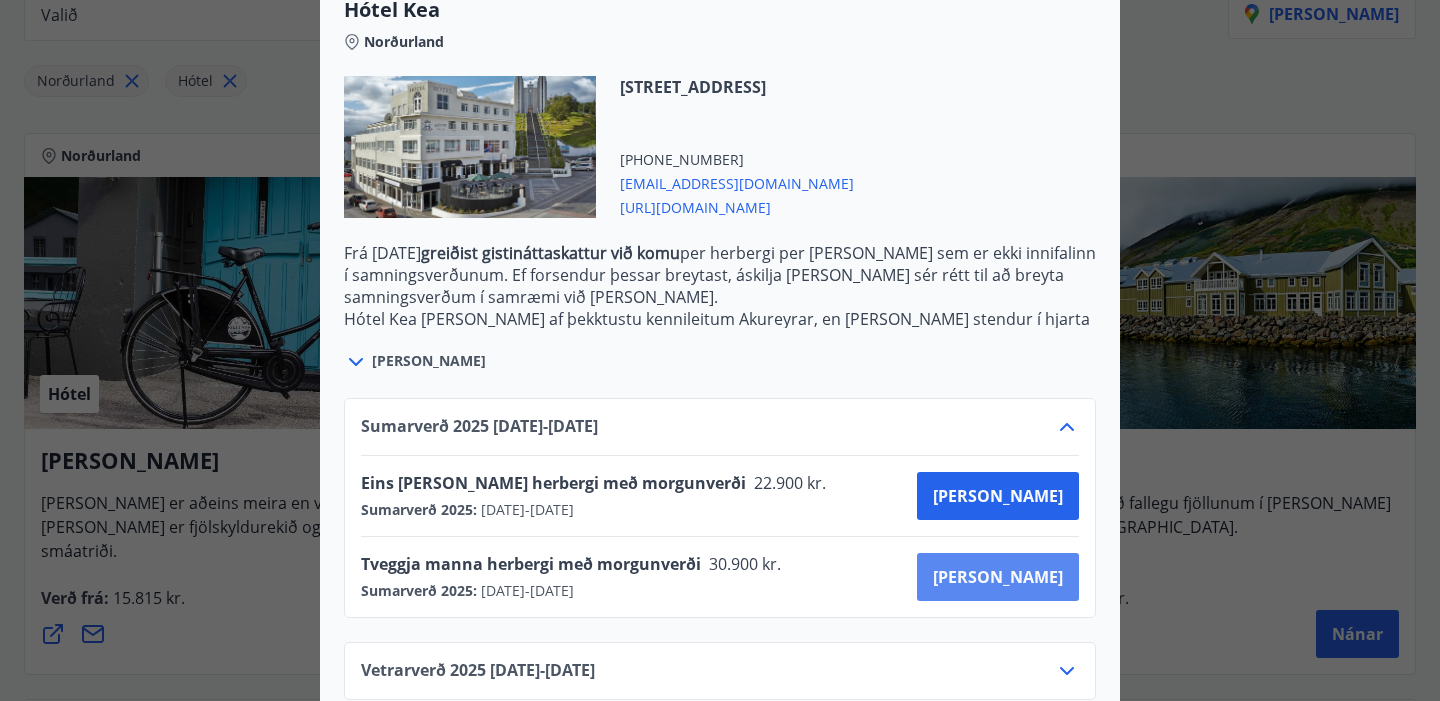 click on "Kaupa" at bounding box center (998, 577) 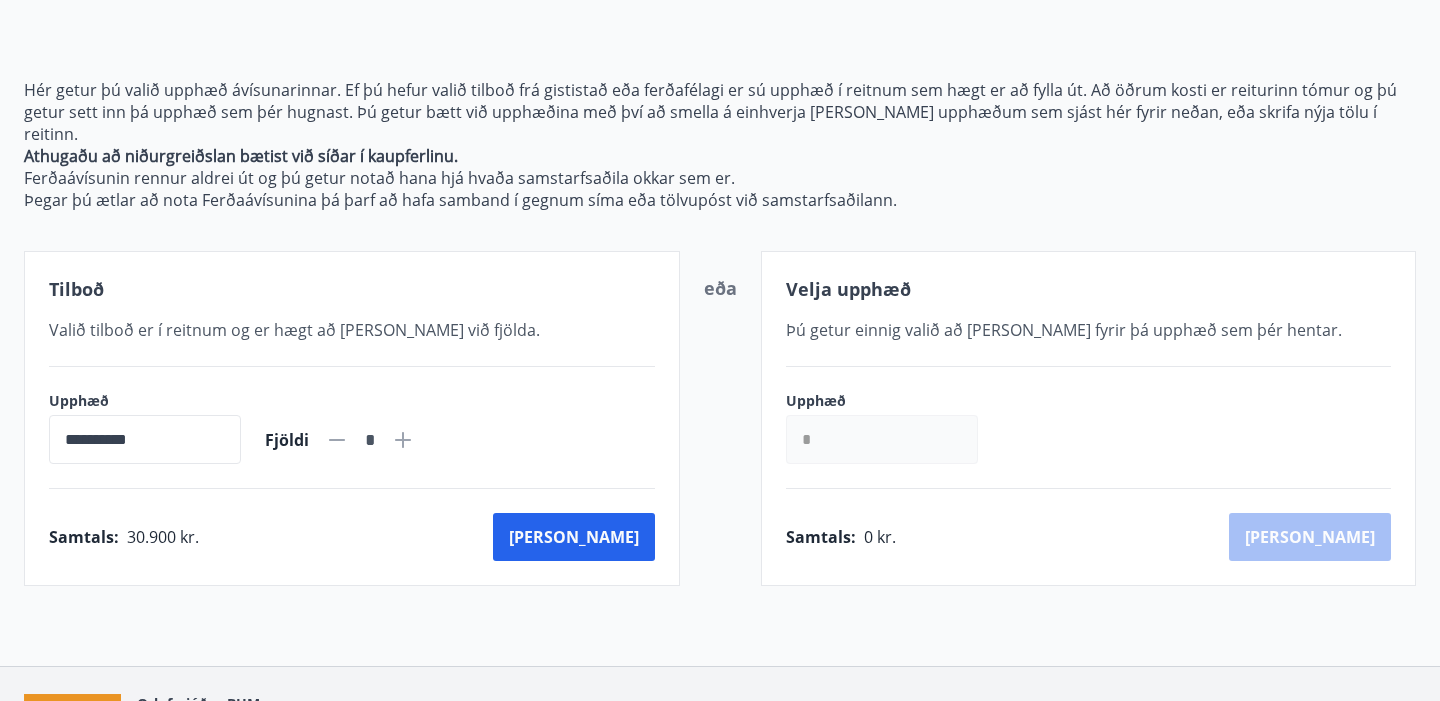 scroll, scrollTop: 309, scrollLeft: 0, axis: vertical 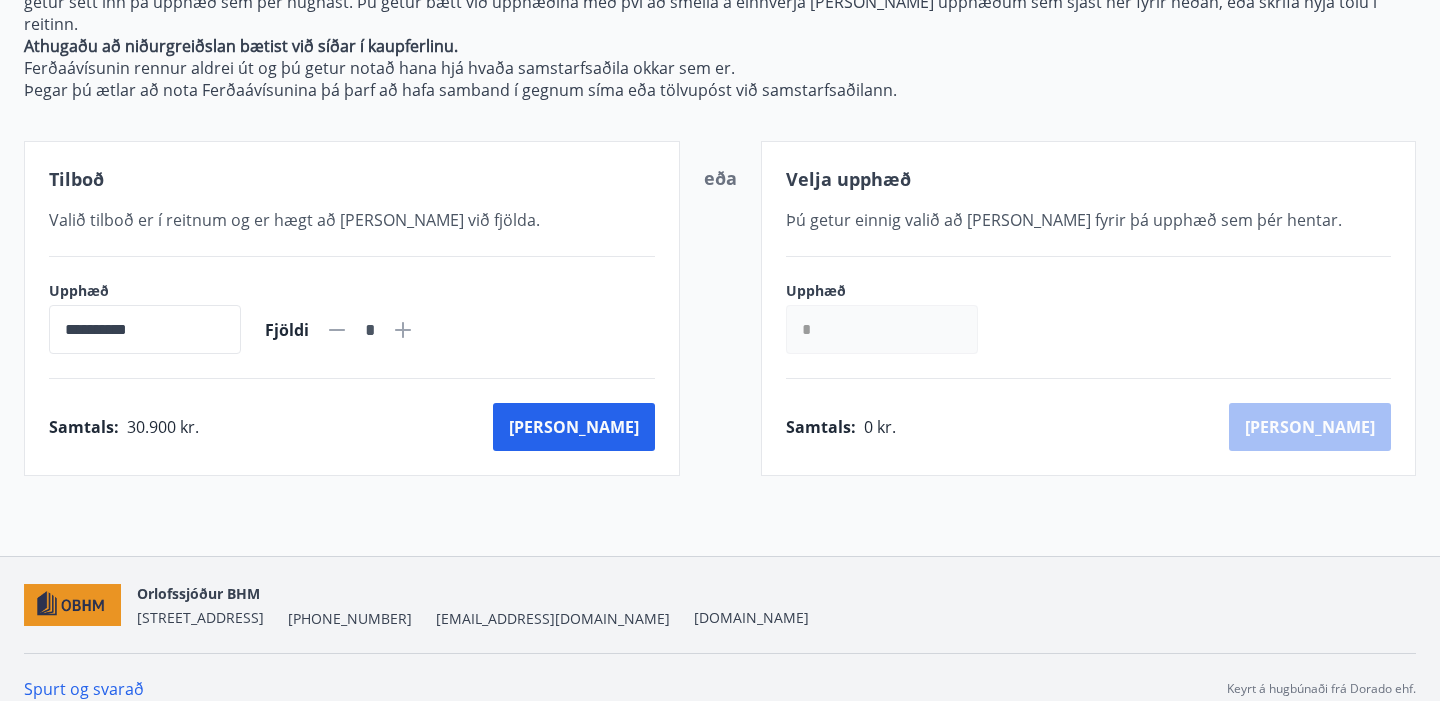 click 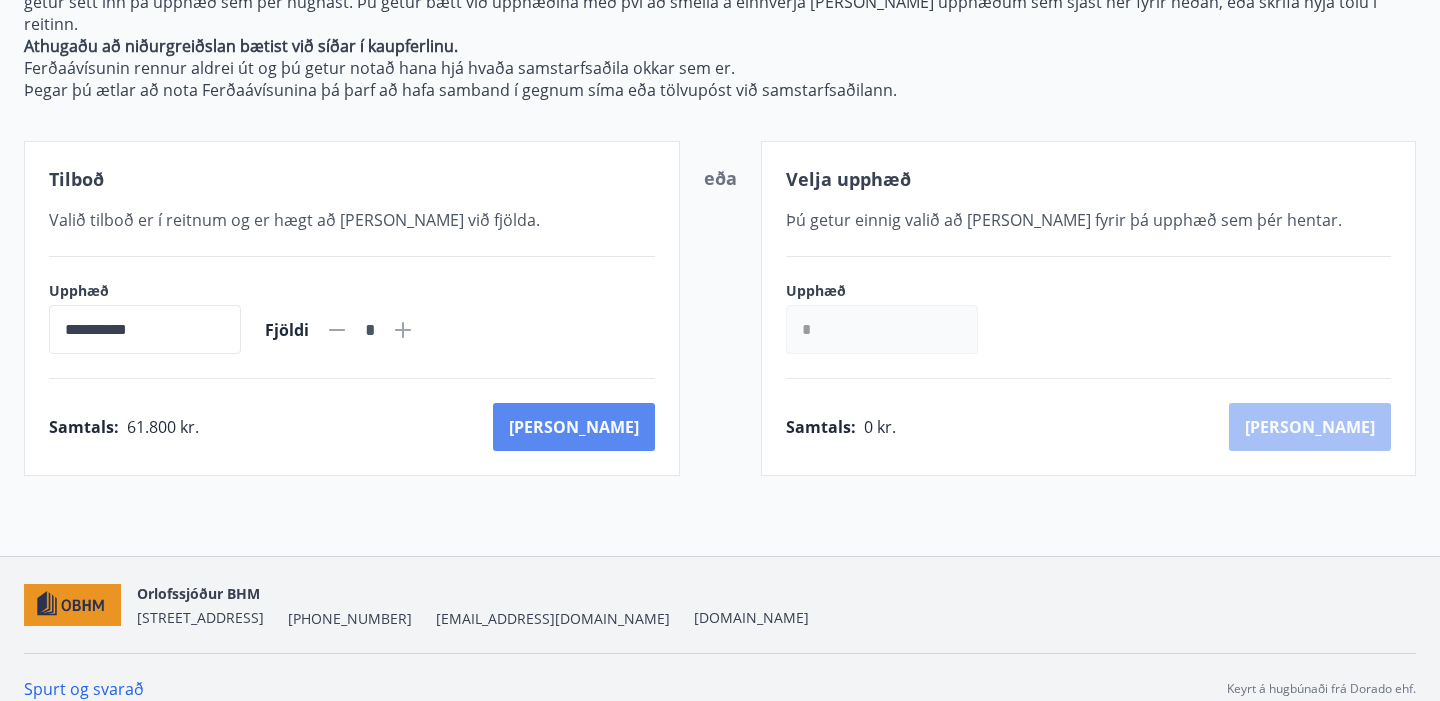 click on "Kaup" at bounding box center (574, 427) 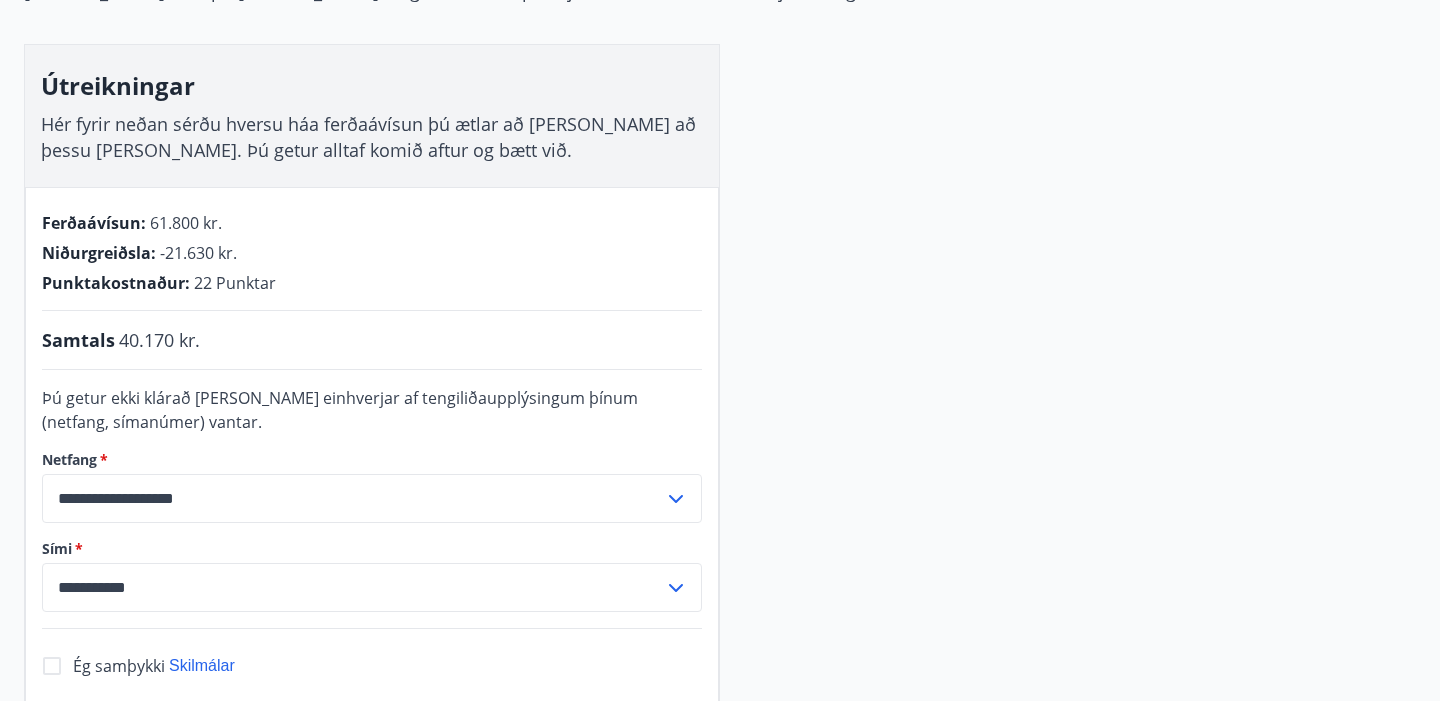 scroll, scrollTop: 338, scrollLeft: 0, axis: vertical 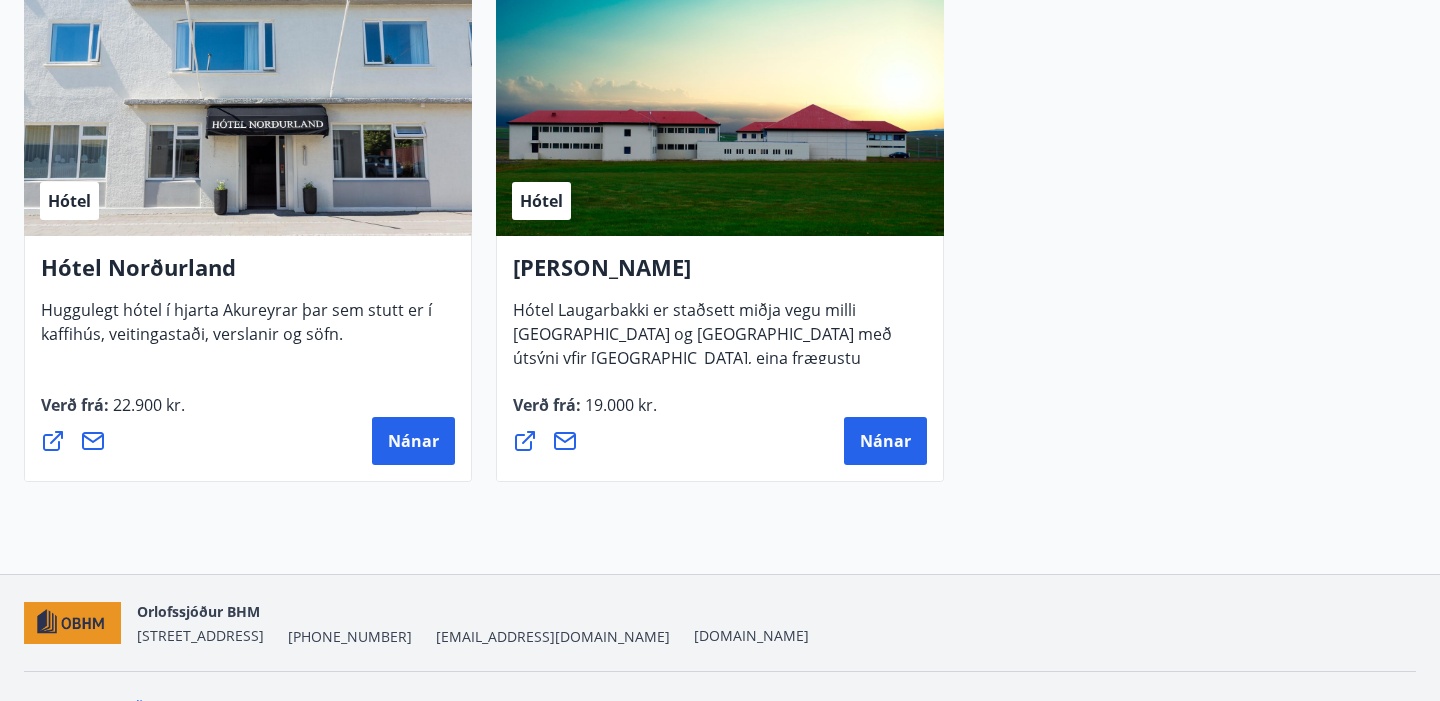 click on "Hótel" at bounding box center [248, 110] 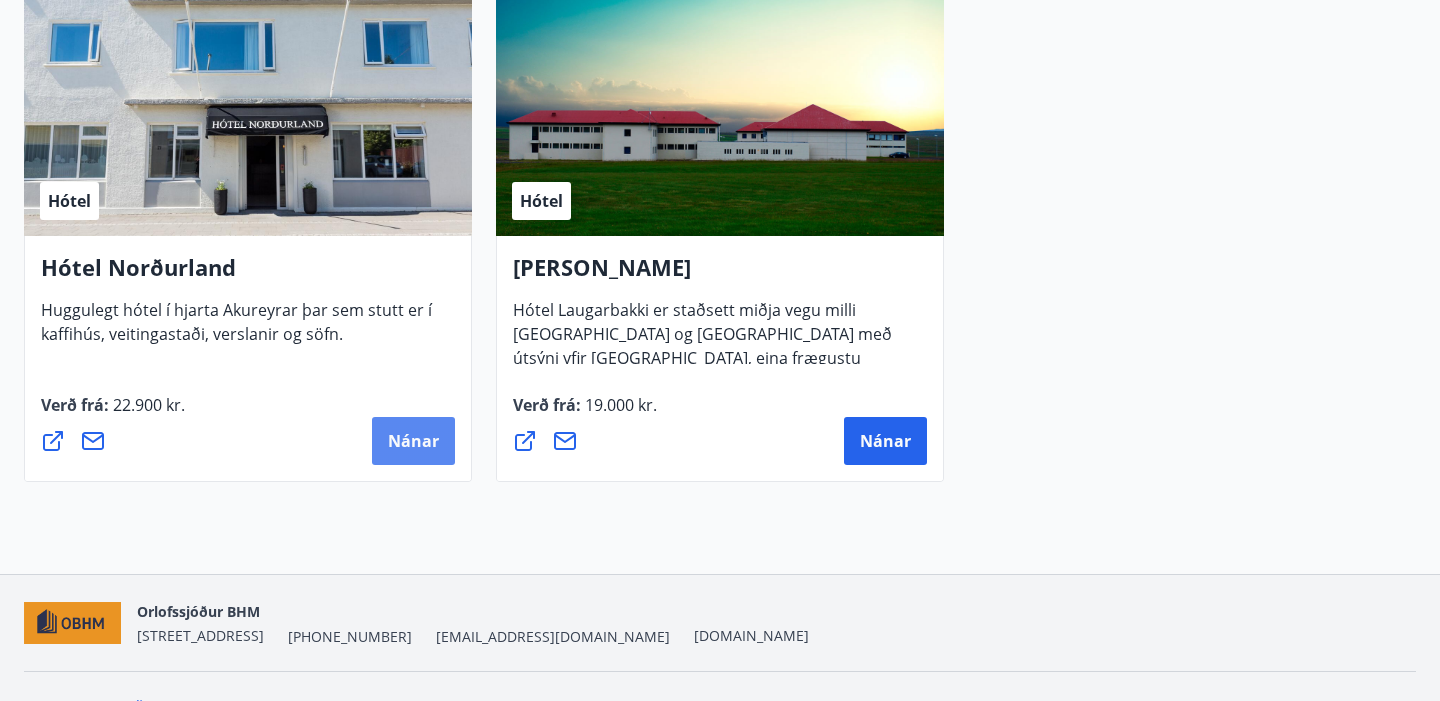click on "Nánar" at bounding box center [413, 441] 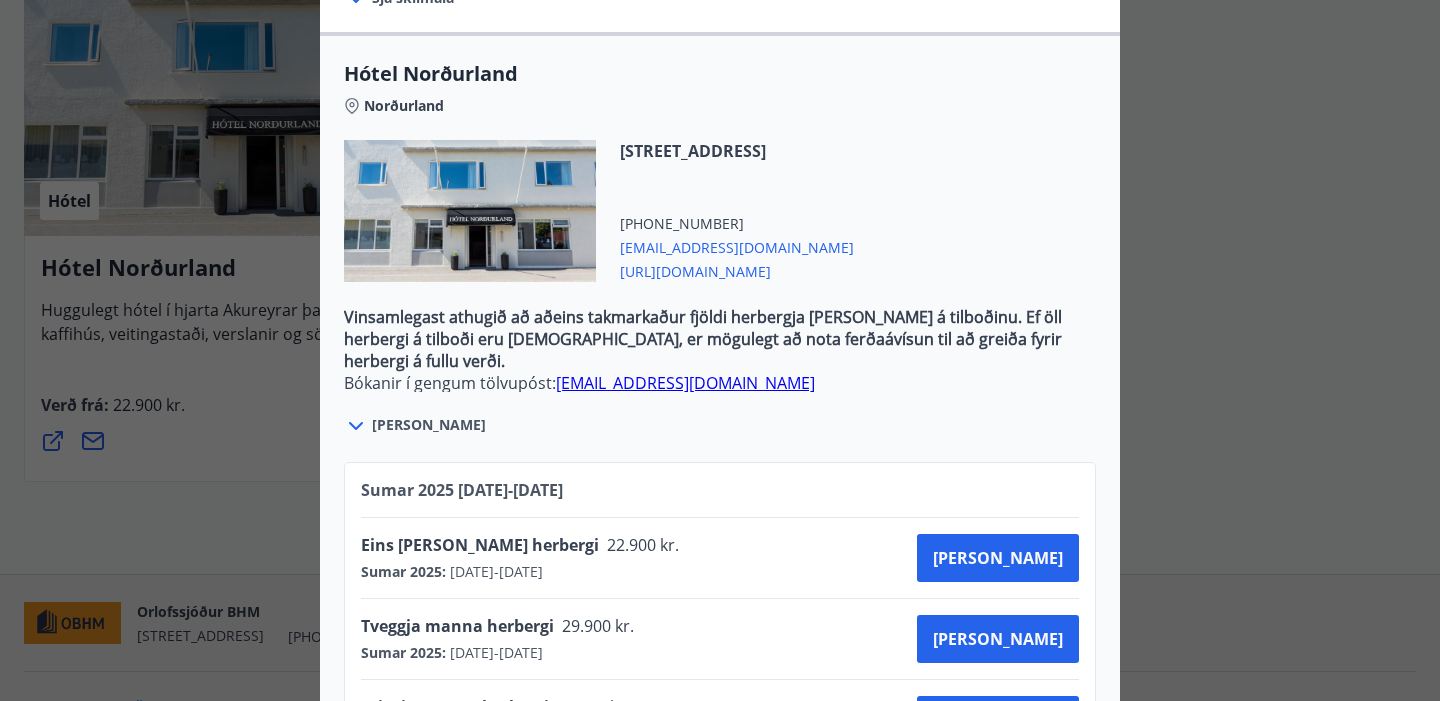 scroll, scrollTop: 639, scrollLeft: 0, axis: vertical 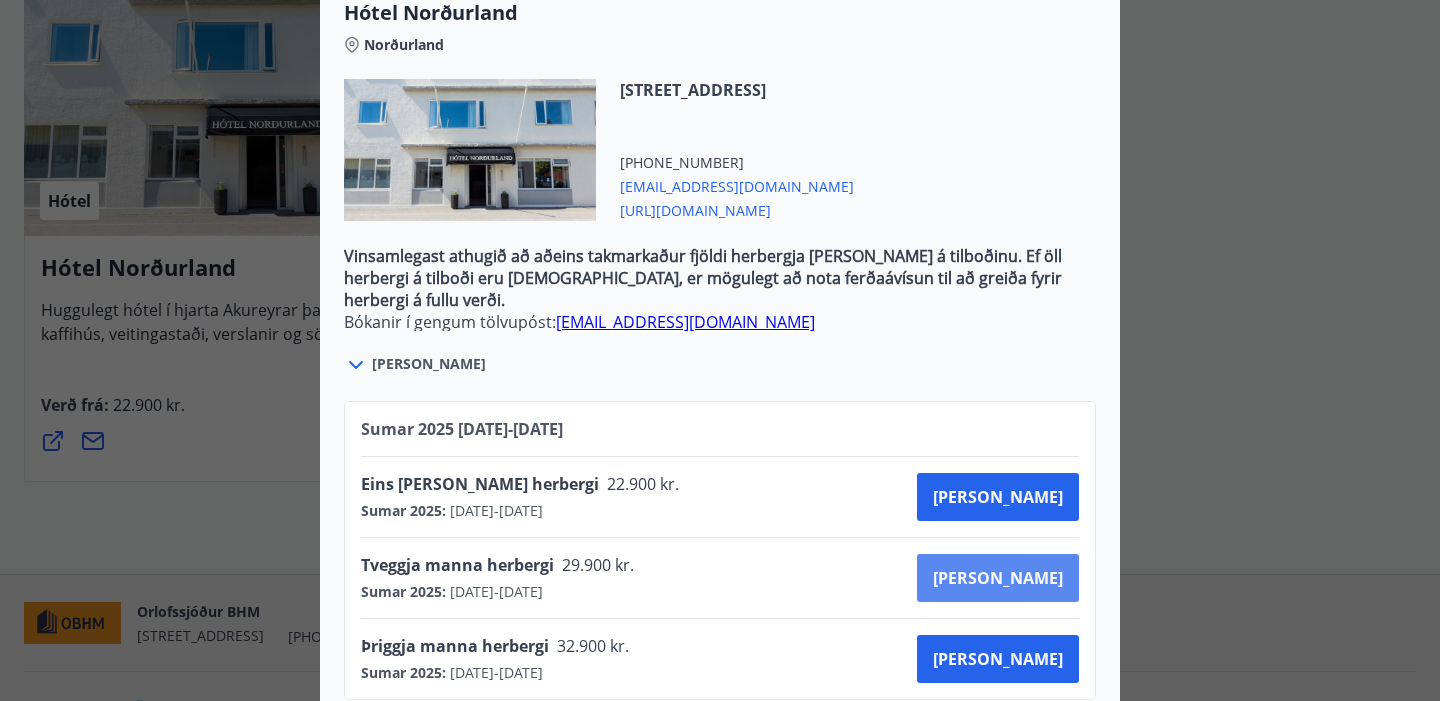 click on "Kaupa" at bounding box center (998, 578) 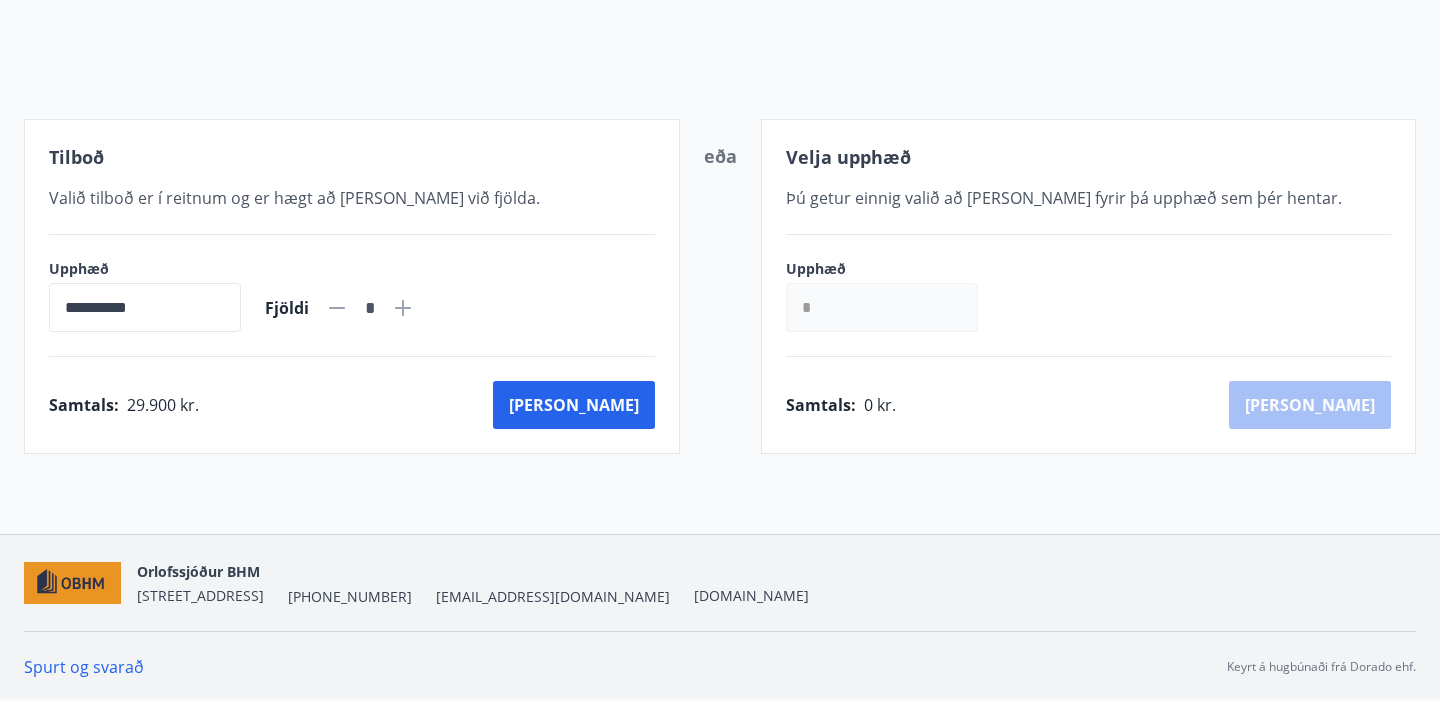 scroll, scrollTop: 309, scrollLeft: 0, axis: vertical 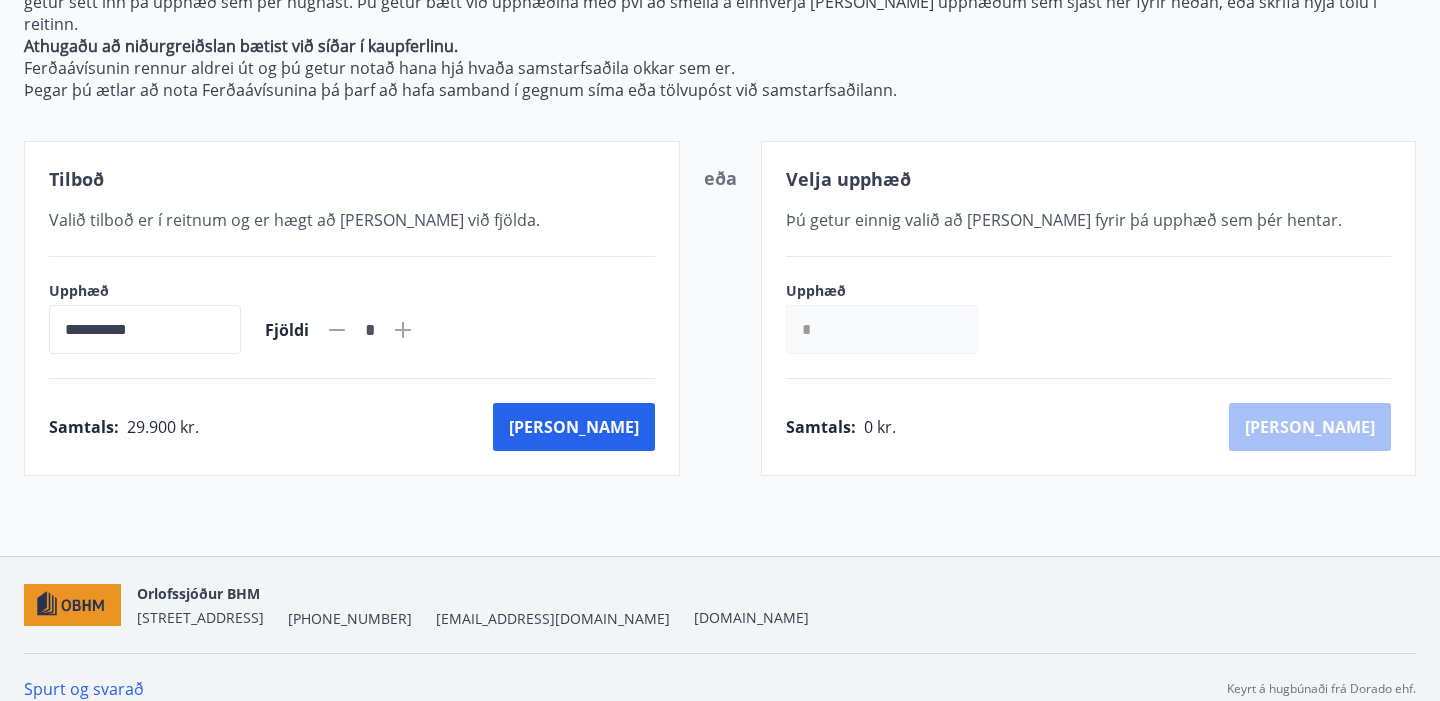 click 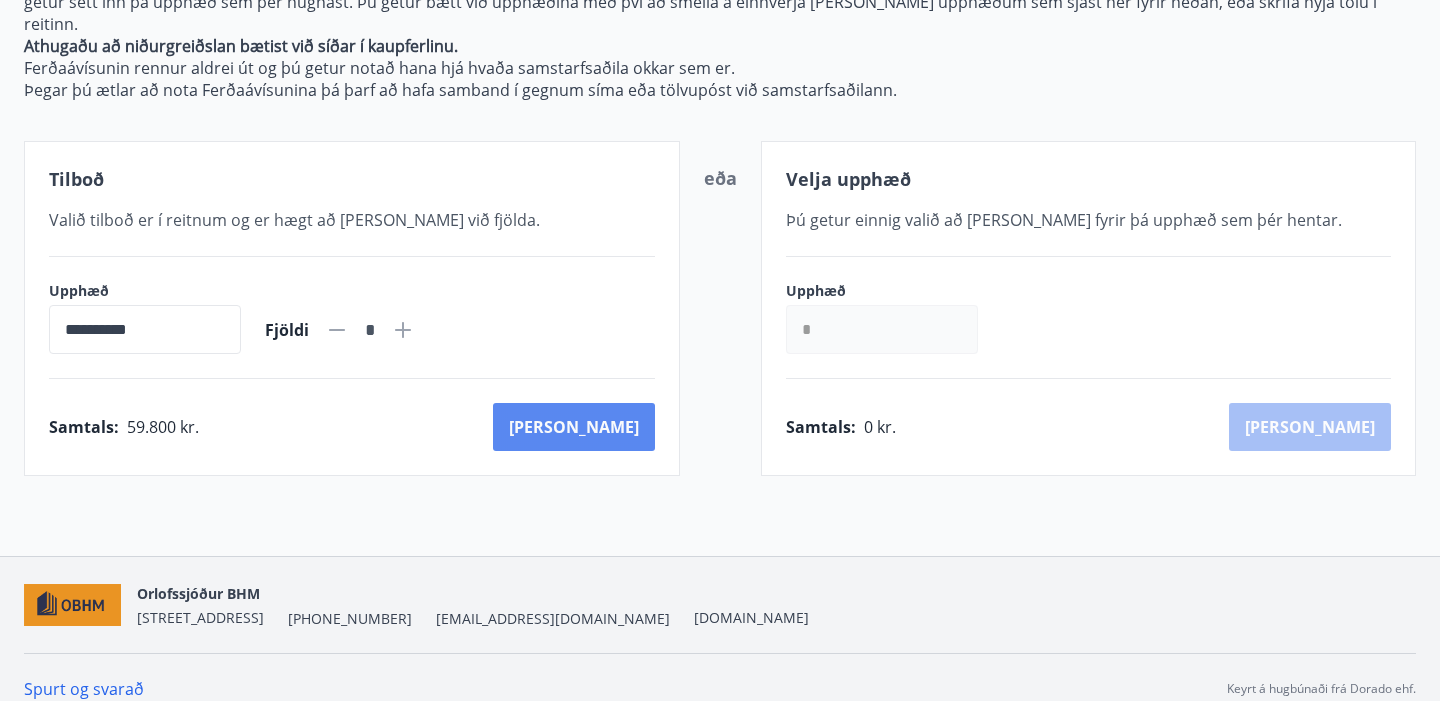click on "Kaup" at bounding box center (574, 427) 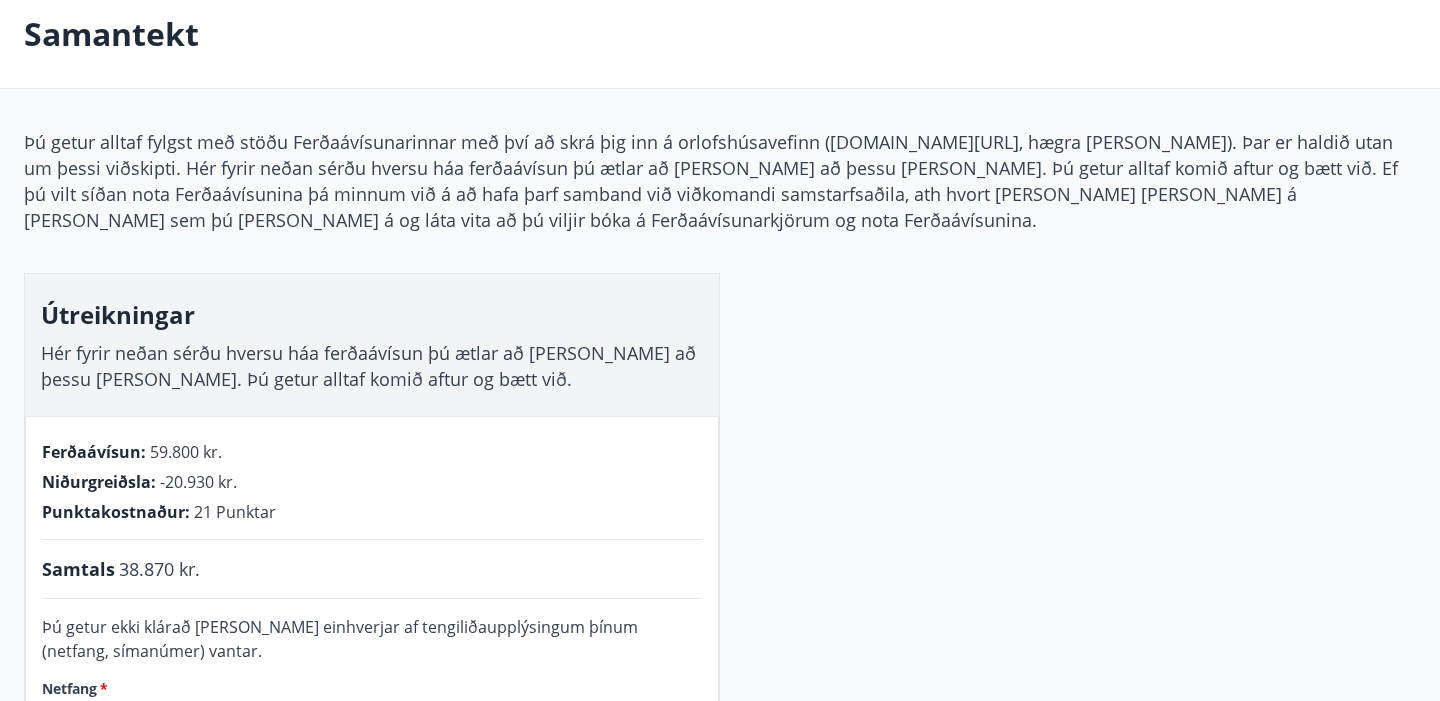 scroll, scrollTop: 0, scrollLeft: 0, axis: both 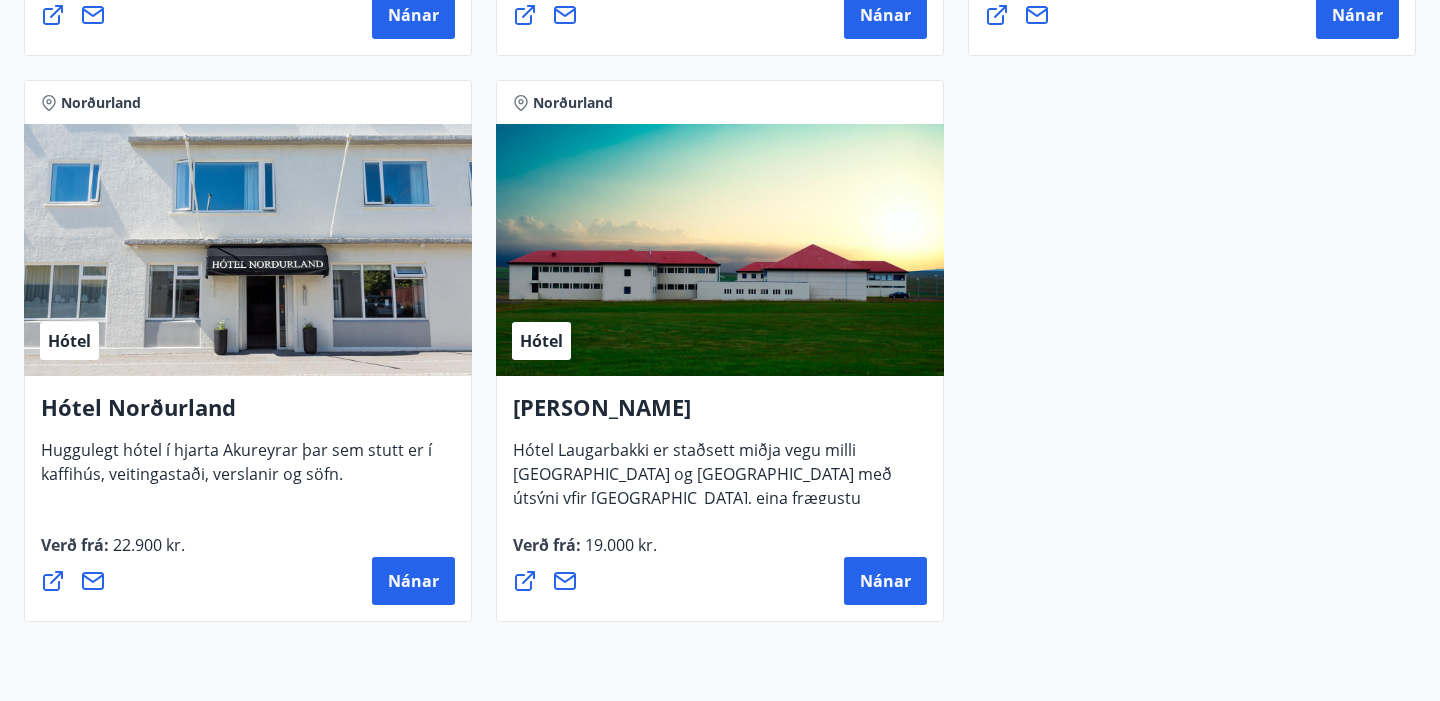 click on "Hótel Norðurland" at bounding box center (248, 415) 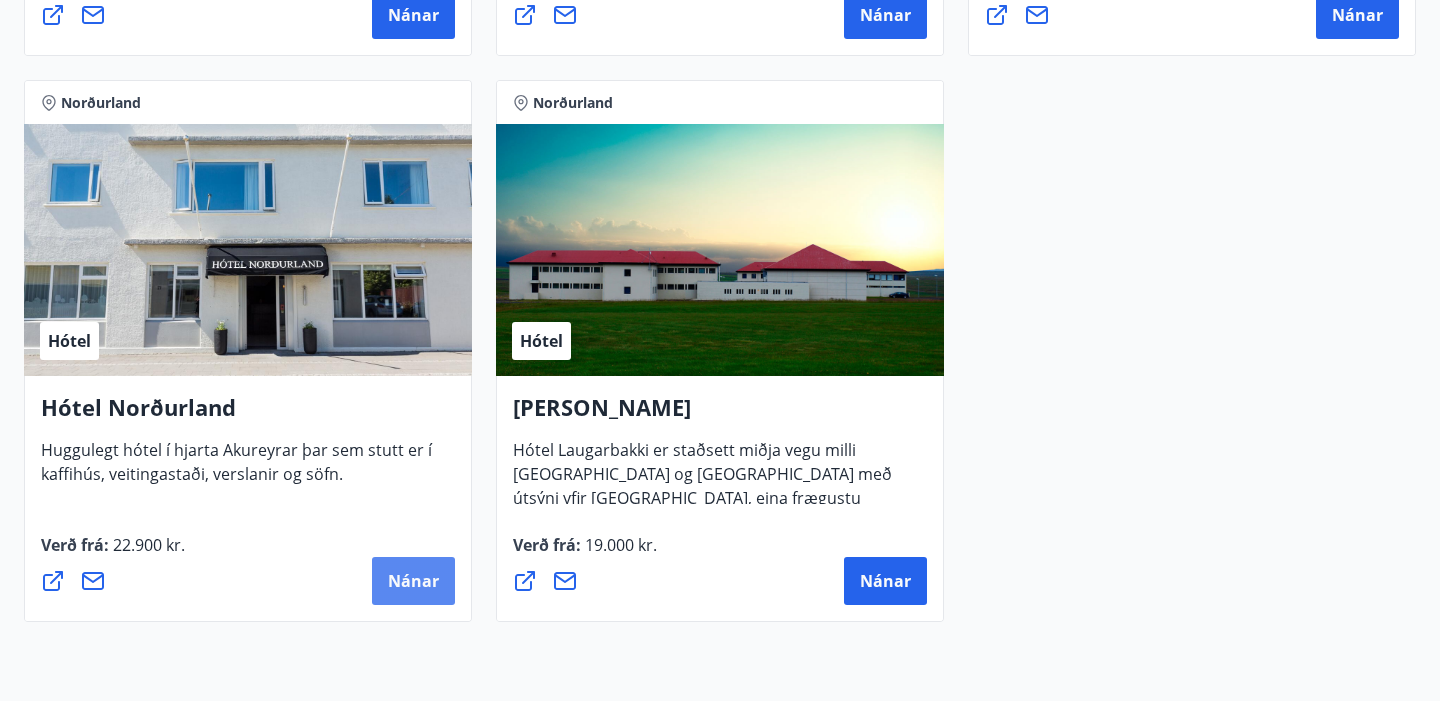 click on "Nánar" at bounding box center [413, 581] 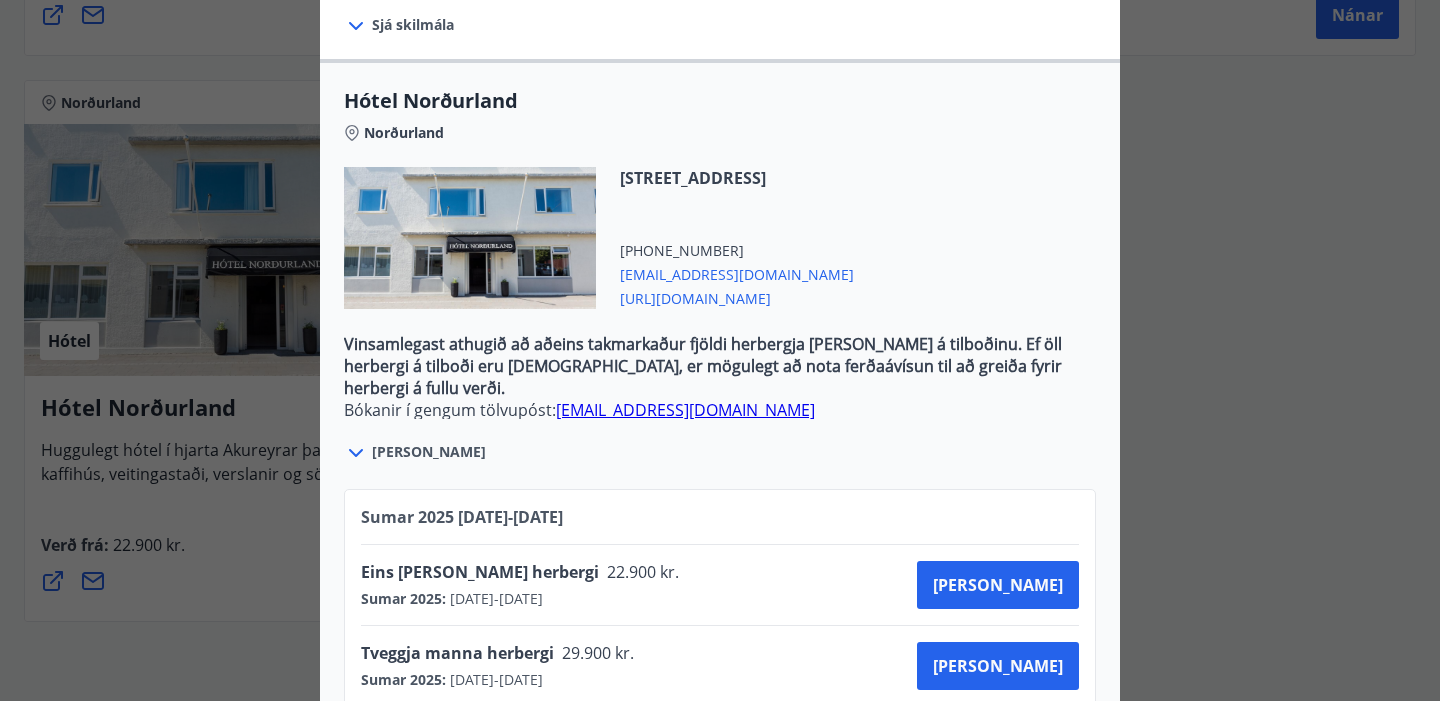 scroll, scrollTop: 639, scrollLeft: 0, axis: vertical 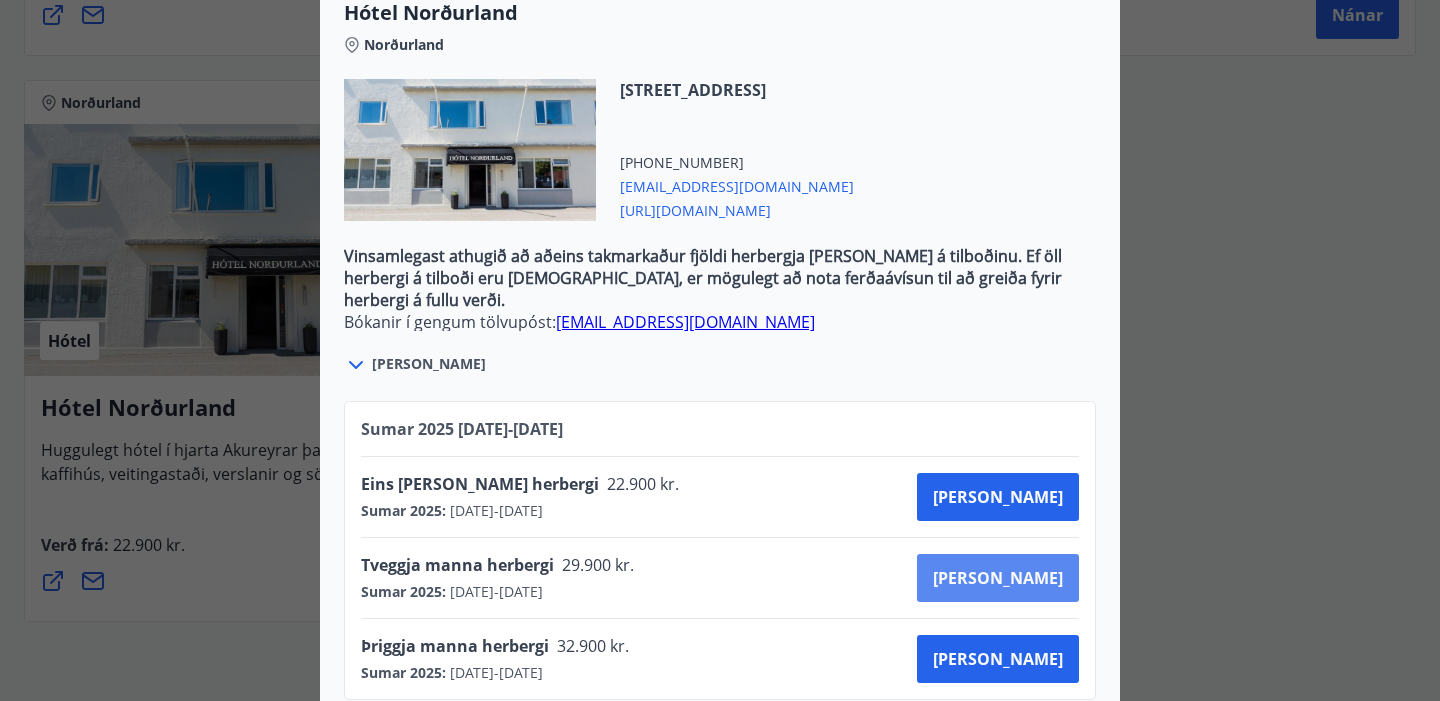click on "Kaupa" at bounding box center [998, 578] 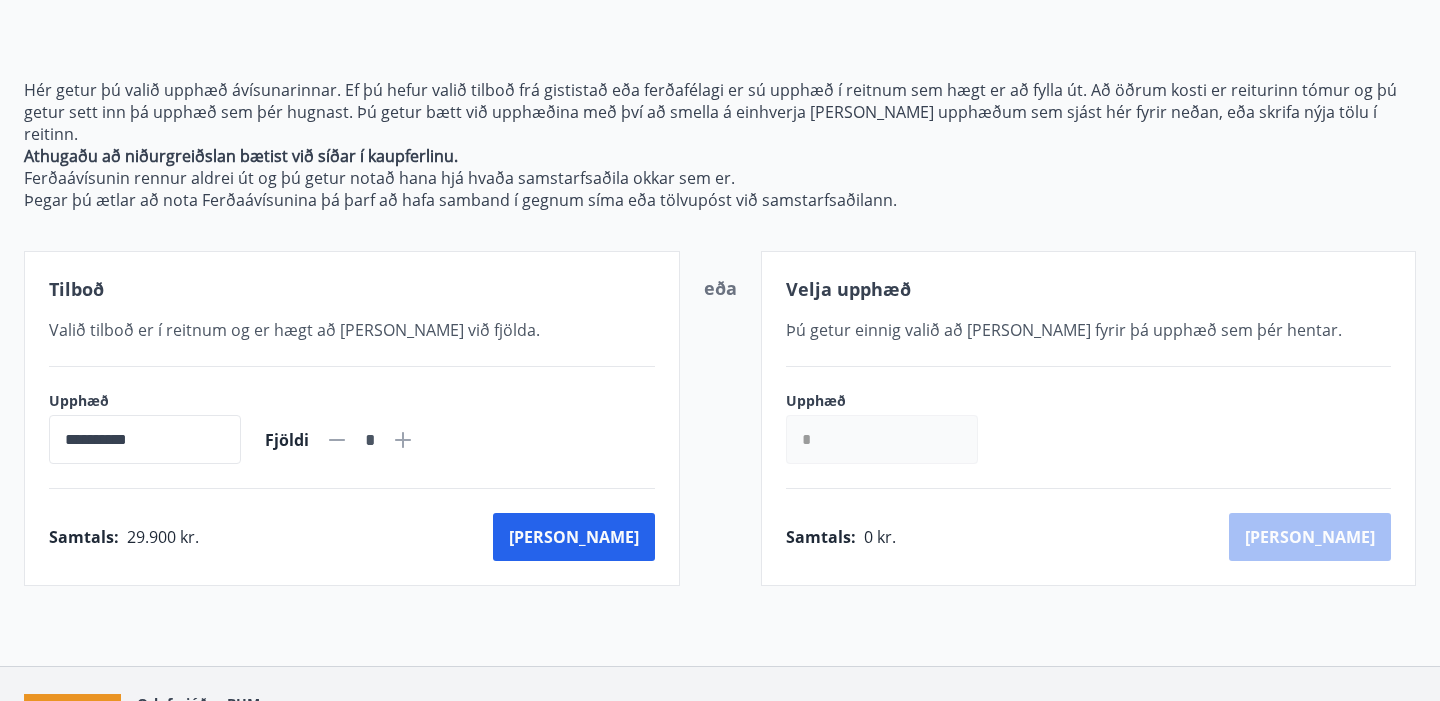 scroll, scrollTop: 309, scrollLeft: 0, axis: vertical 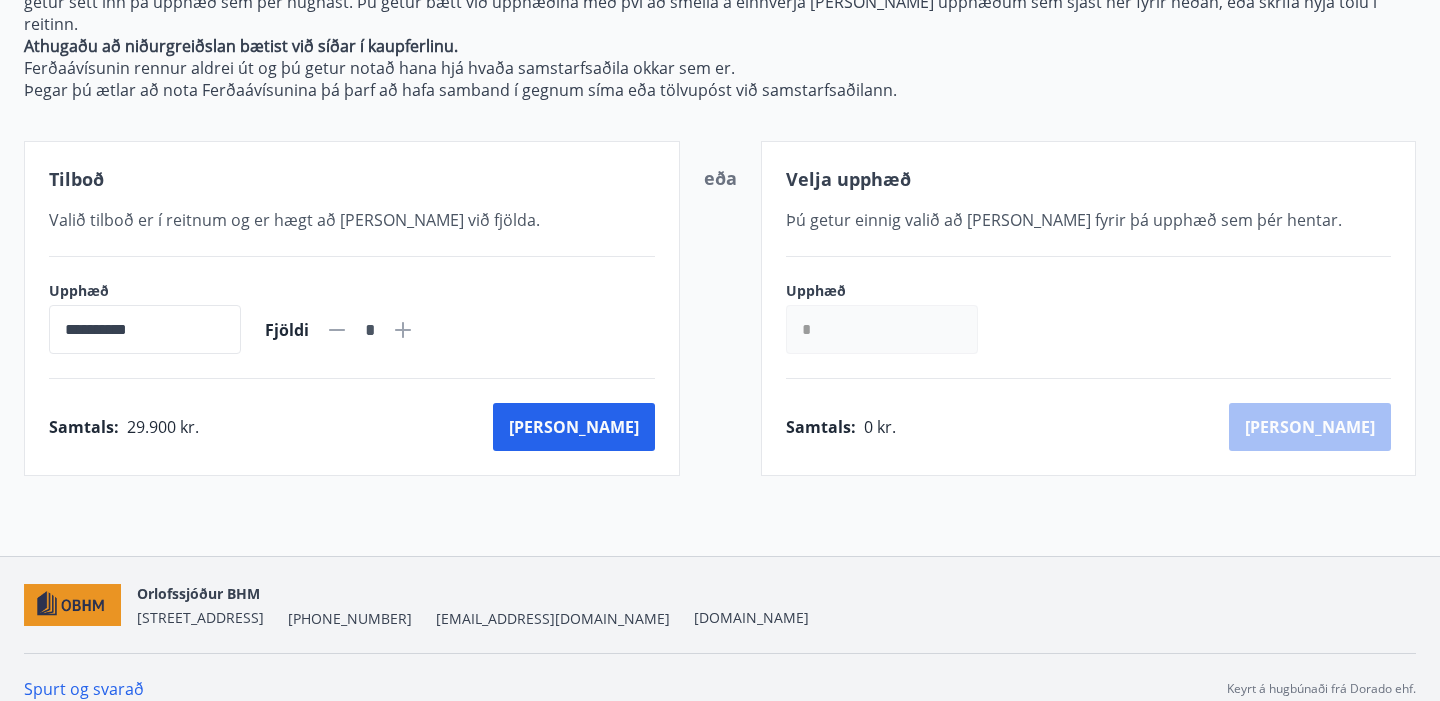 click 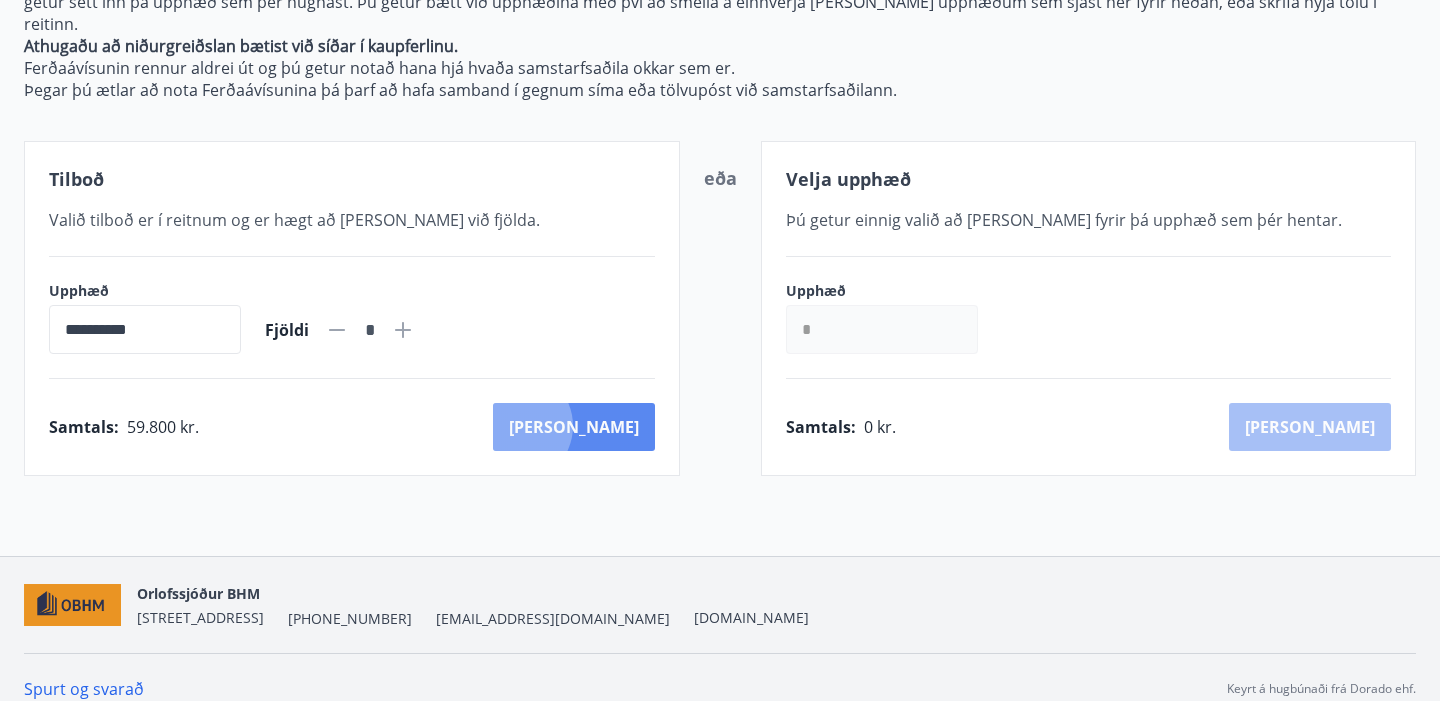click on "Kaup" at bounding box center (574, 427) 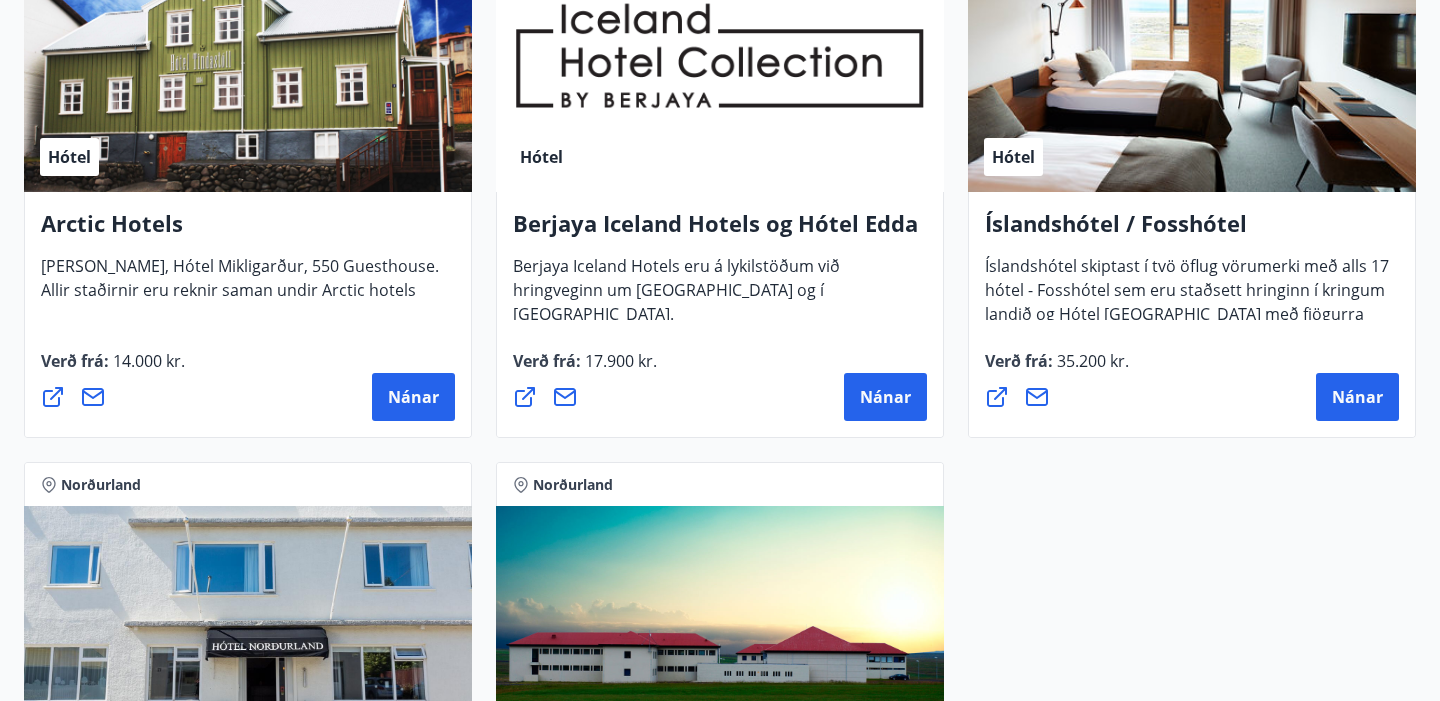scroll, scrollTop: 1123, scrollLeft: 0, axis: vertical 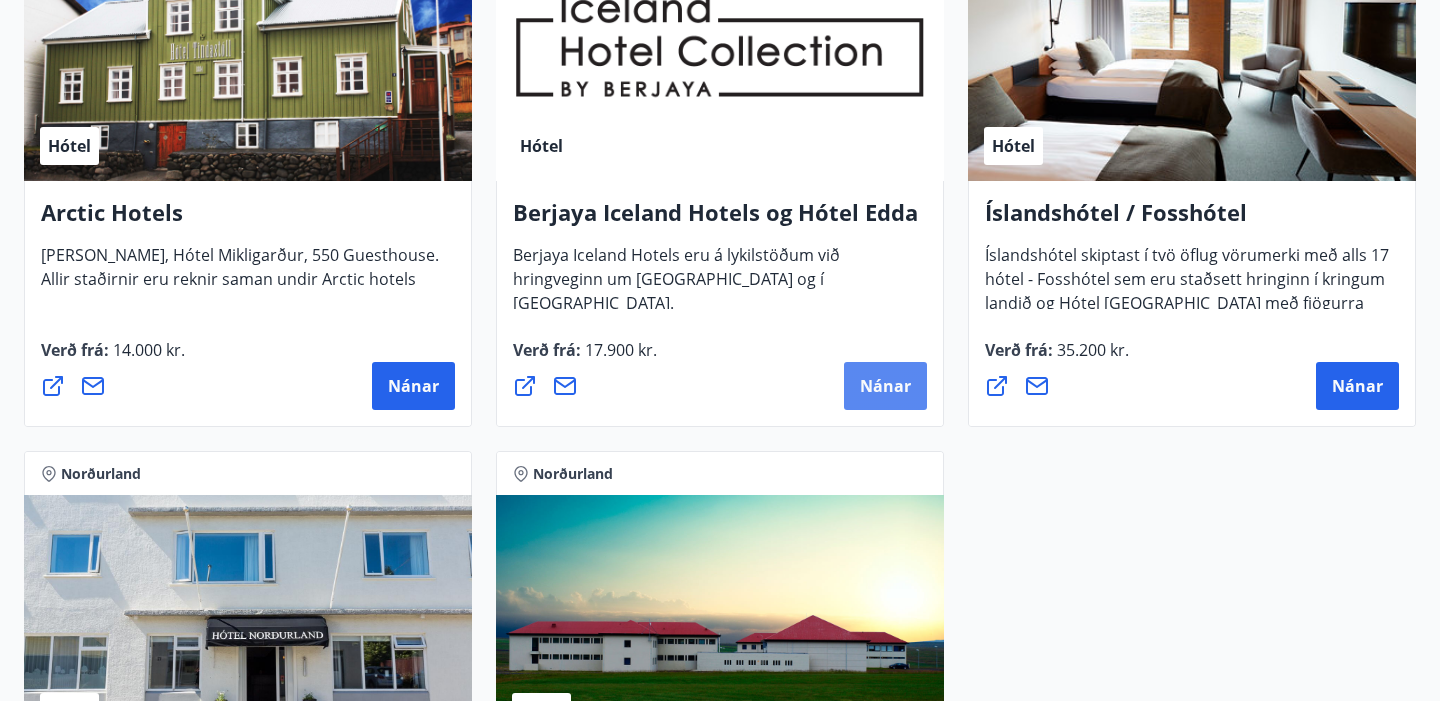 click on "Nánar" at bounding box center (885, 386) 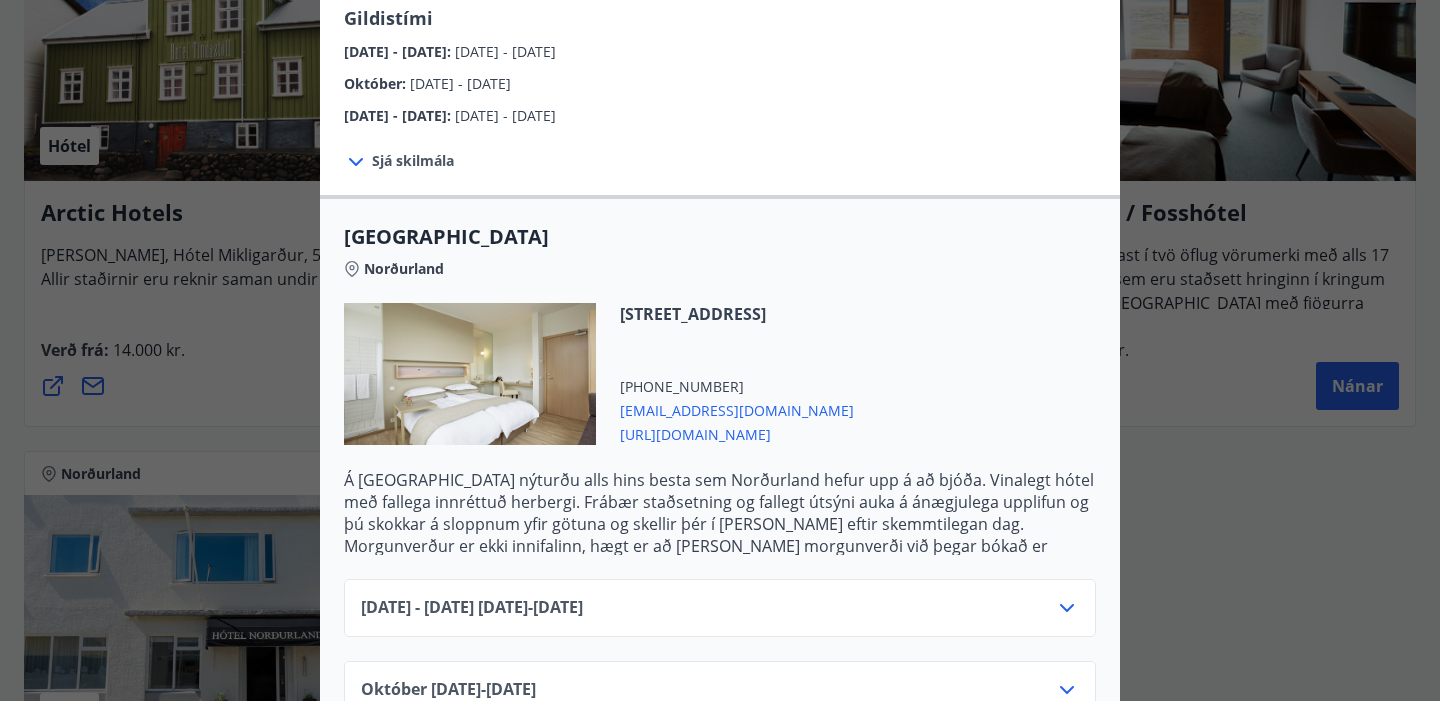 scroll, scrollTop: 456, scrollLeft: 0, axis: vertical 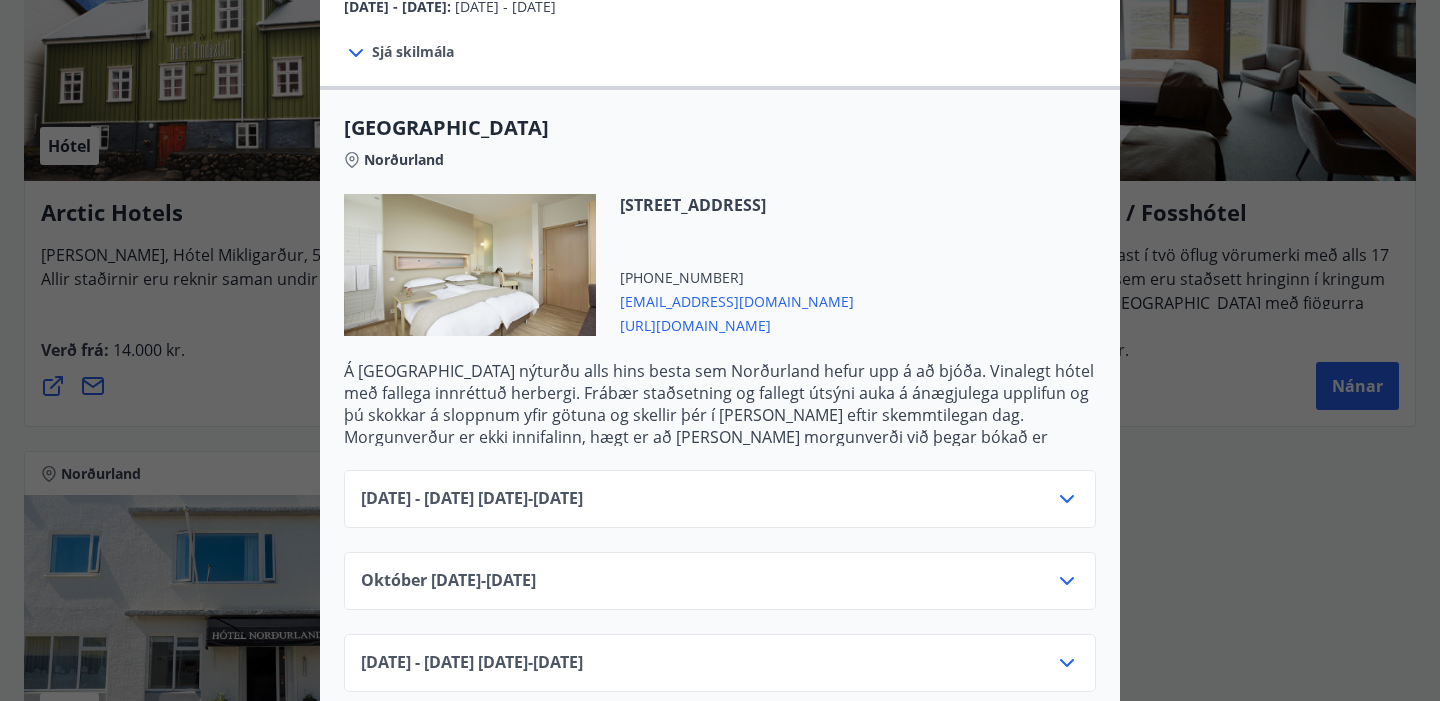 click on "Júní 2025 - September 2025   01.06.25  -  30.09.25" at bounding box center [720, 507] 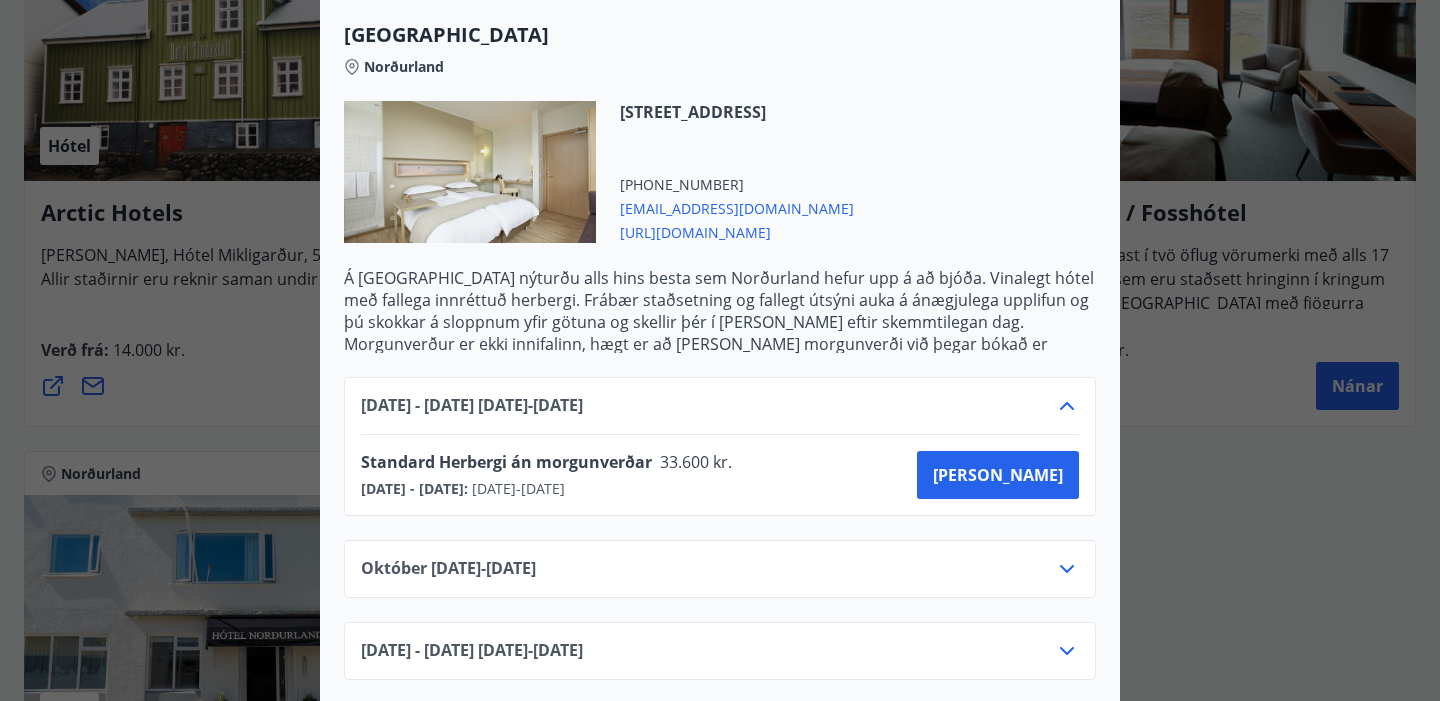 scroll, scrollTop: 550, scrollLeft: 0, axis: vertical 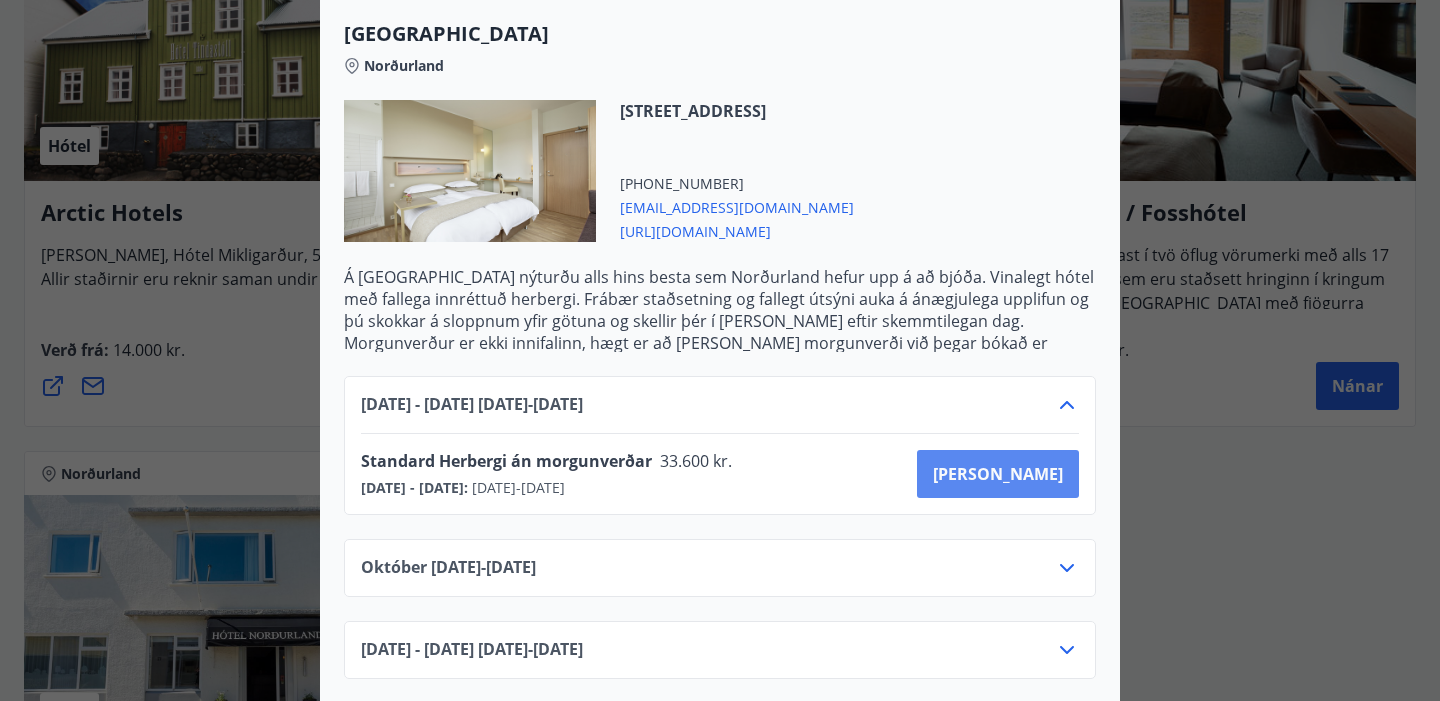 click on "Kaupa" at bounding box center (998, 474) 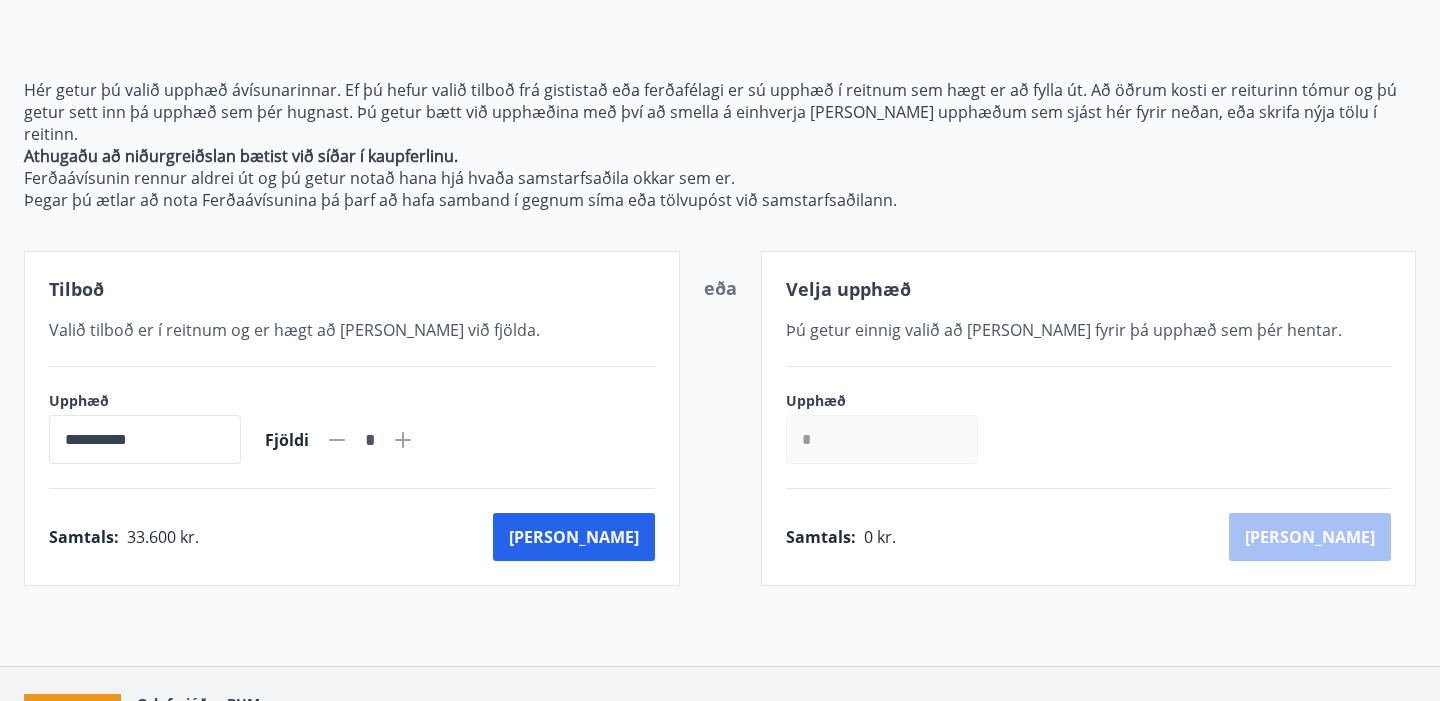 scroll, scrollTop: 309, scrollLeft: 0, axis: vertical 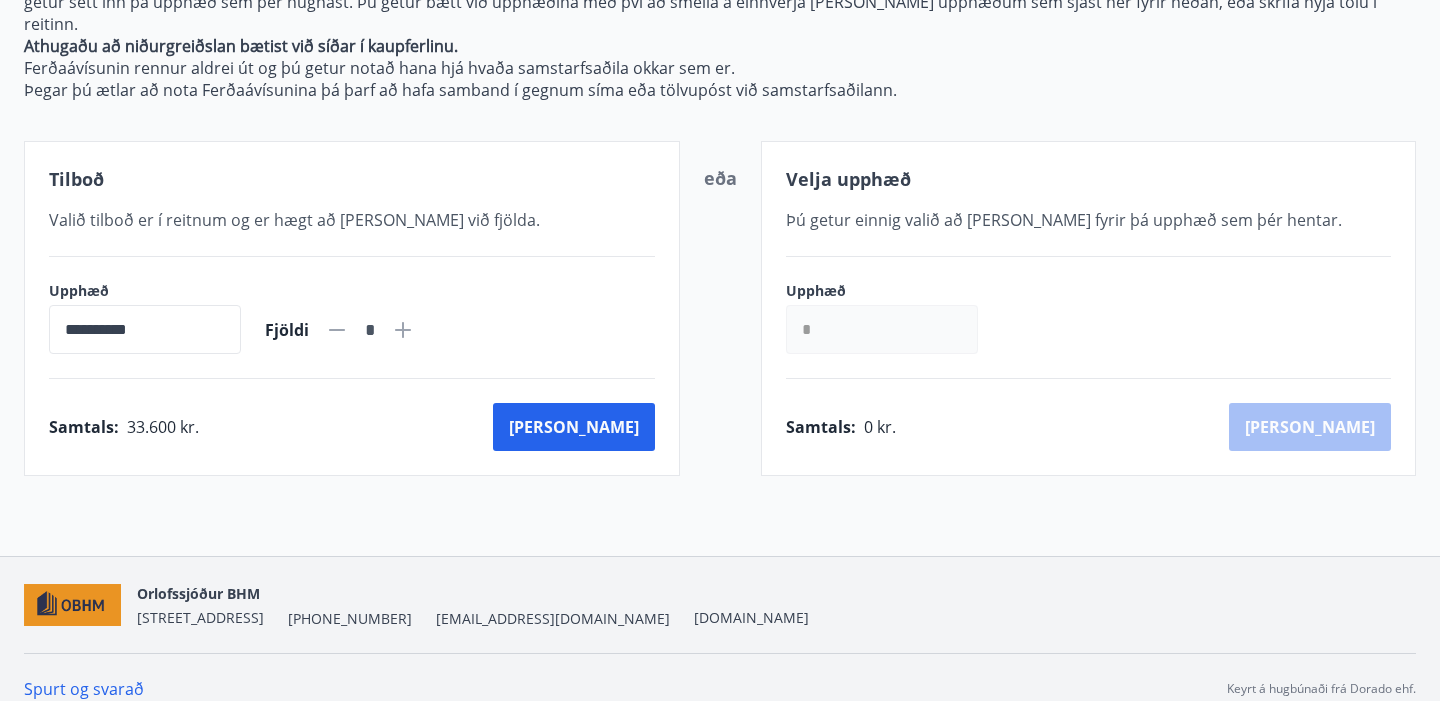 click 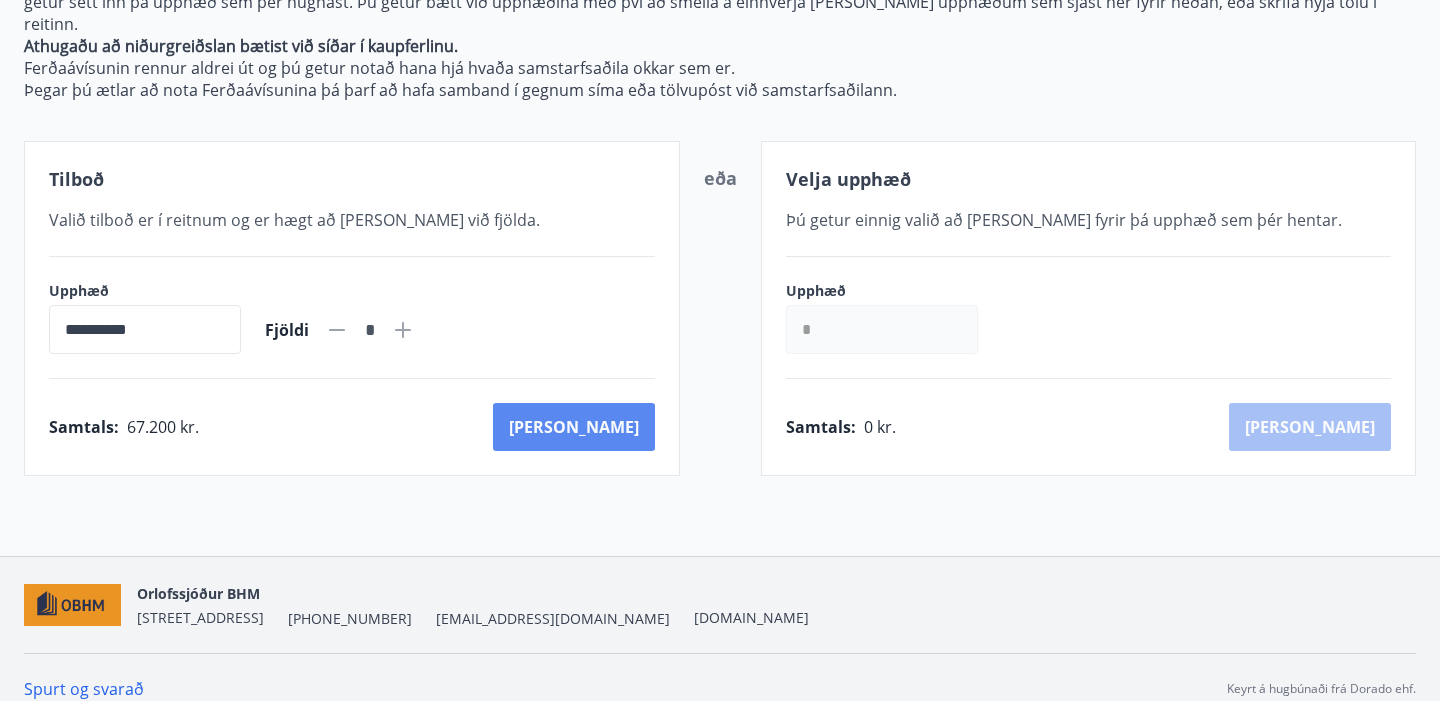 click on "Kaup" at bounding box center [574, 427] 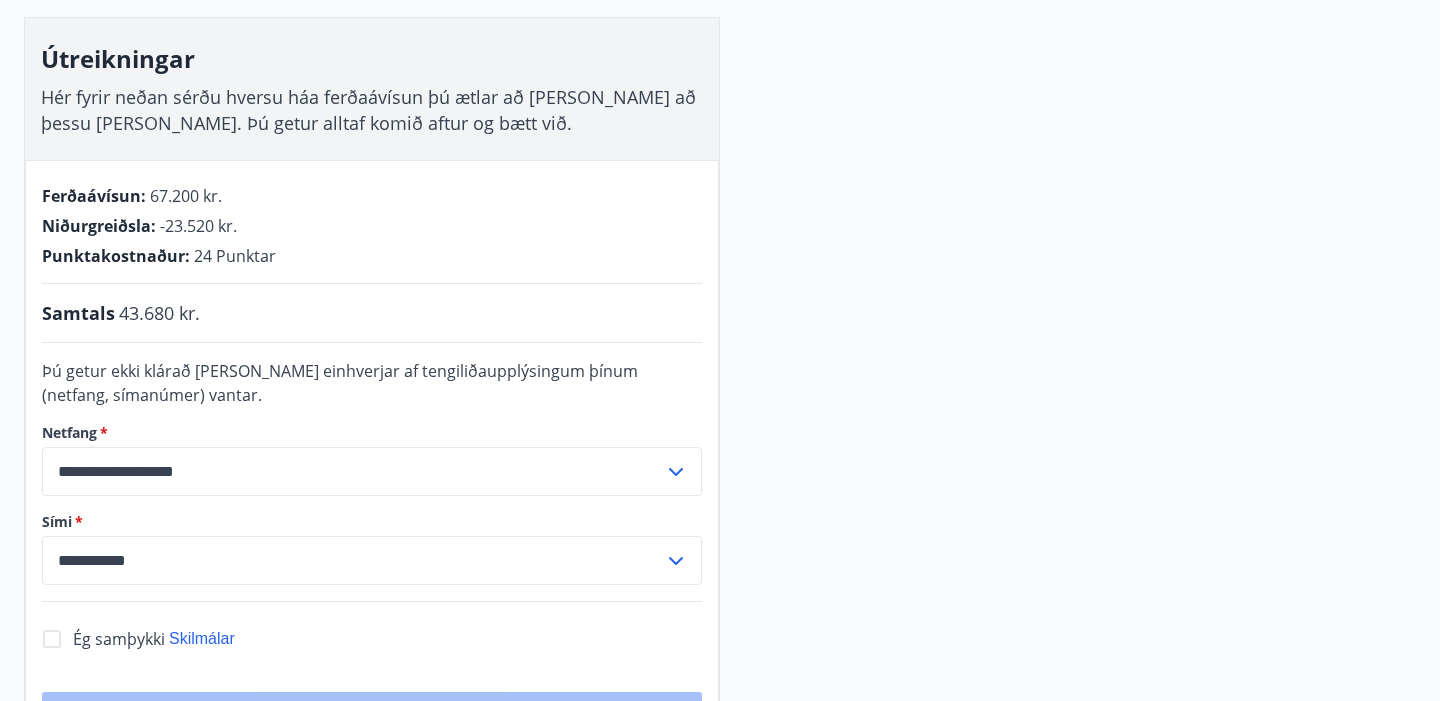 scroll, scrollTop: 0, scrollLeft: 0, axis: both 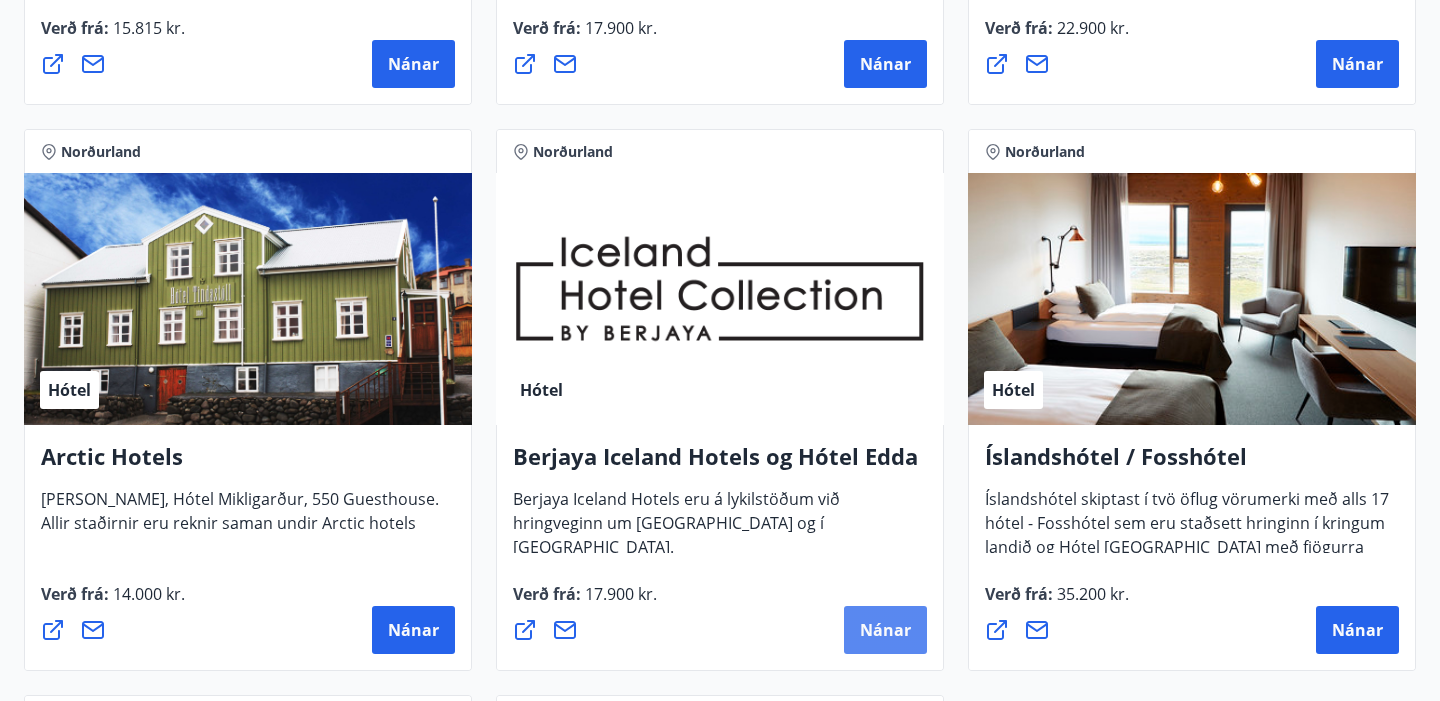 click on "Nánar" at bounding box center [885, 630] 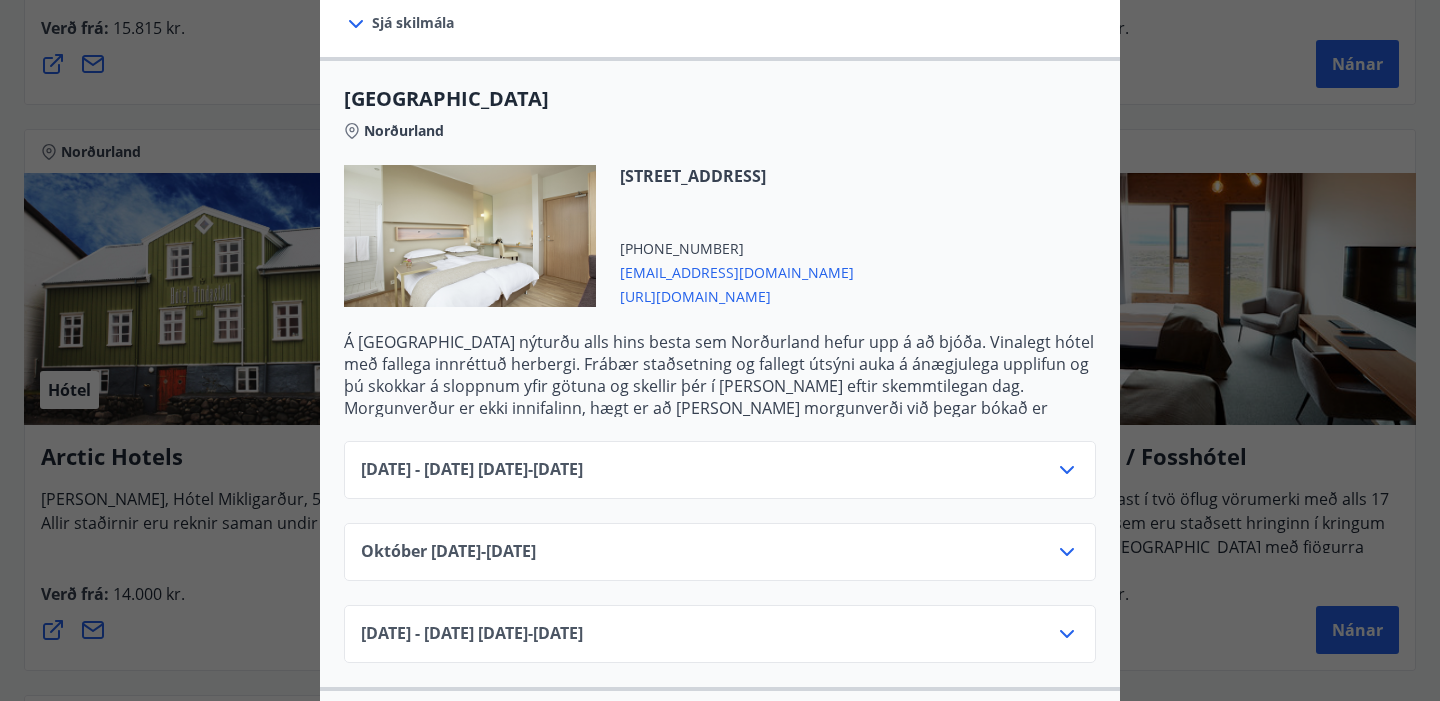 scroll, scrollTop: 488, scrollLeft: 0, axis: vertical 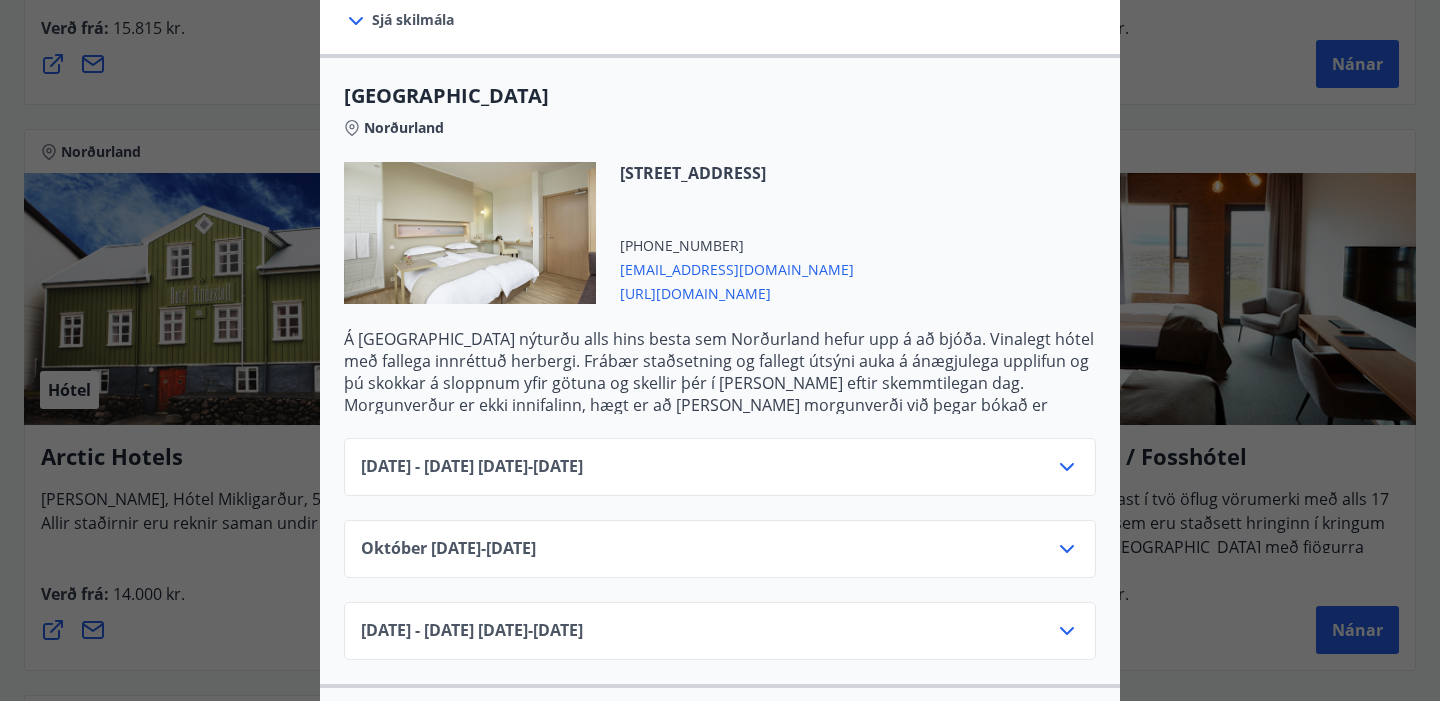 click on "https://www.icelandhotelcollectionbyberjaya.com/is" at bounding box center [737, 292] 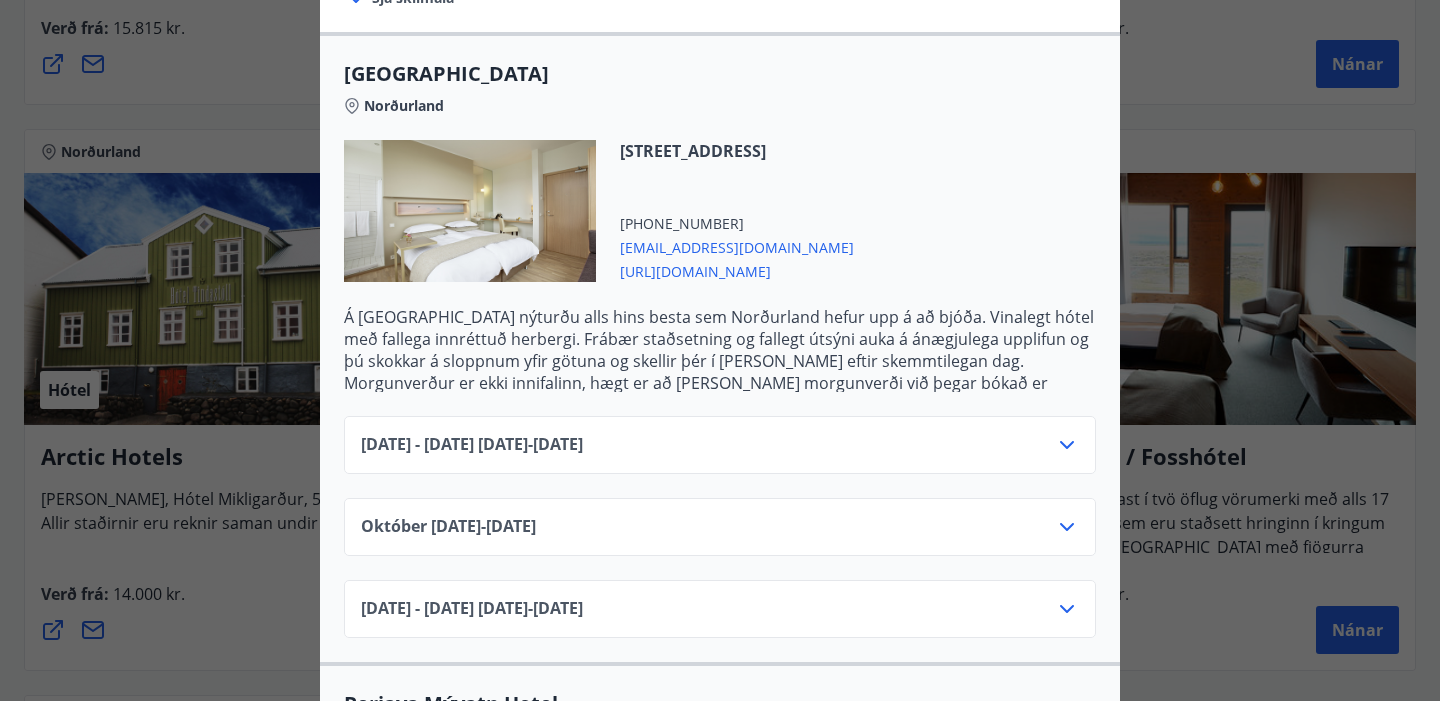 scroll, scrollTop: 440, scrollLeft: 0, axis: vertical 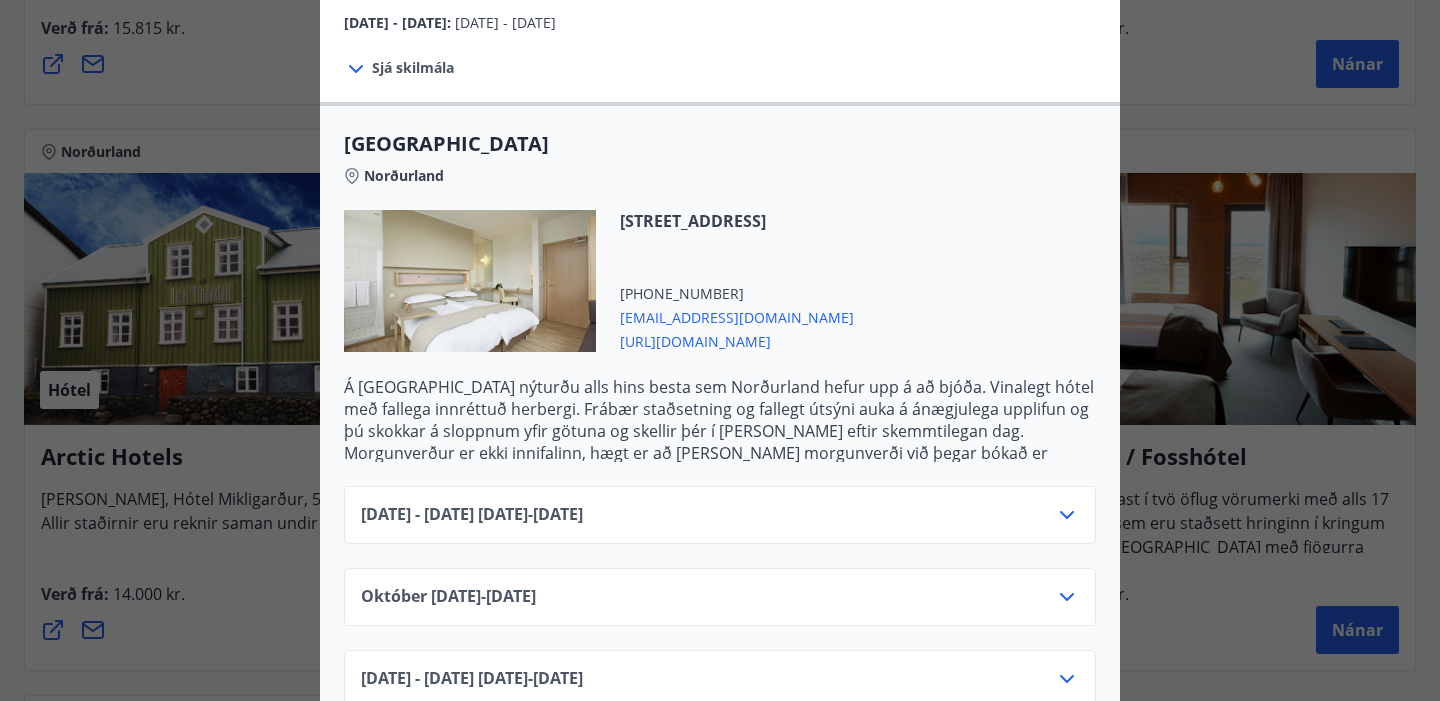 click 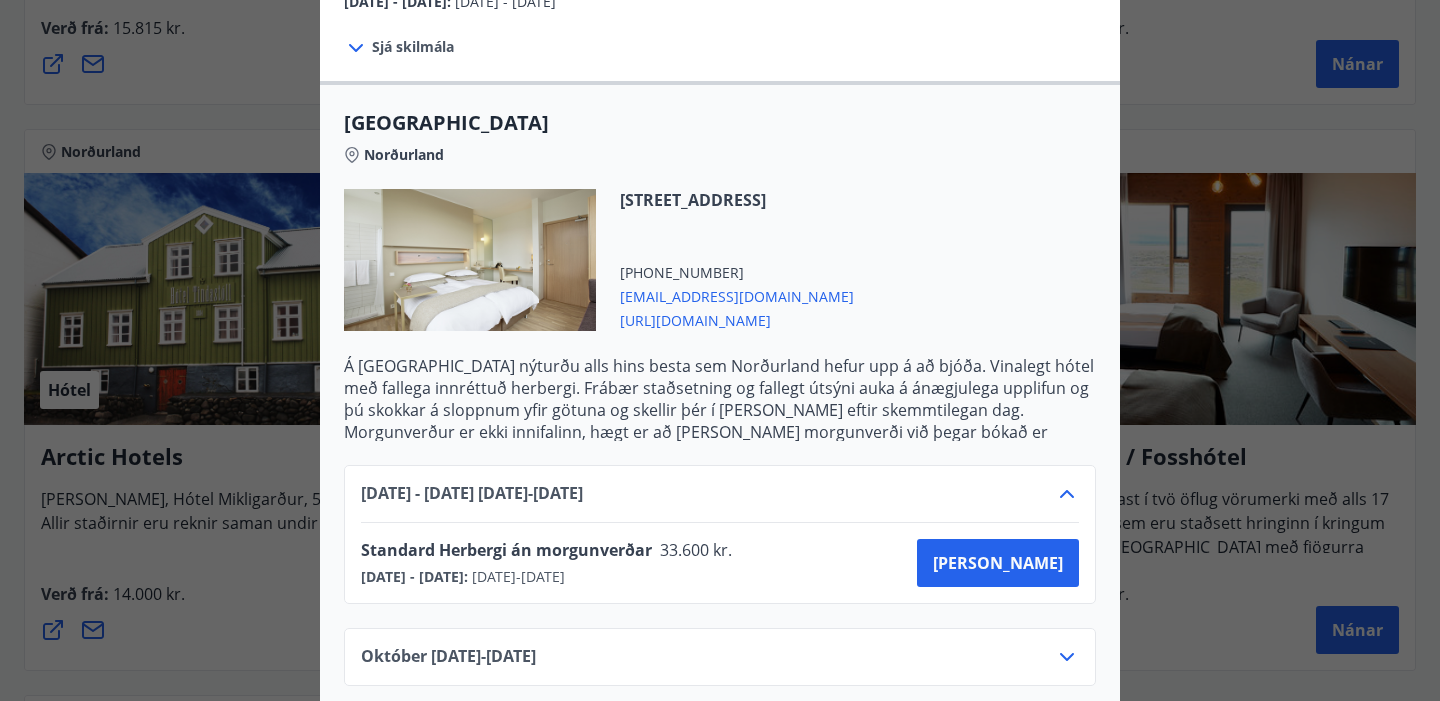 scroll, scrollTop: 444, scrollLeft: 0, axis: vertical 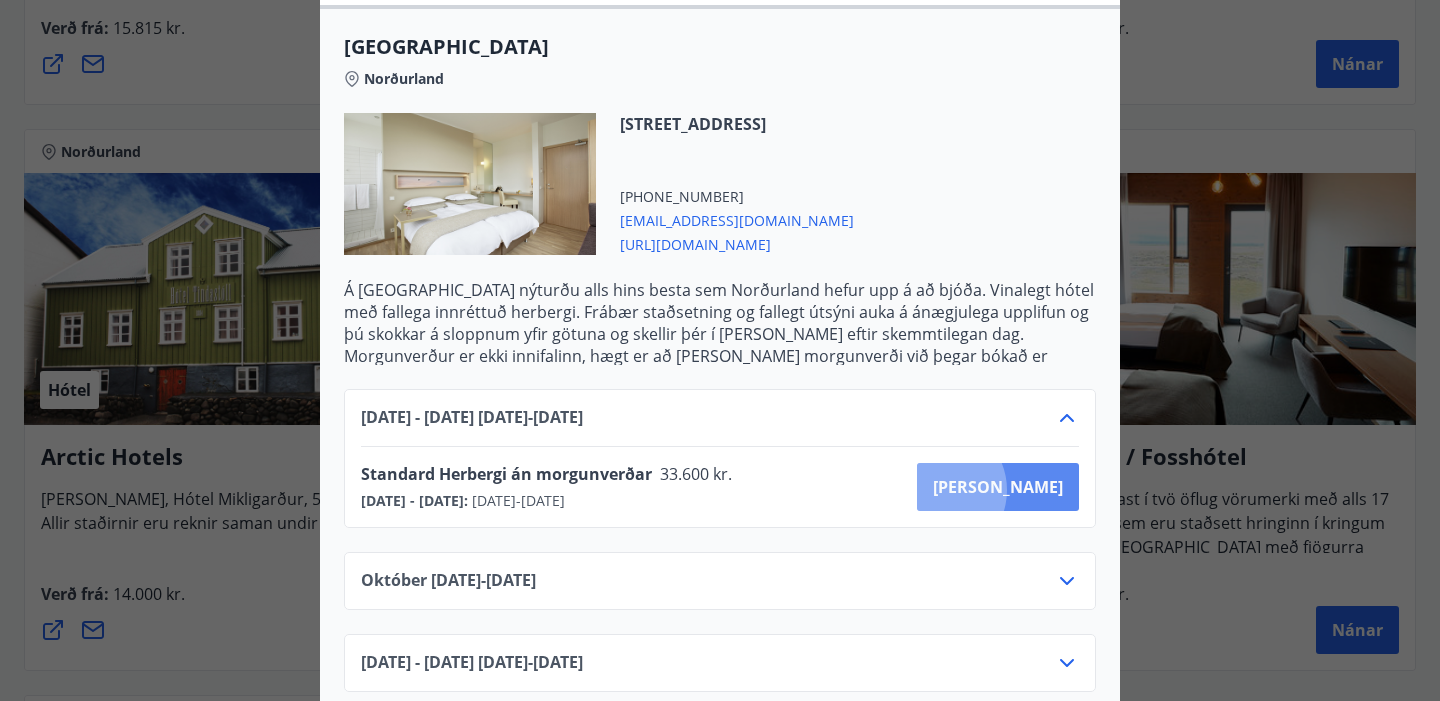 click on "Kaupa" at bounding box center (998, 487) 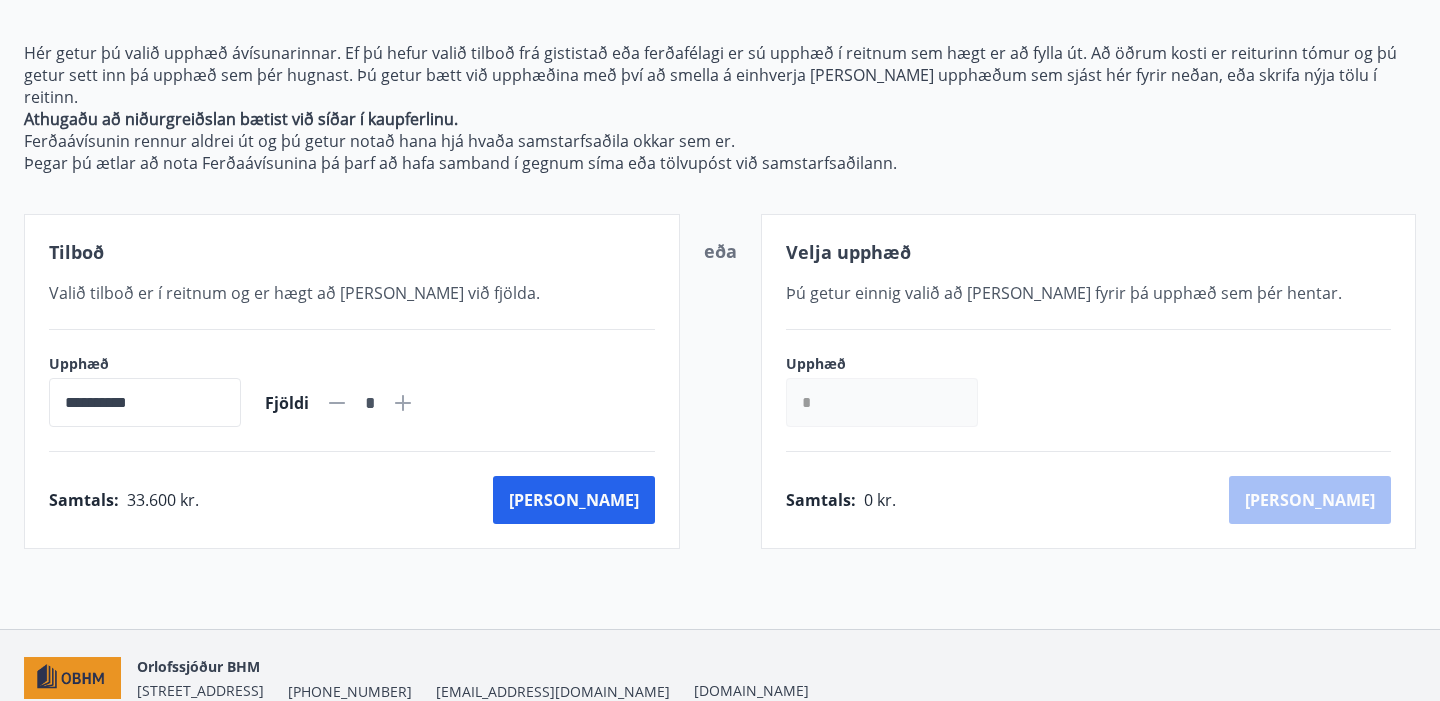 scroll, scrollTop: 232, scrollLeft: 0, axis: vertical 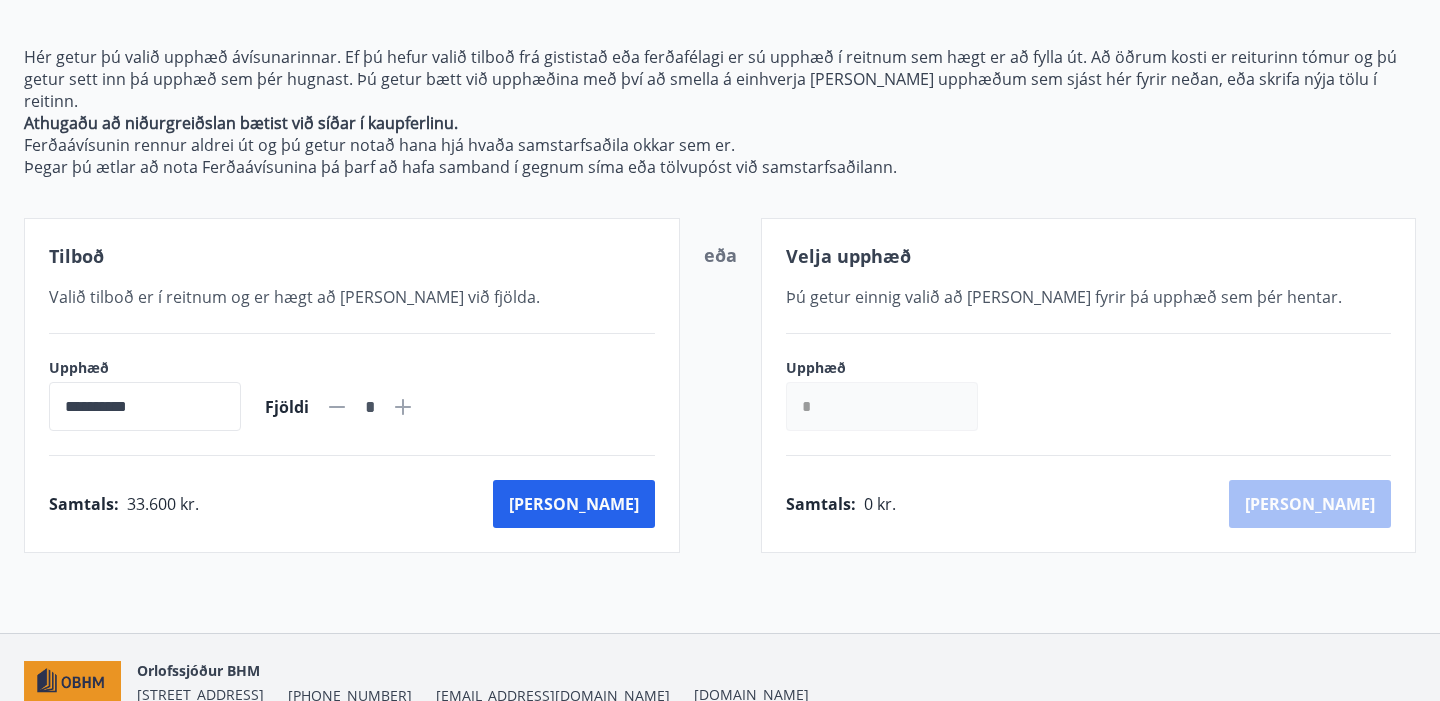 click 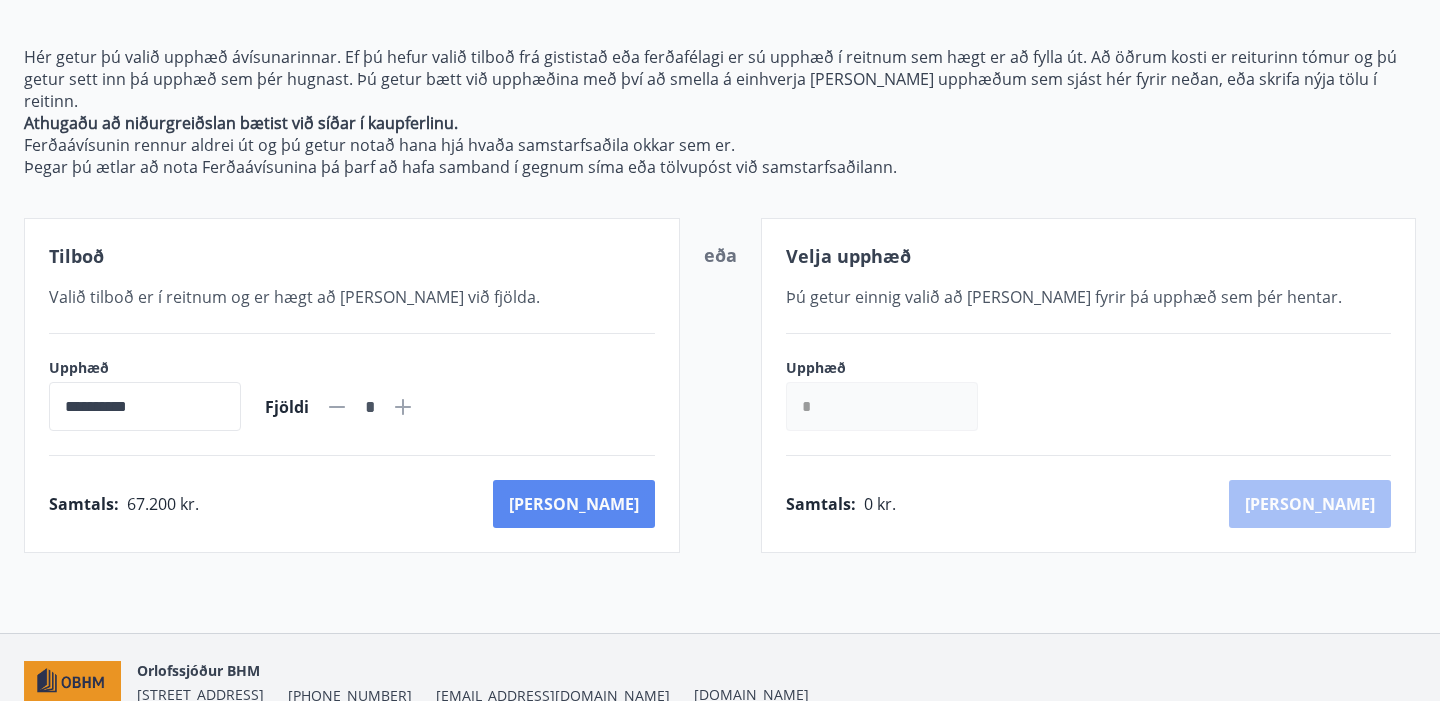 click on "Kaup" at bounding box center (574, 504) 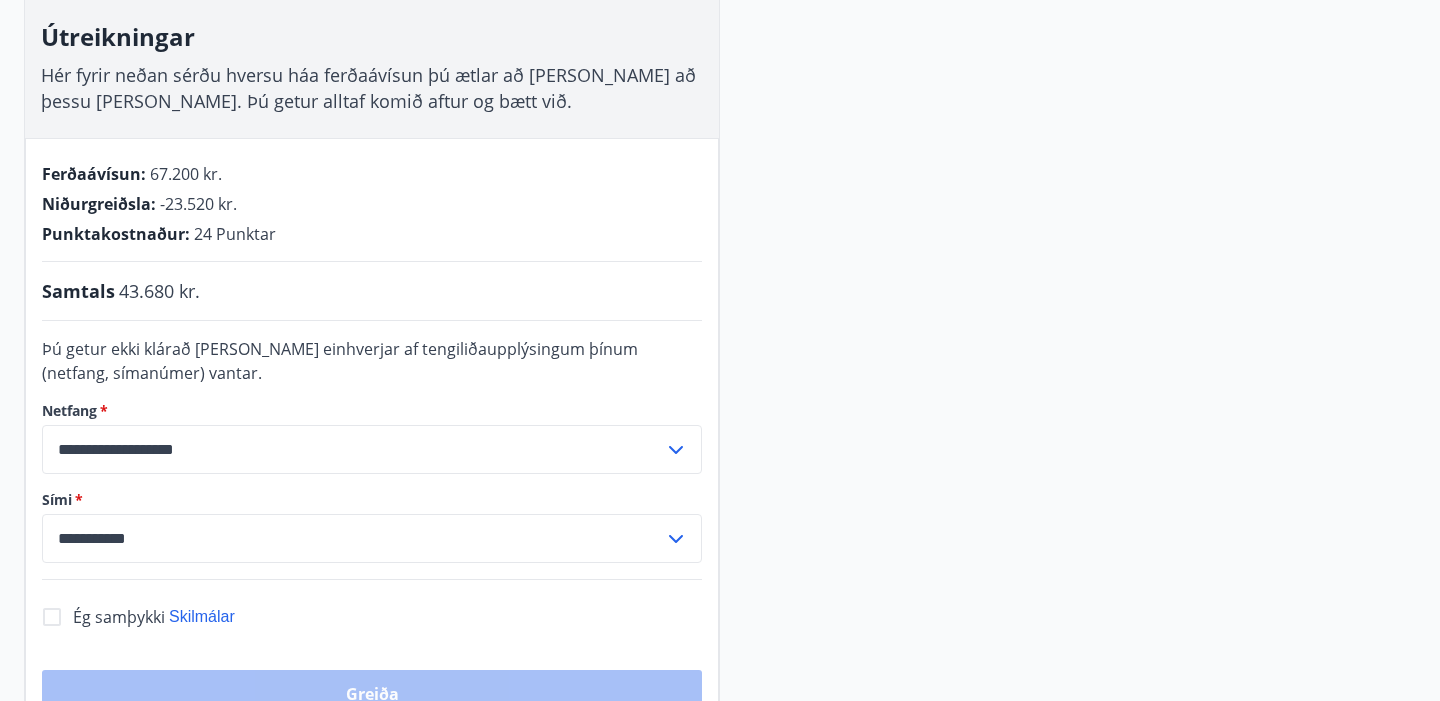 scroll, scrollTop: 139, scrollLeft: 0, axis: vertical 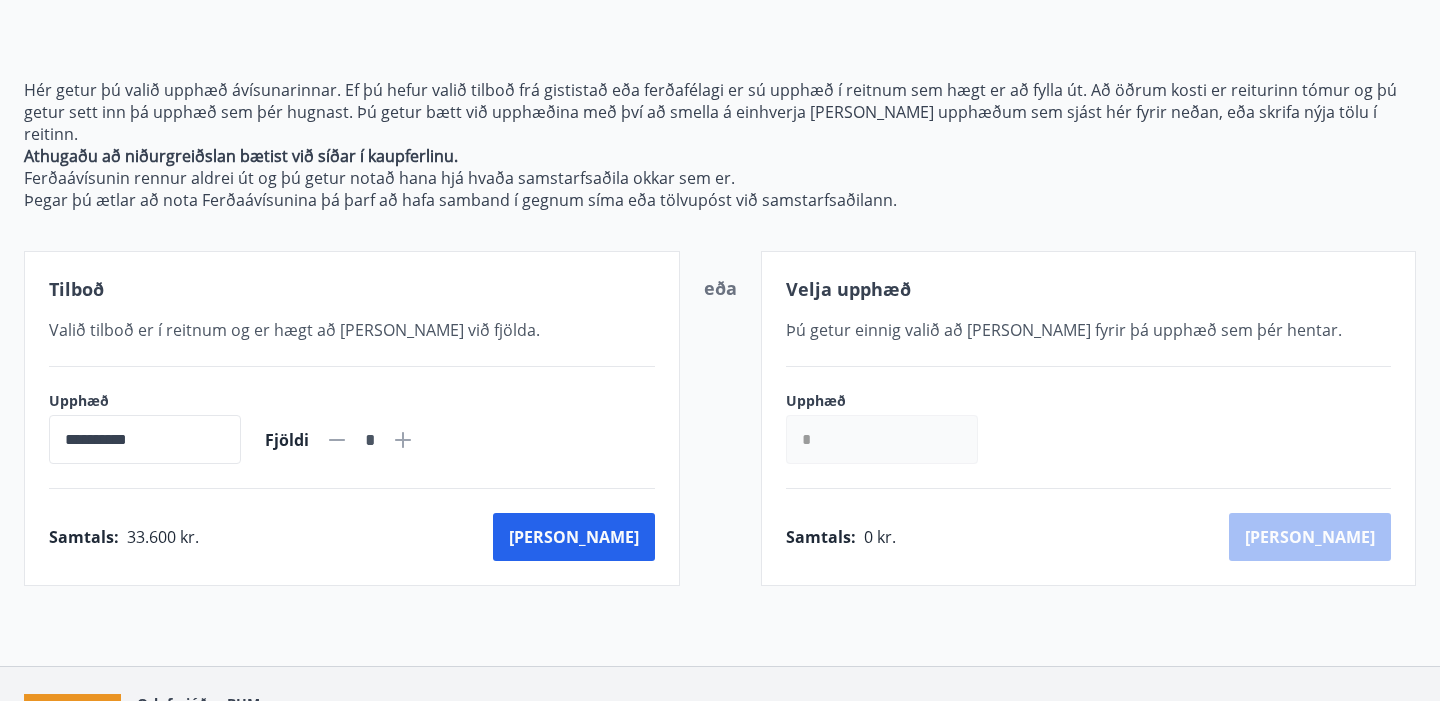 click on "**********" at bounding box center (145, 439) 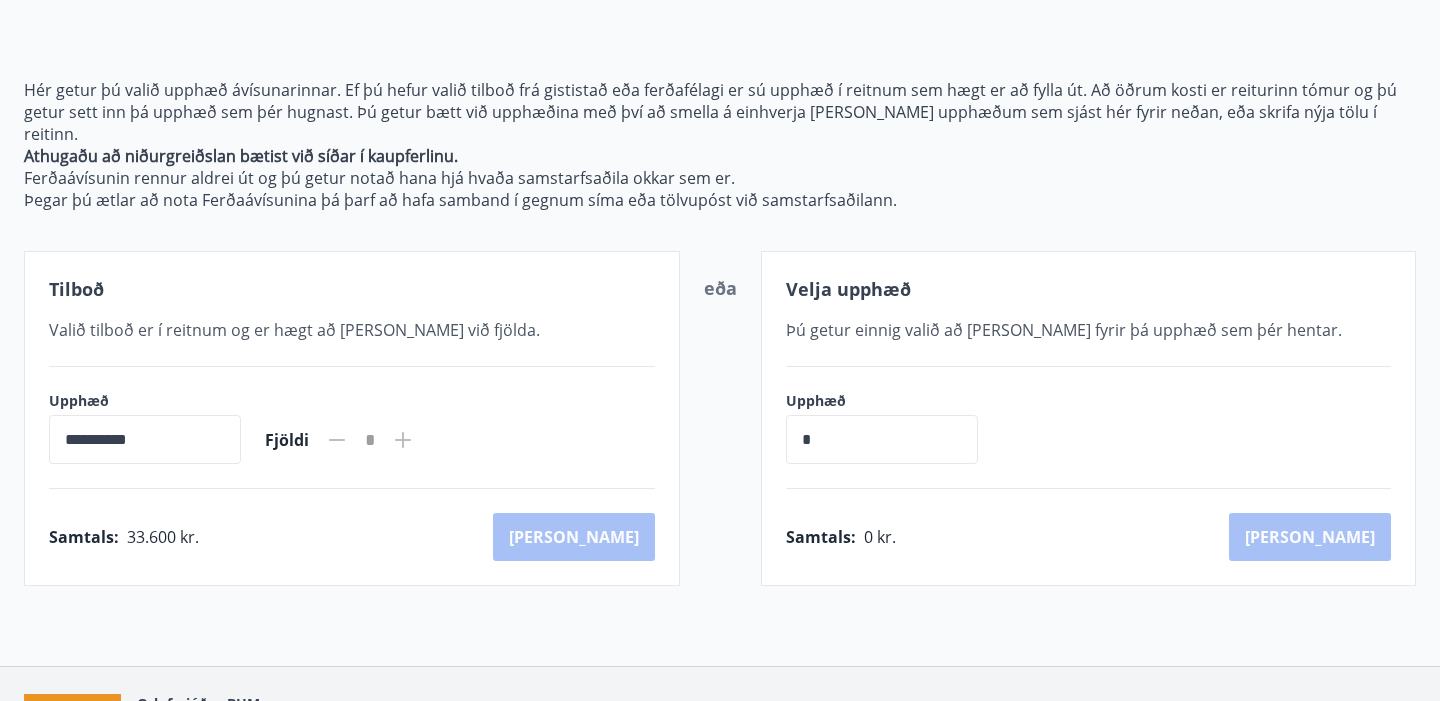 click on "**********" at bounding box center (352, 418) 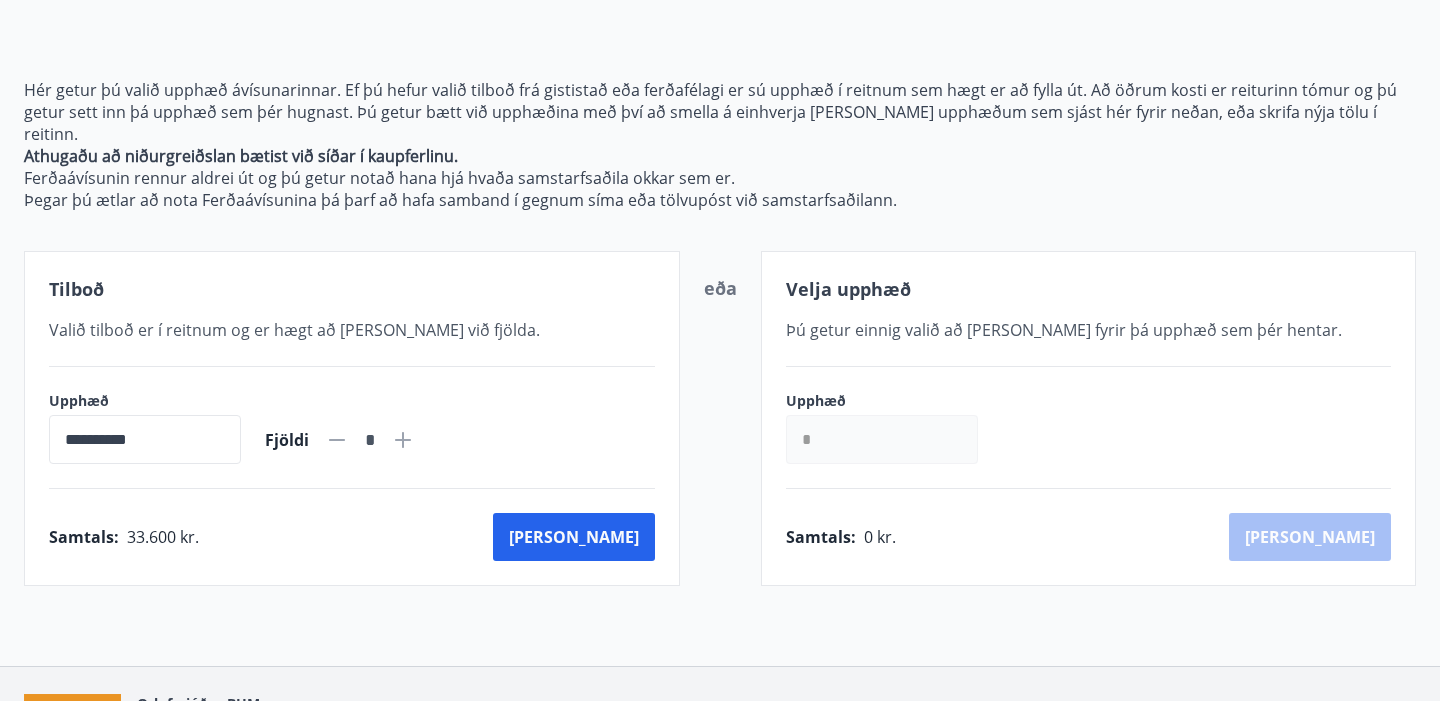 click 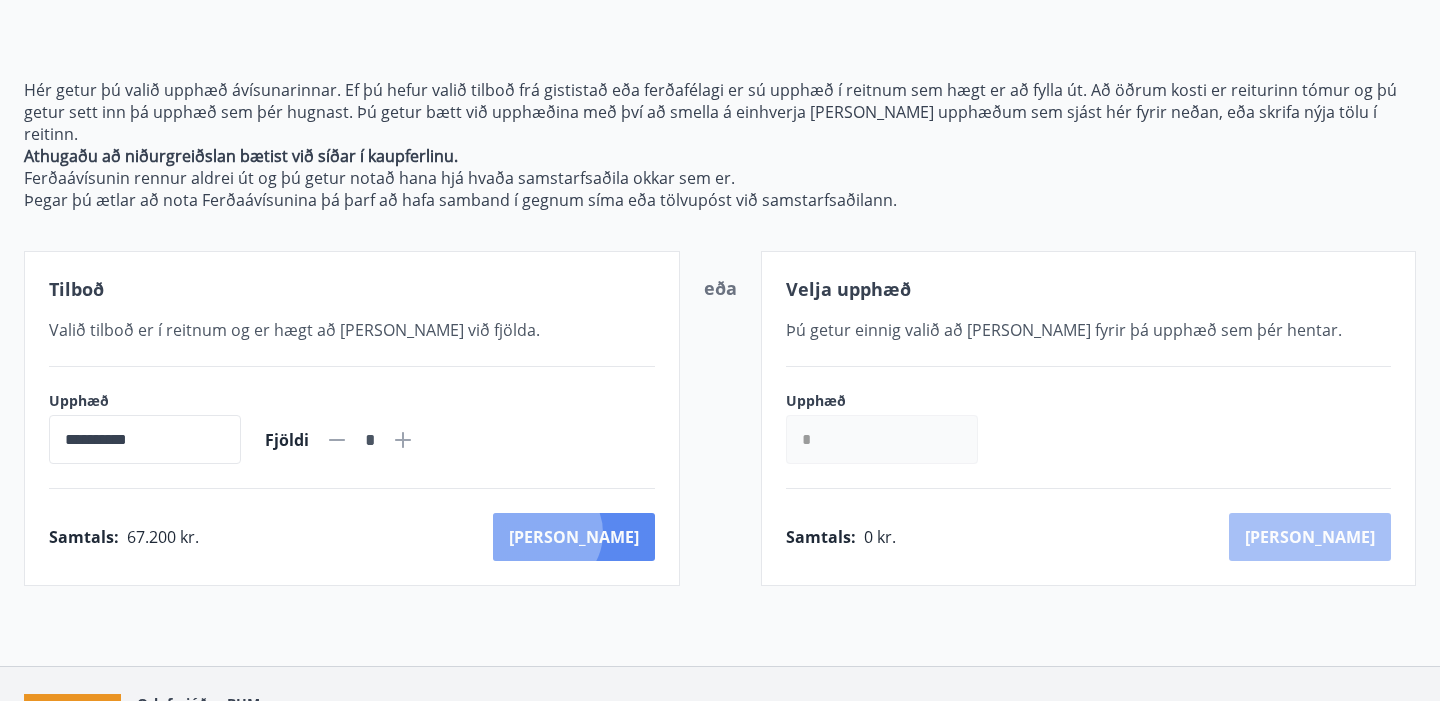 click on "Kaup" at bounding box center (574, 537) 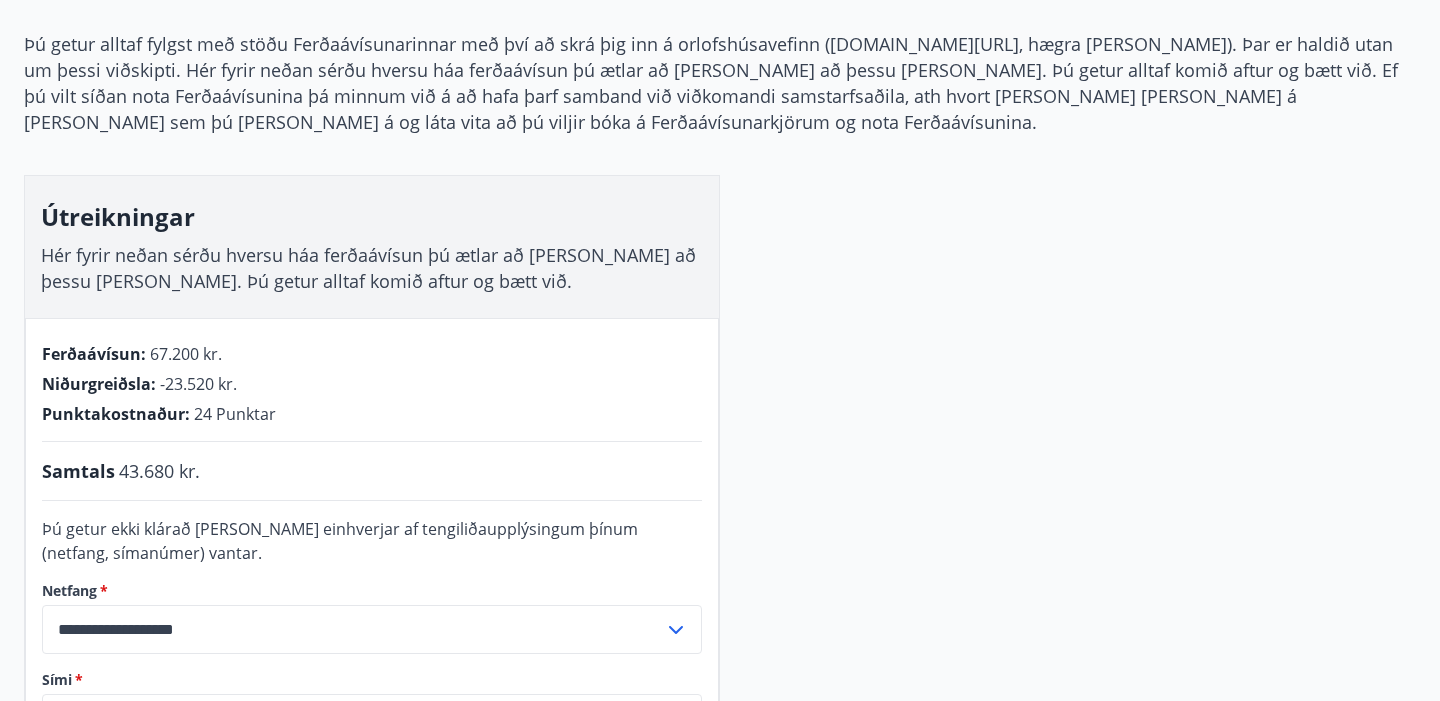scroll, scrollTop: 475, scrollLeft: 0, axis: vertical 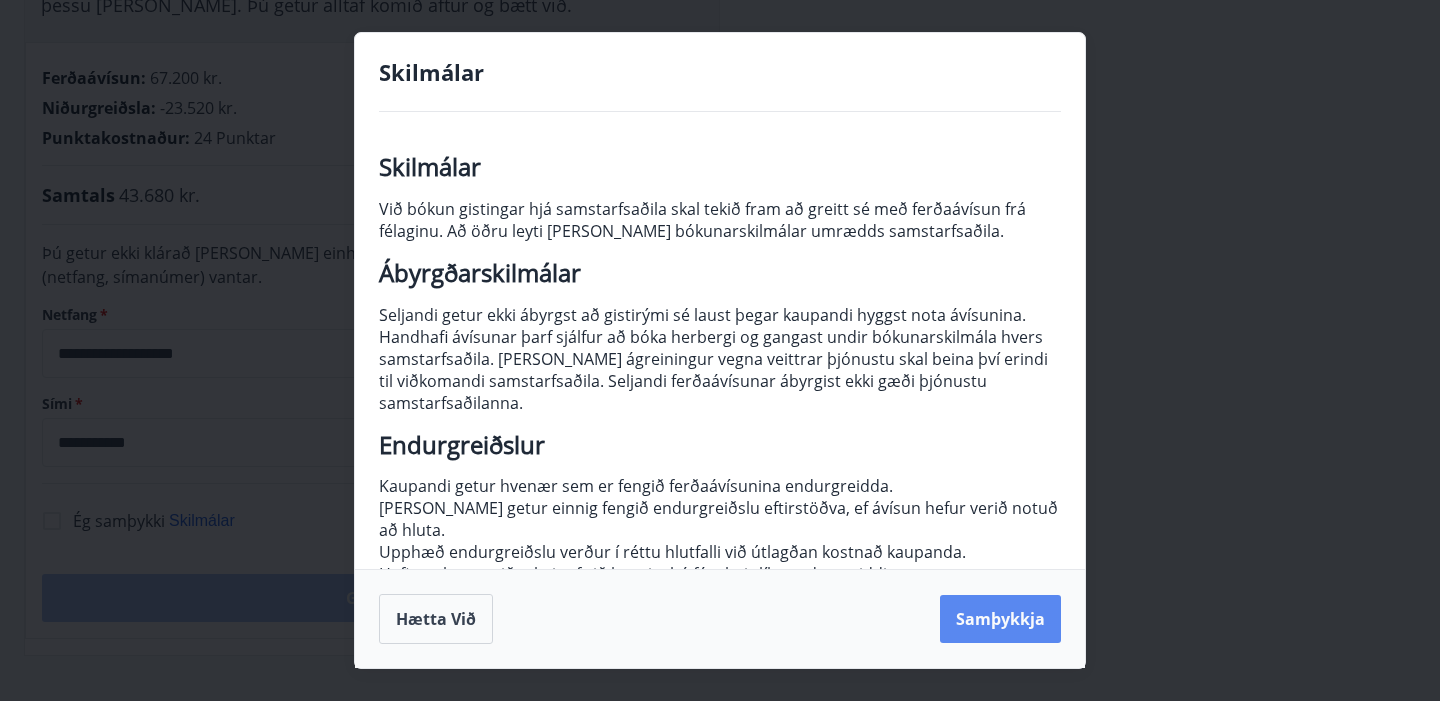 click on "Samþykkja" at bounding box center [1000, 619] 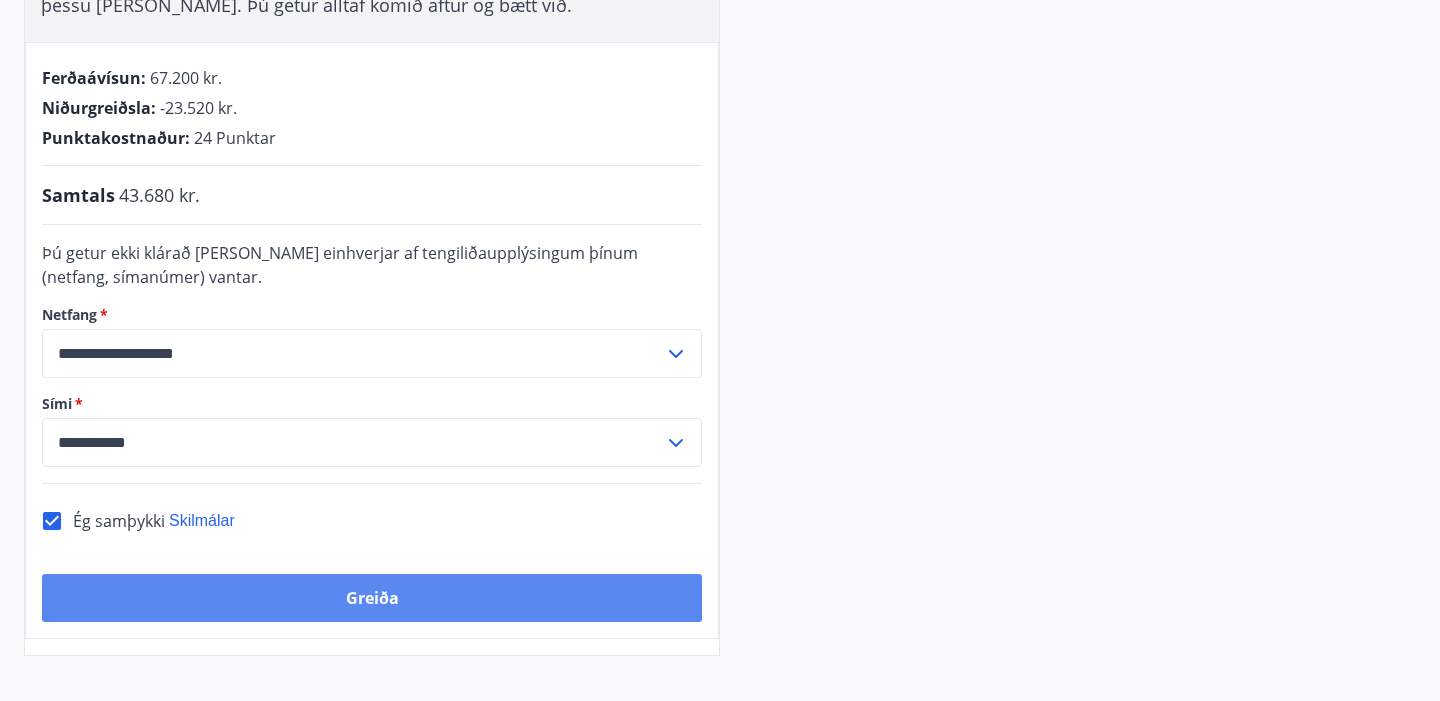 click on "Greiða" at bounding box center (372, 598) 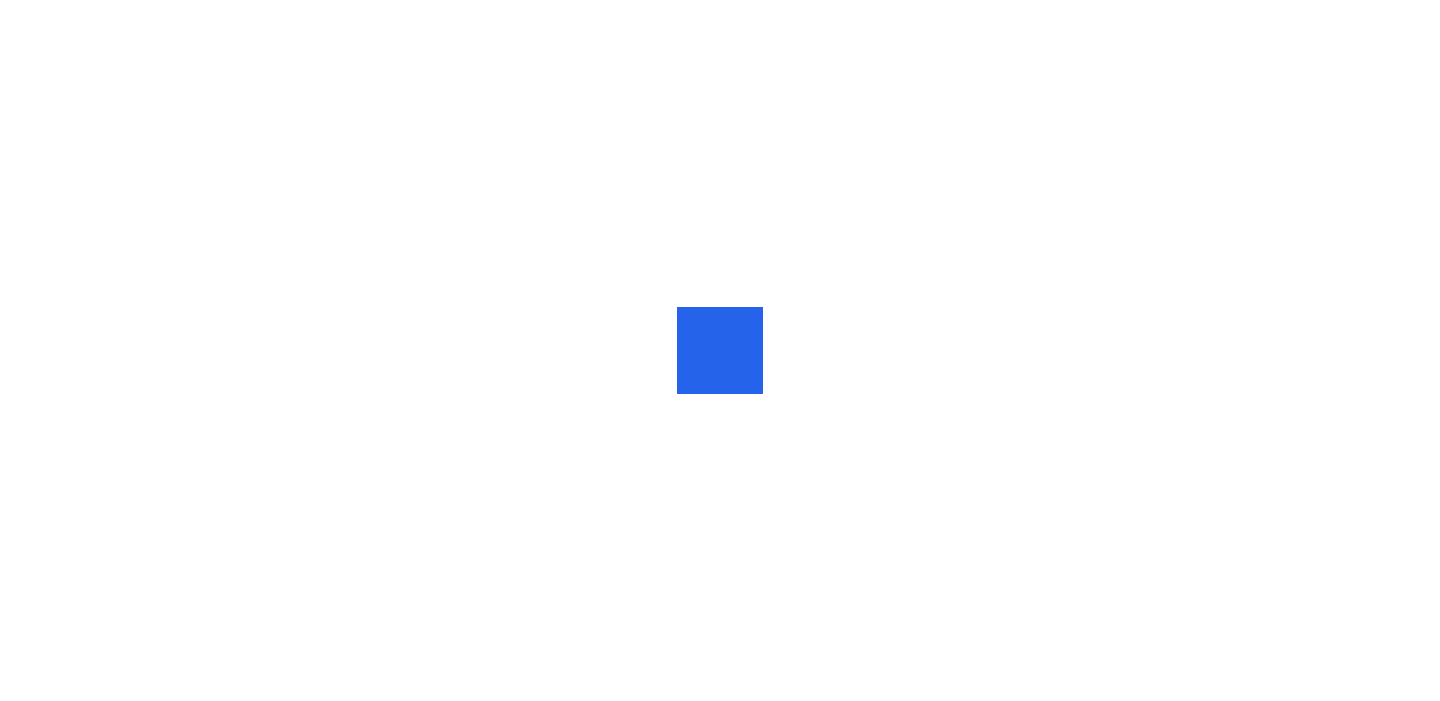 scroll, scrollTop: 0, scrollLeft: 0, axis: both 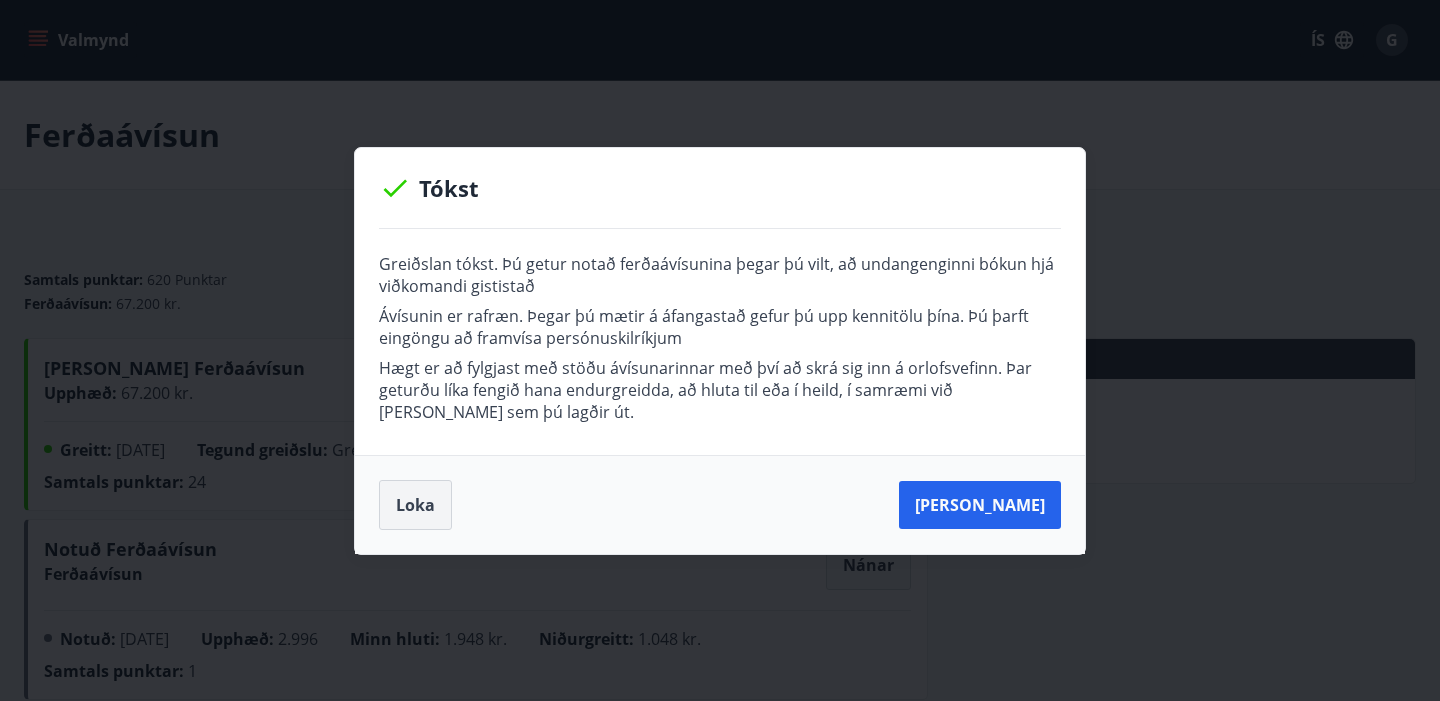 click on "Loka" at bounding box center [415, 505] 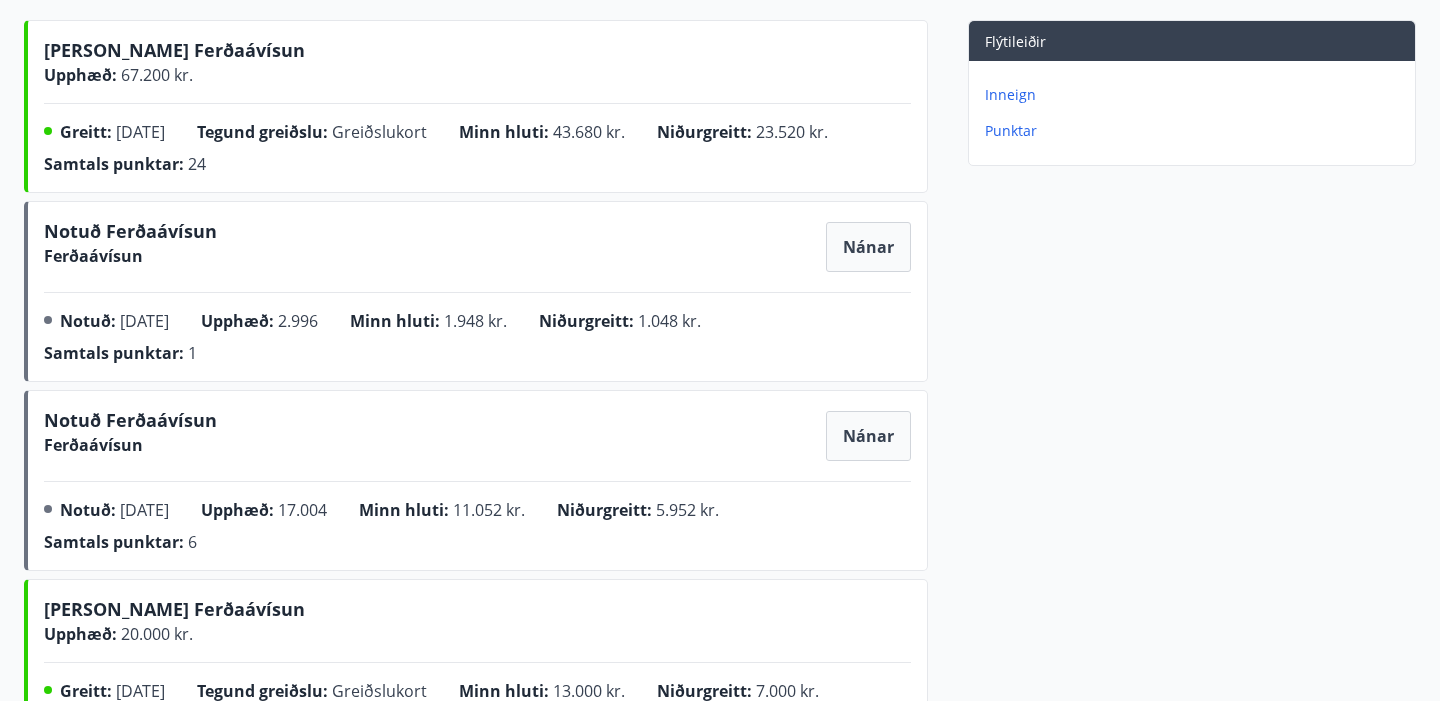 scroll, scrollTop: 140, scrollLeft: 0, axis: vertical 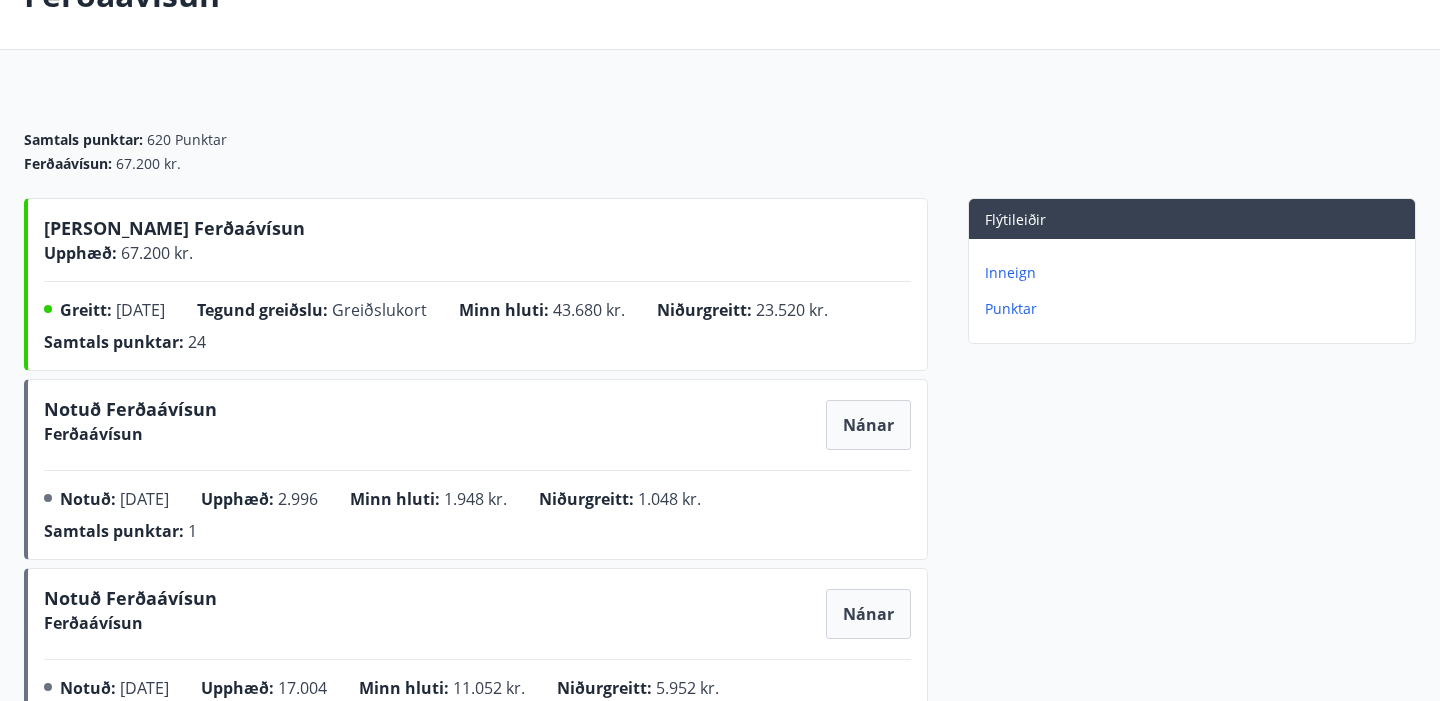 click on "Inneign" at bounding box center [1196, 273] 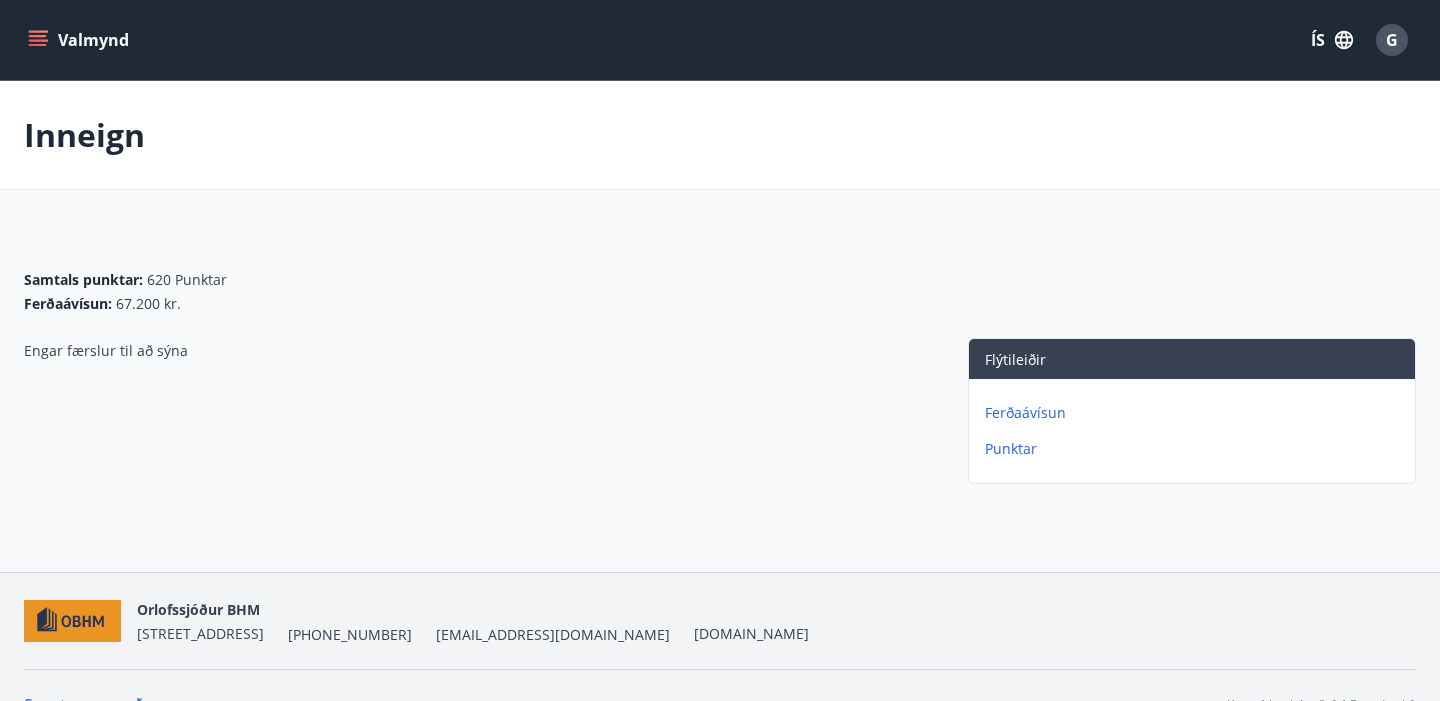 click on "Punktar" at bounding box center [1196, 449] 